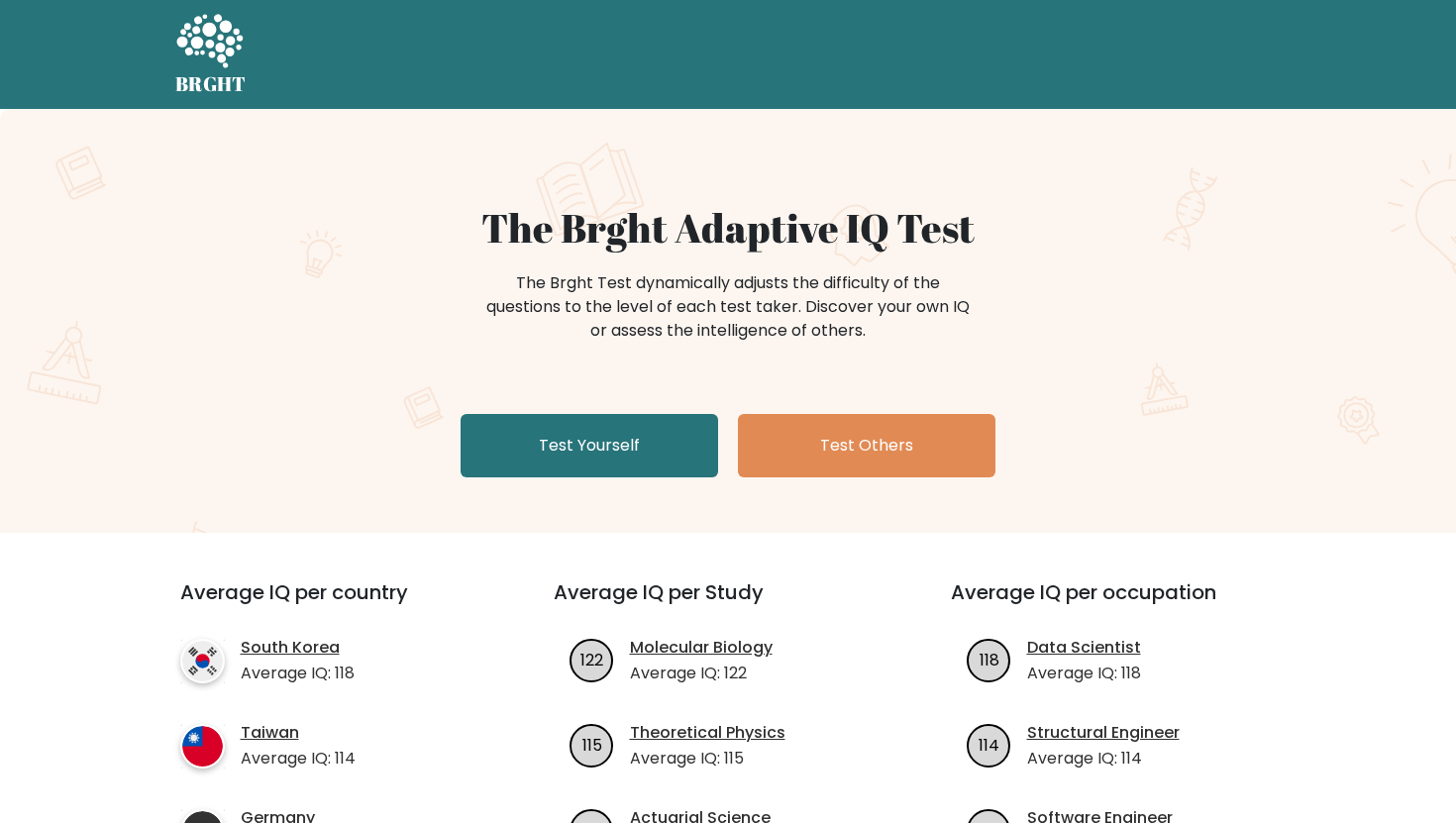 scroll, scrollTop: 0, scrollLeft: 0, axis: both 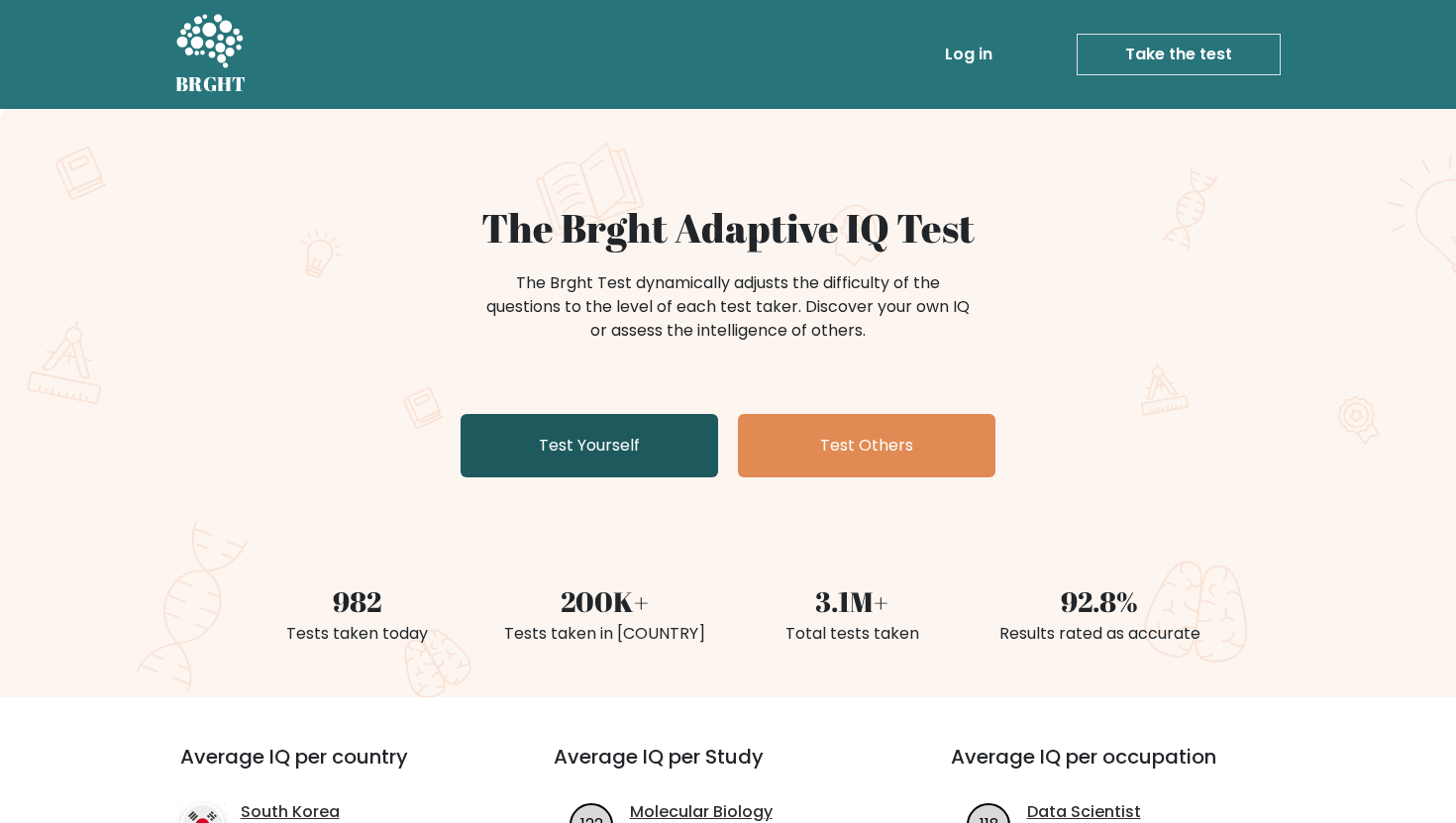 click on "Test Yourself" at bounding box center (589, 446) 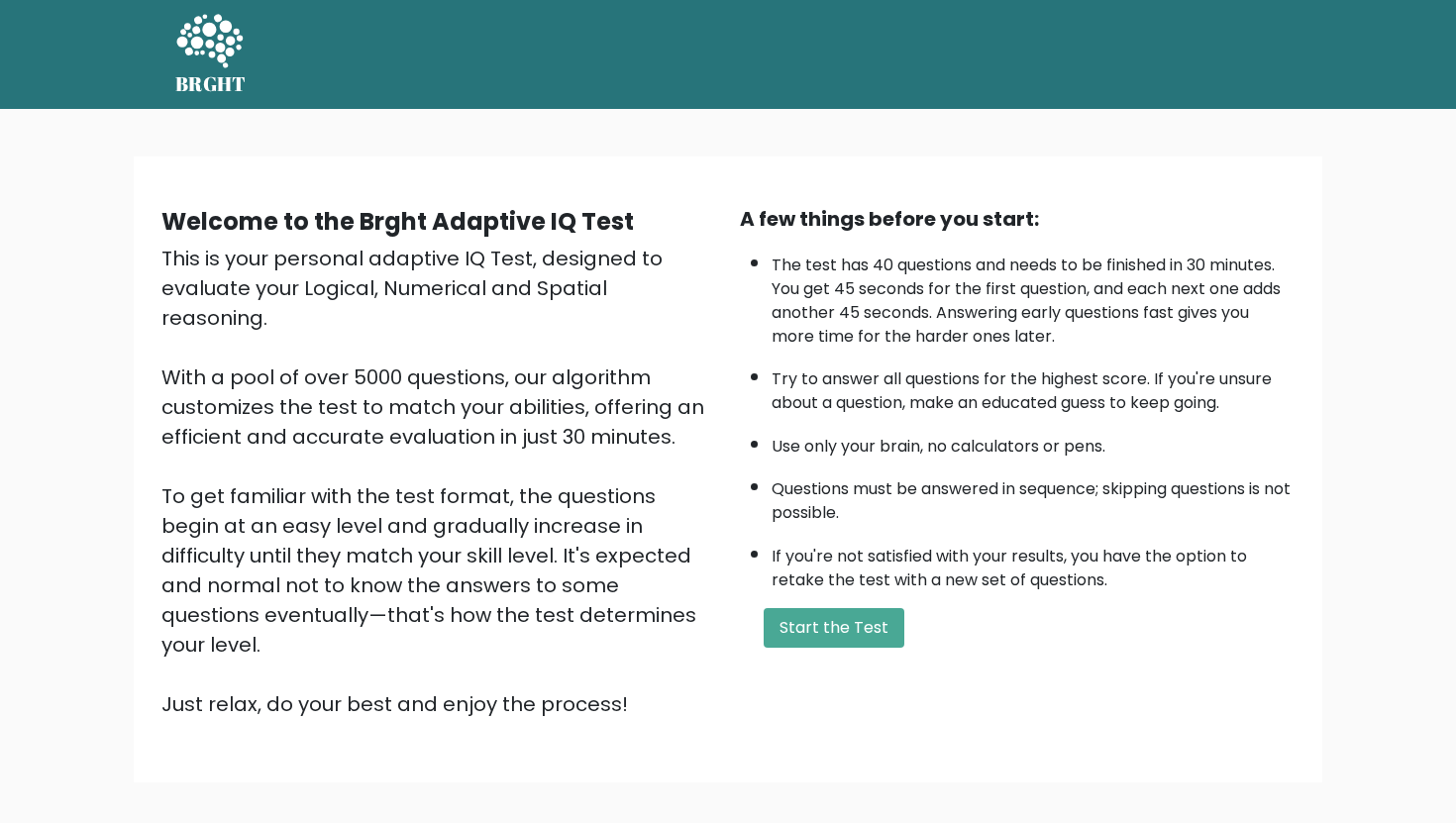 scroll, scrollTop: 0, scrollLeft: 0, axis: both 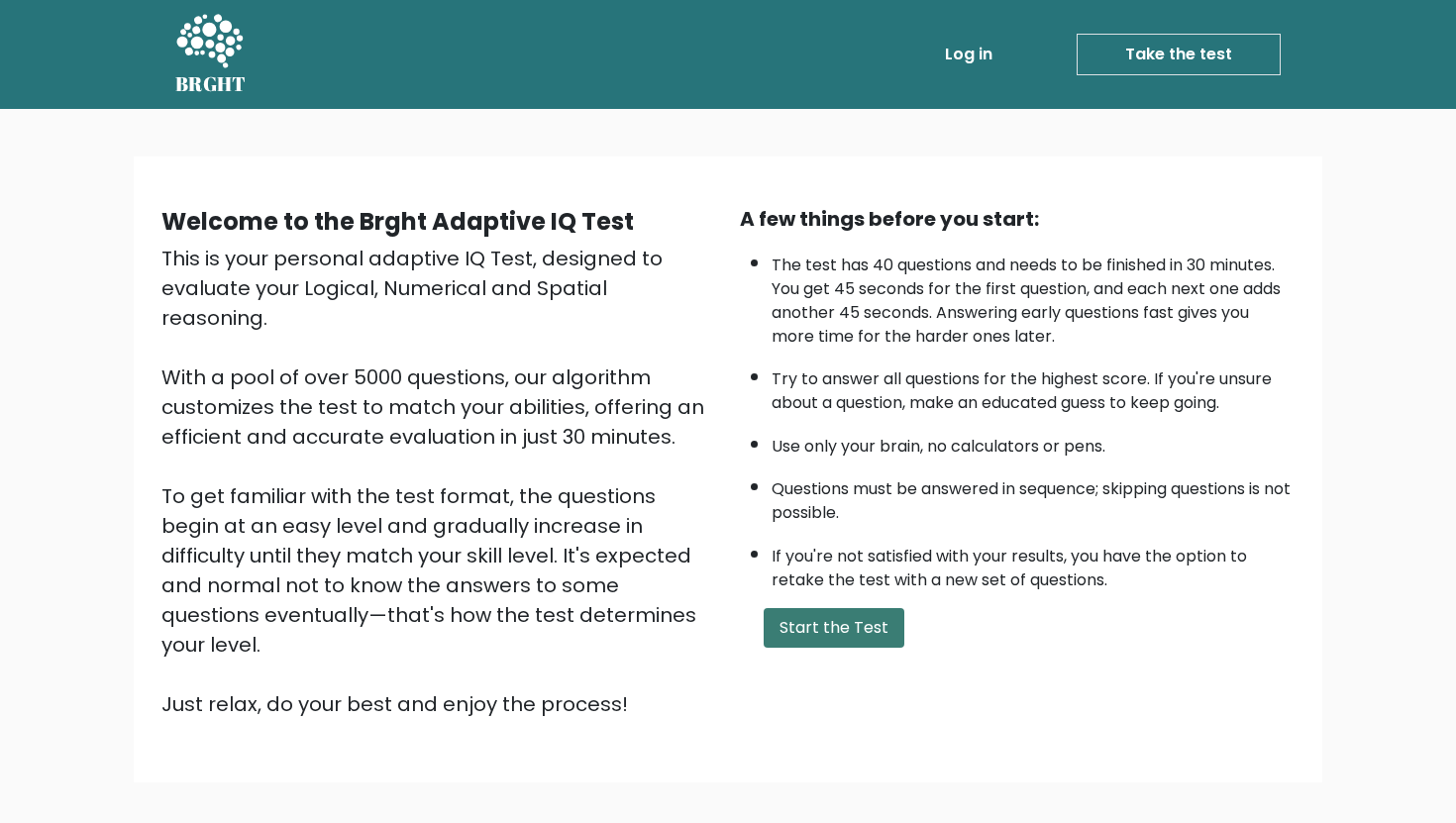 click on "Start the Test" at bounding box center [834, 628] 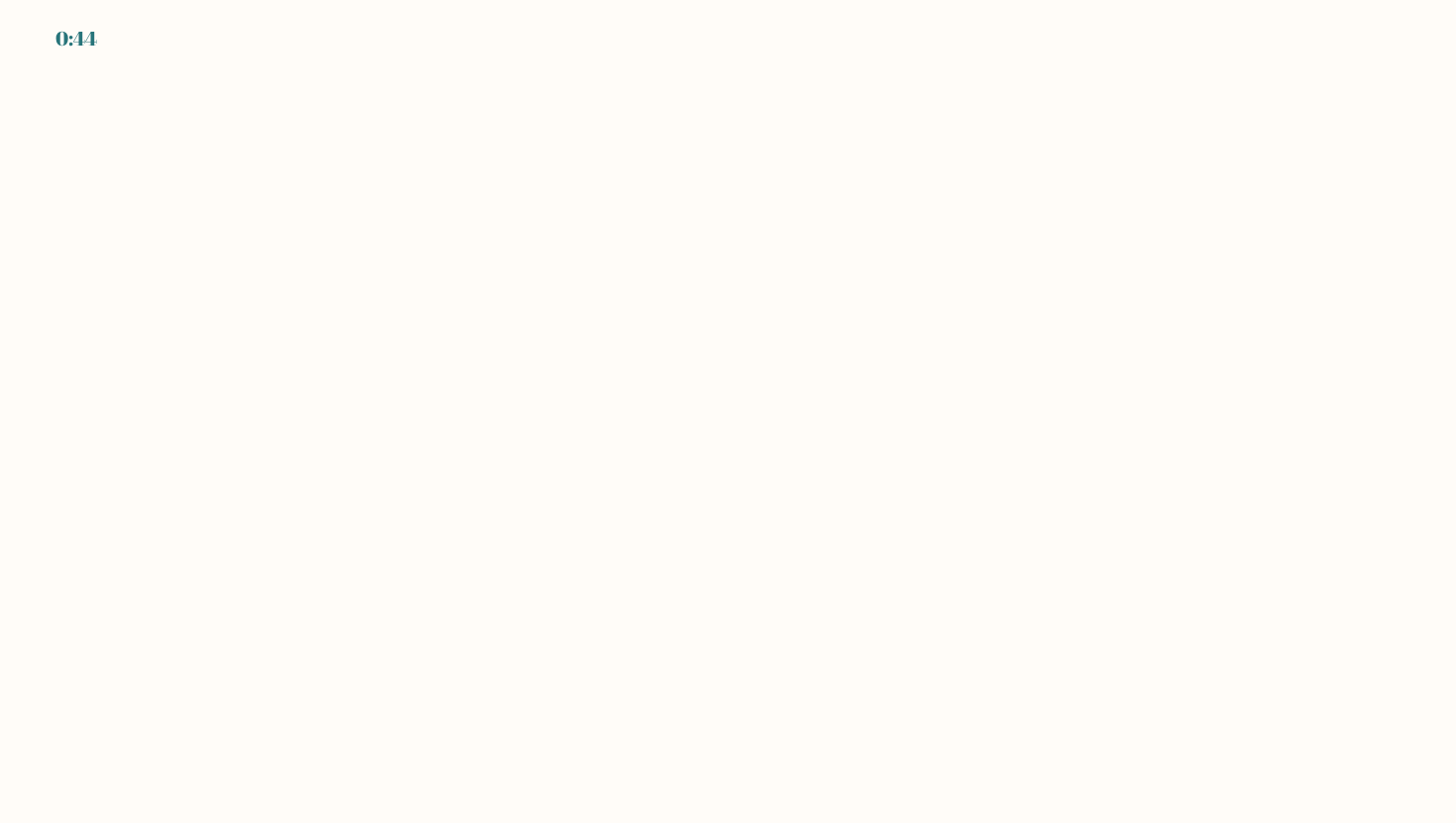 scroll, scrollTop: 0, scrollLeft: 0, axis: both 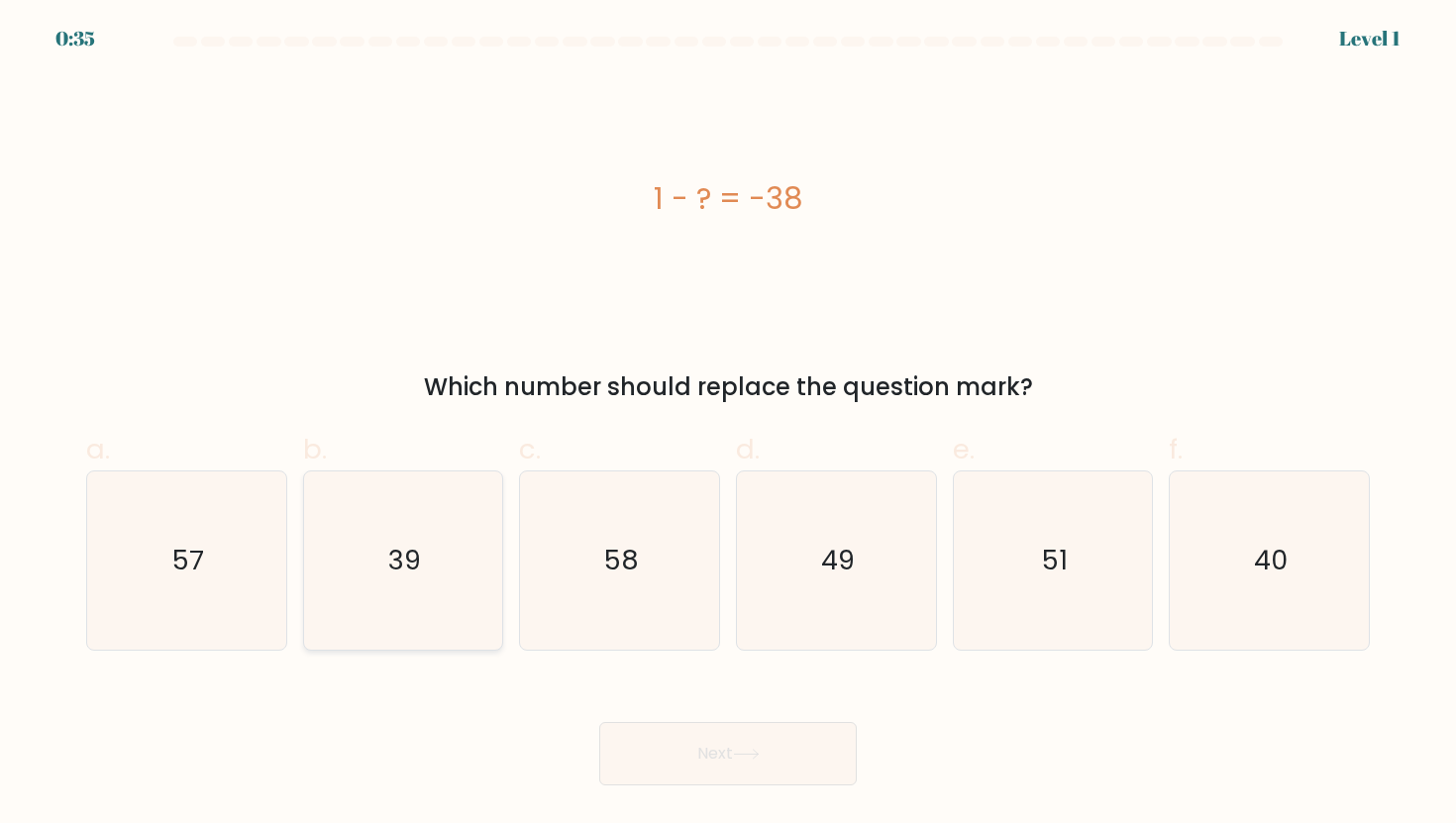 click on "39" 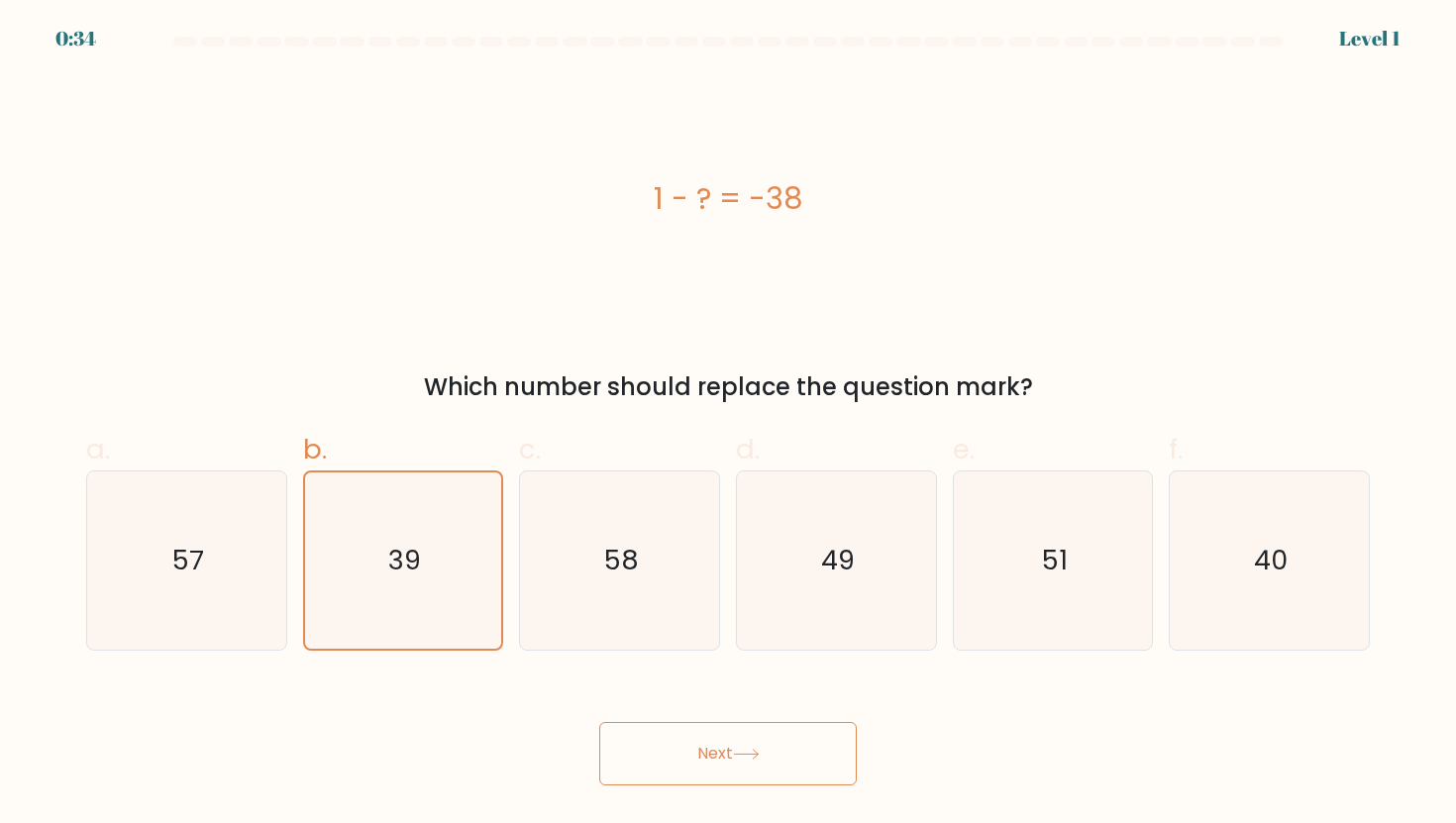 click on "Next" at bounding box center [728, 754] 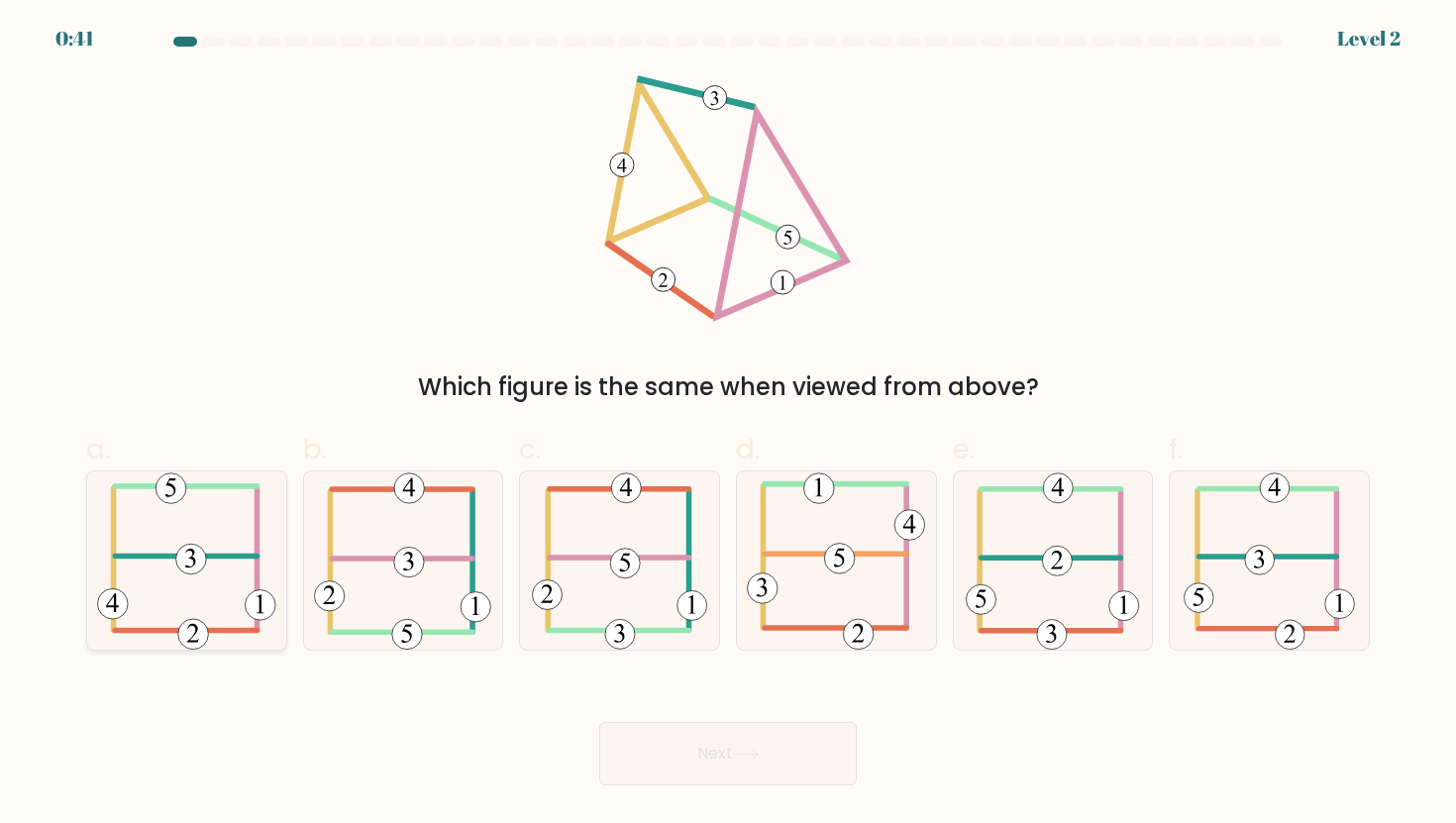 click 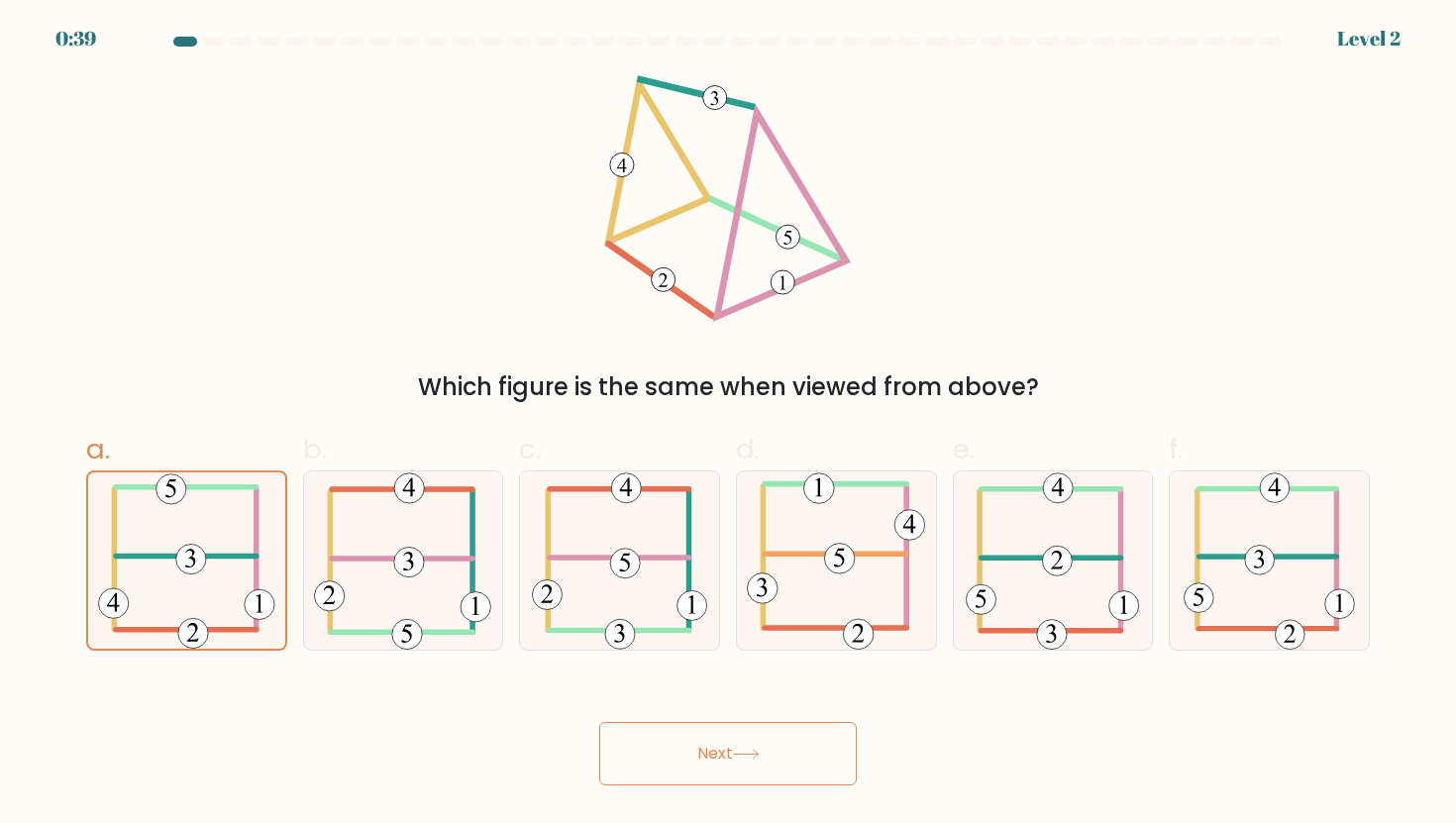 click on "Next" at bounding box center (728, 754) 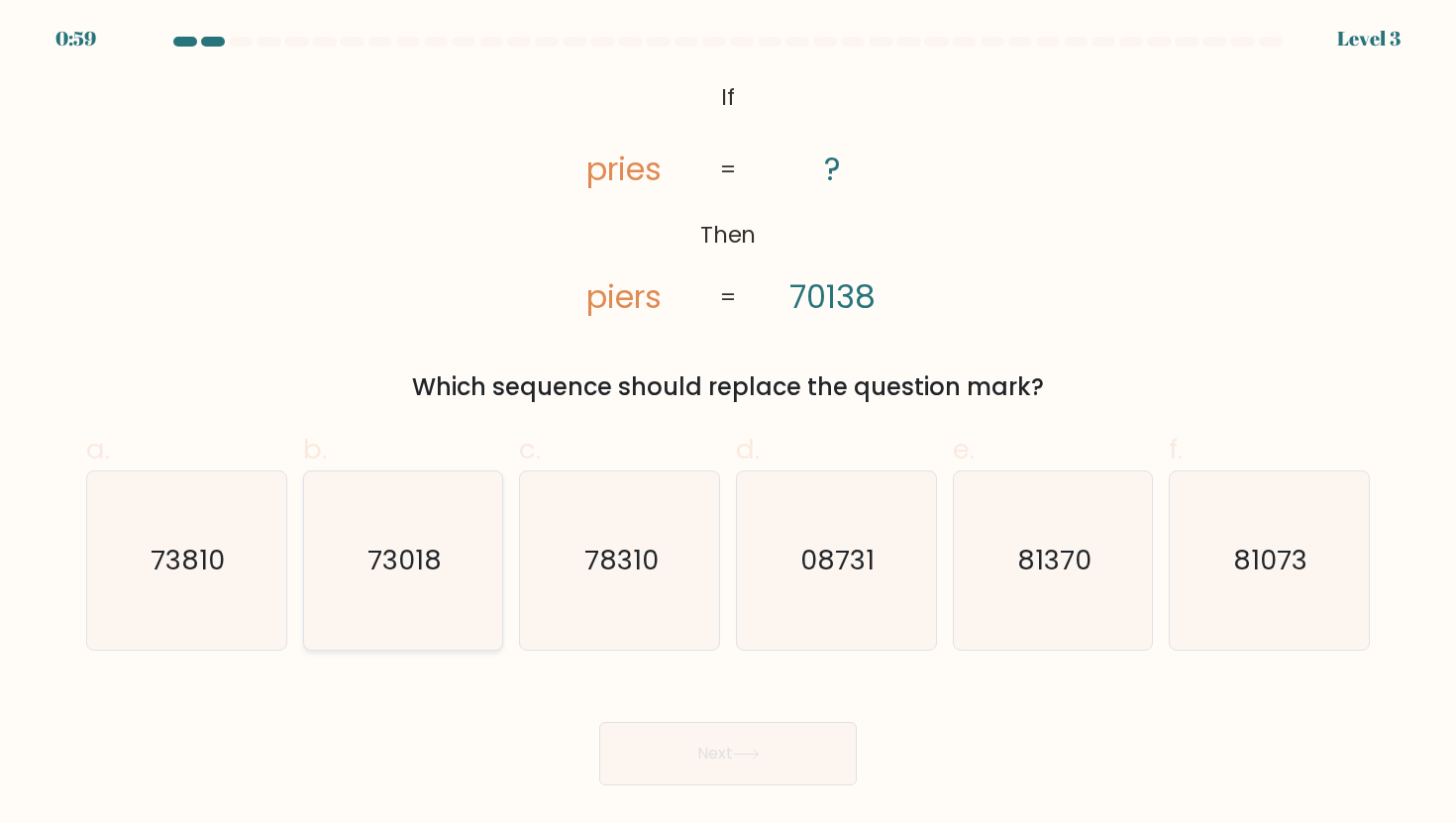click on "73018" 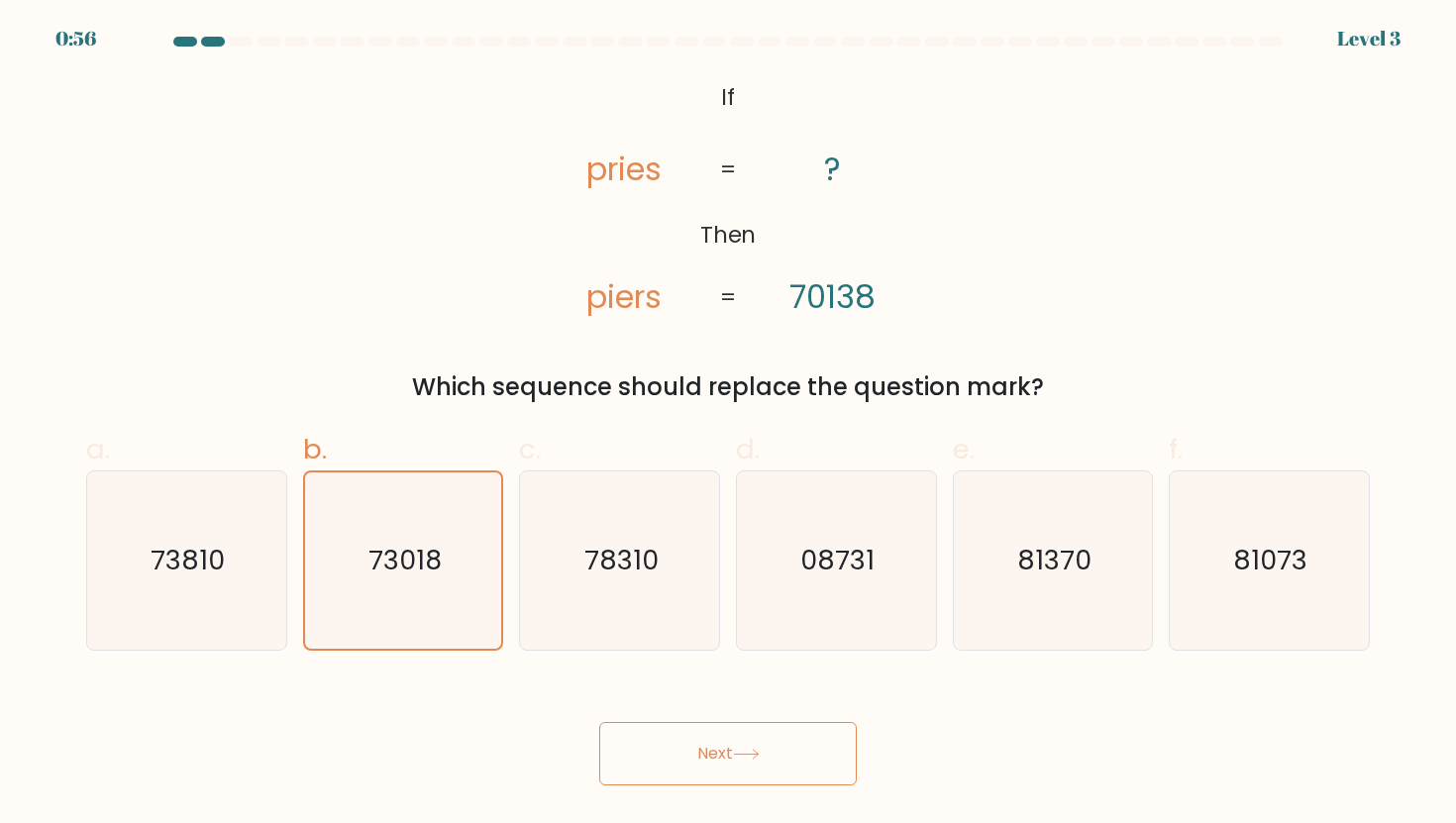 click on "Next" at bounding box center [728, 754] 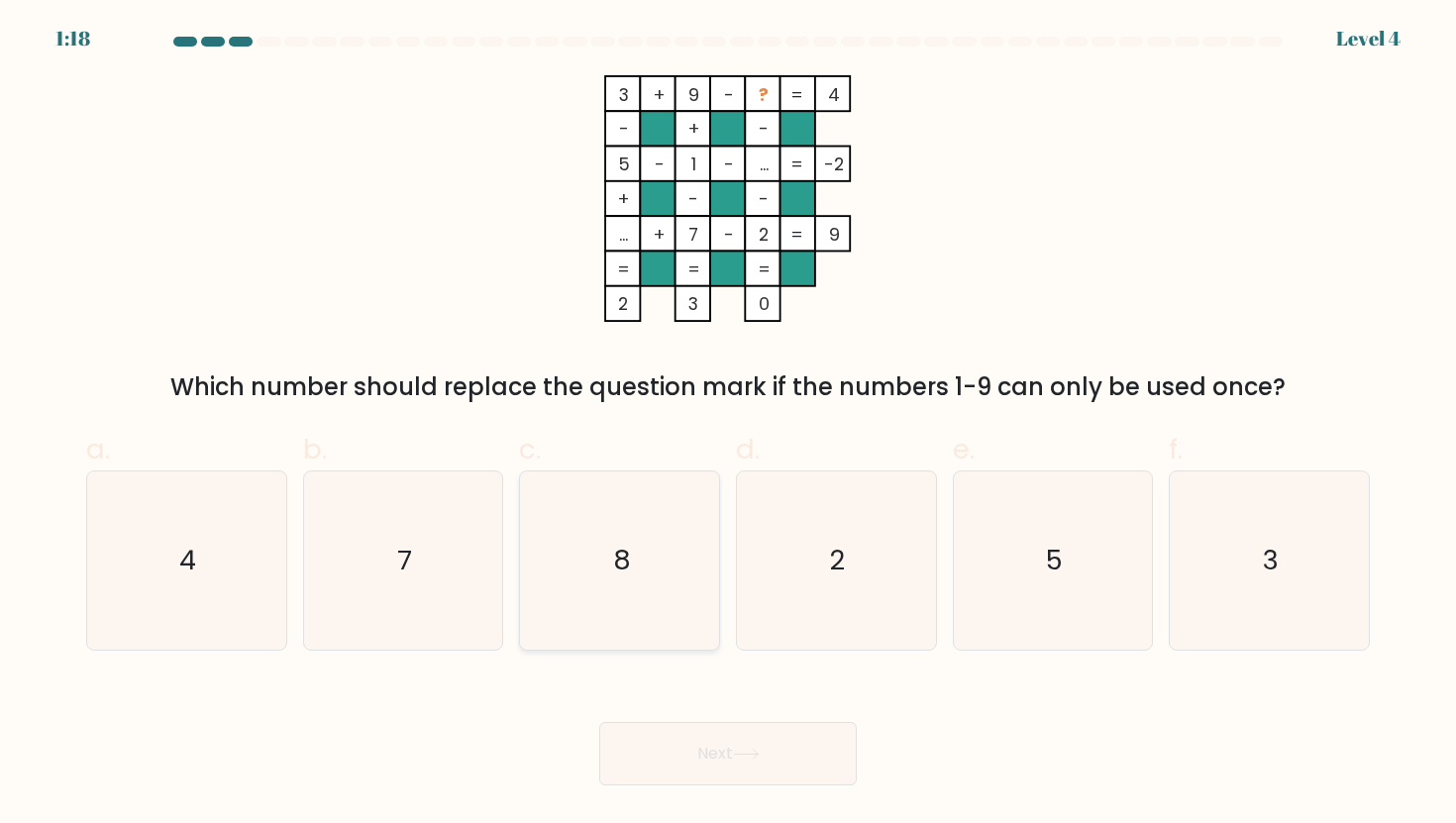 click on "8" 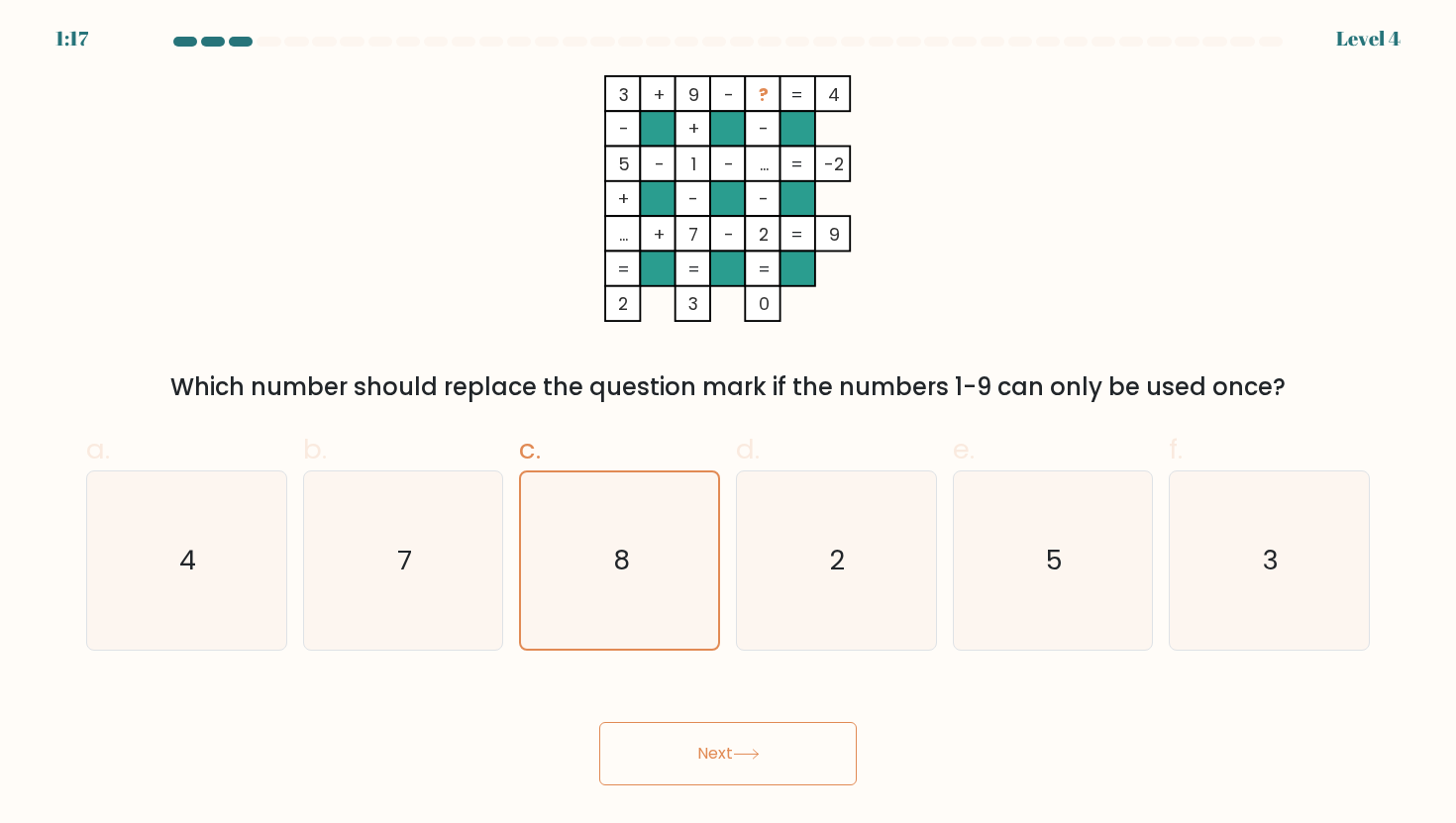click 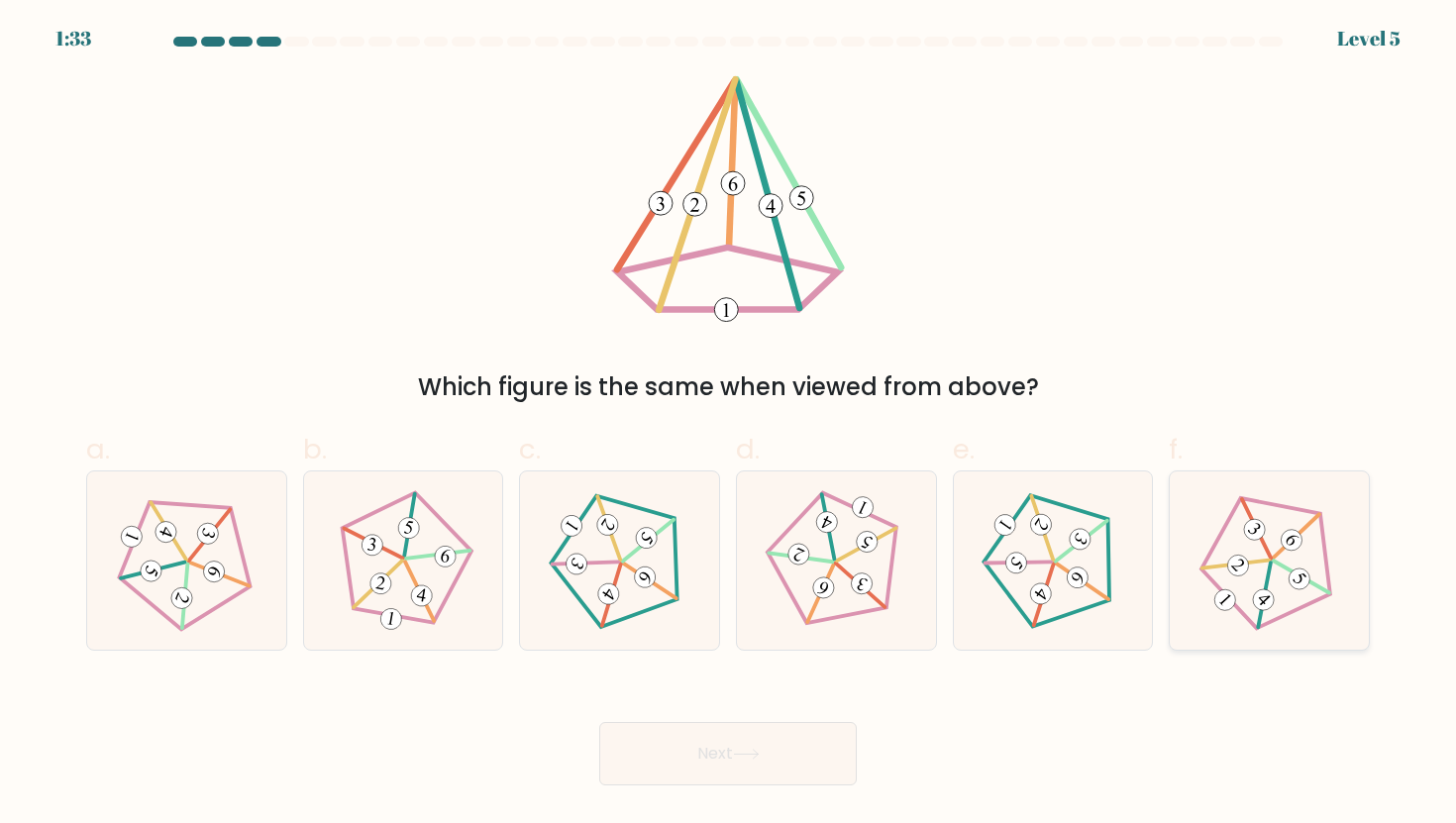 click 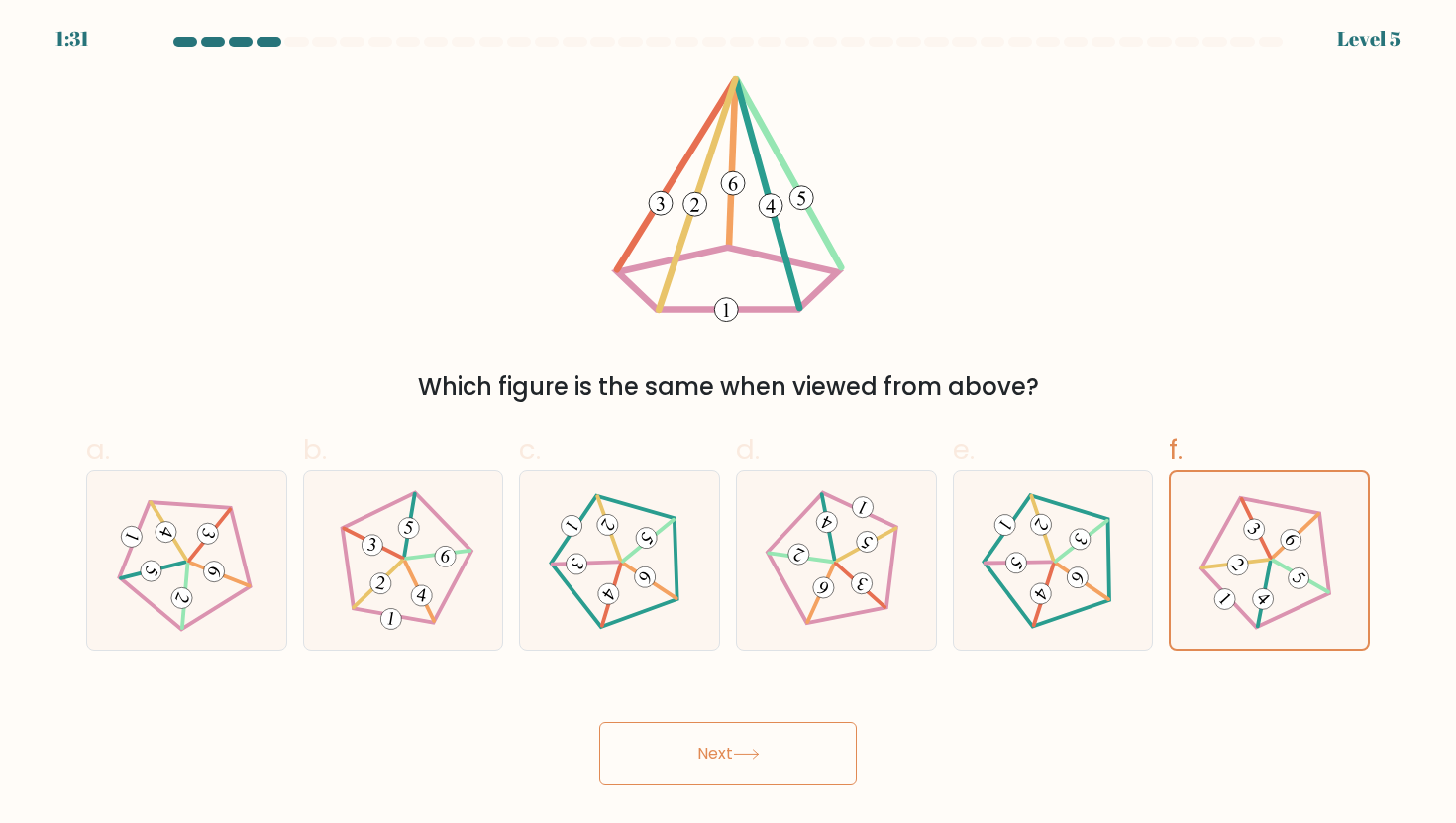 click 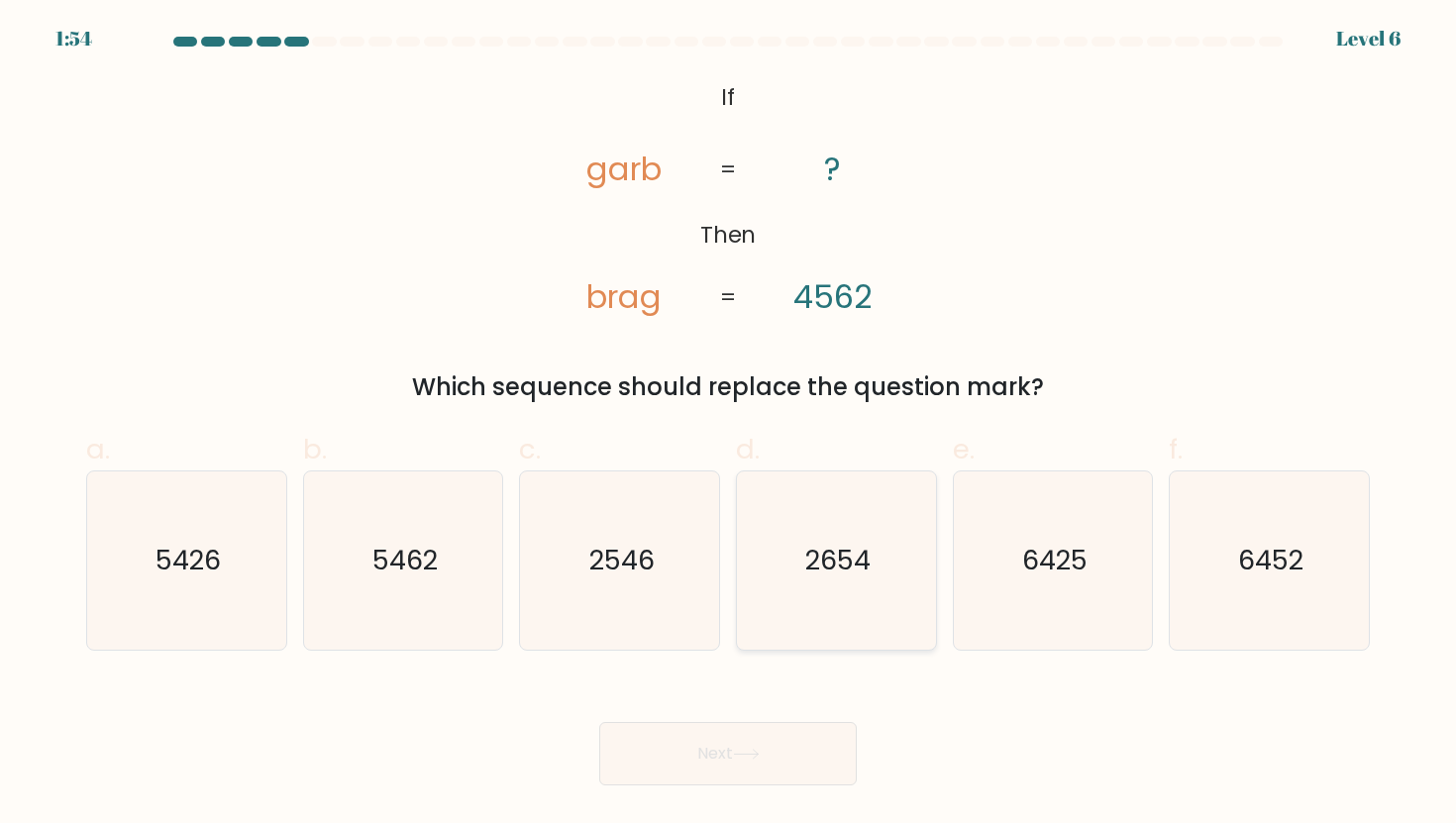 click on "2654" 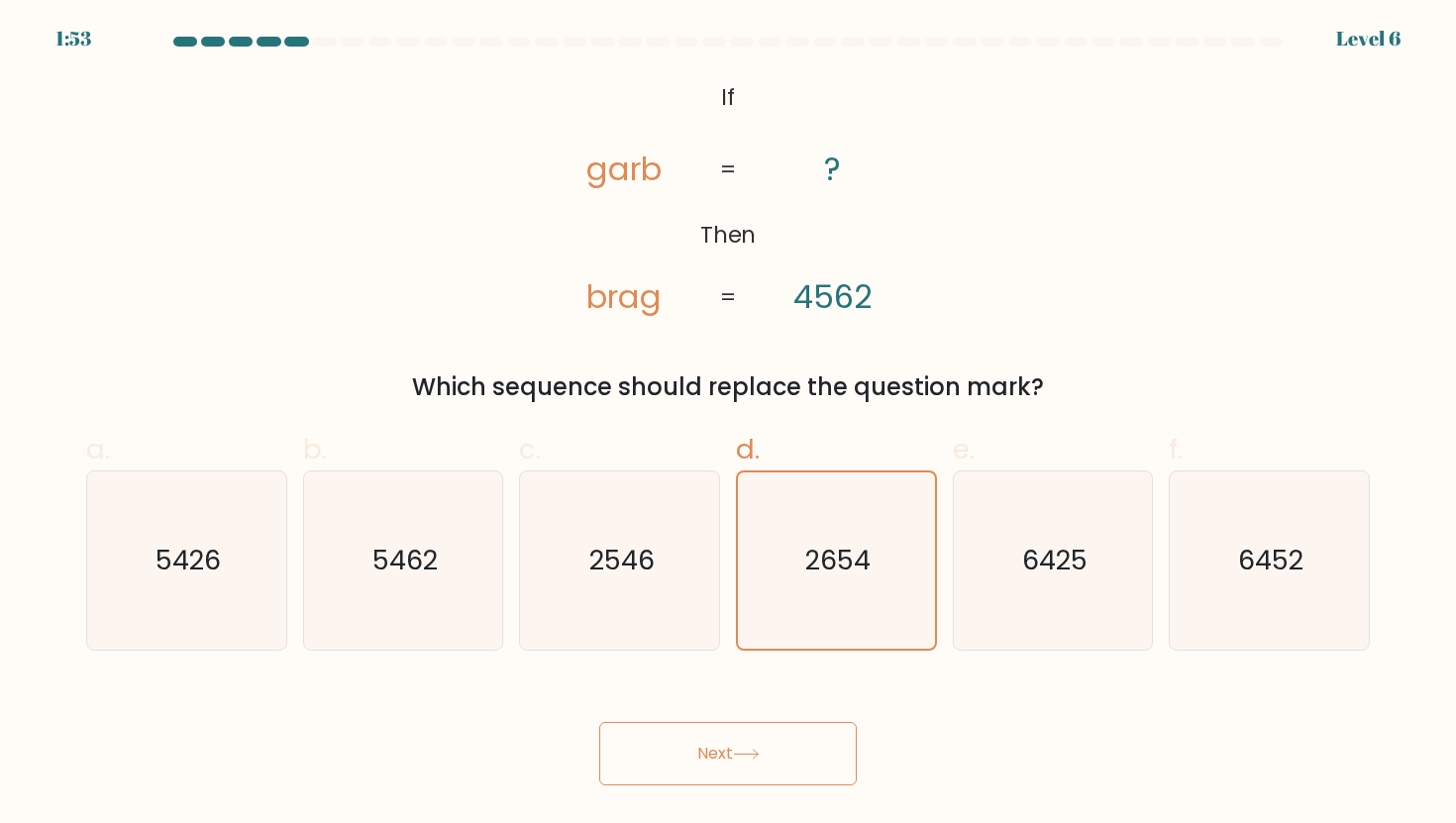 click on "Next" at bounding box center [728, 754] 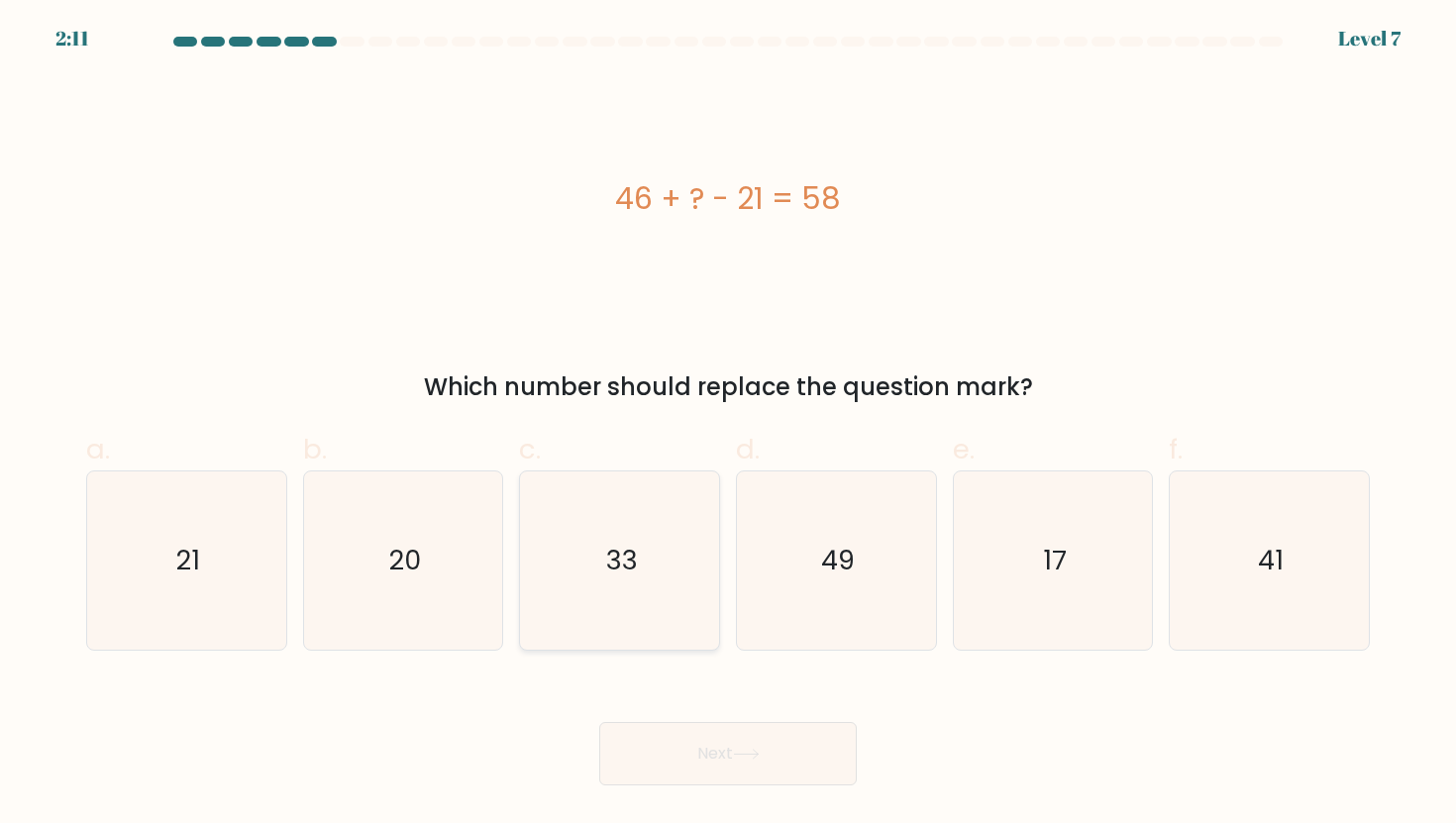 click on "33" 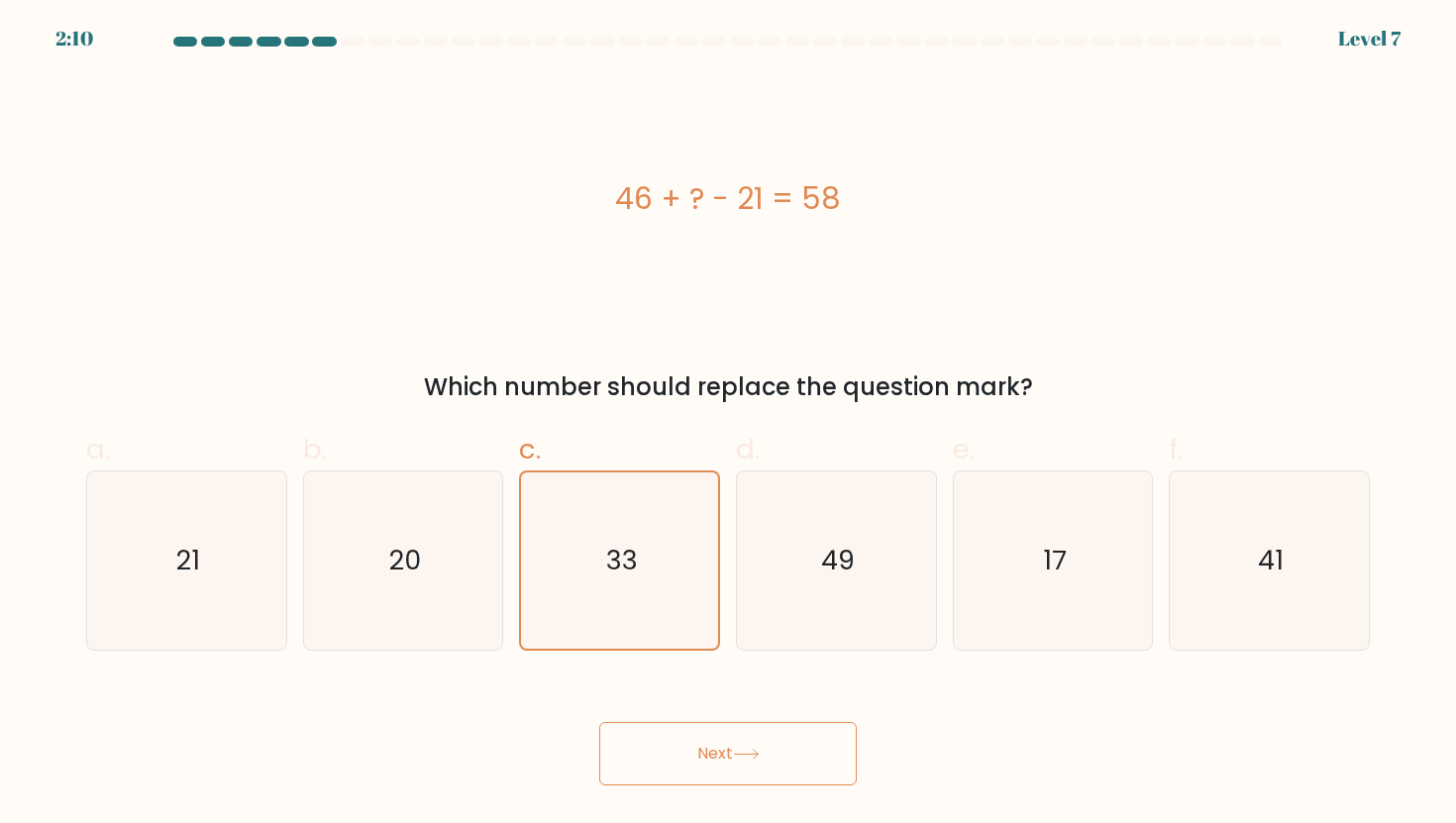 click on "Next" at bounding box center (728, 754) 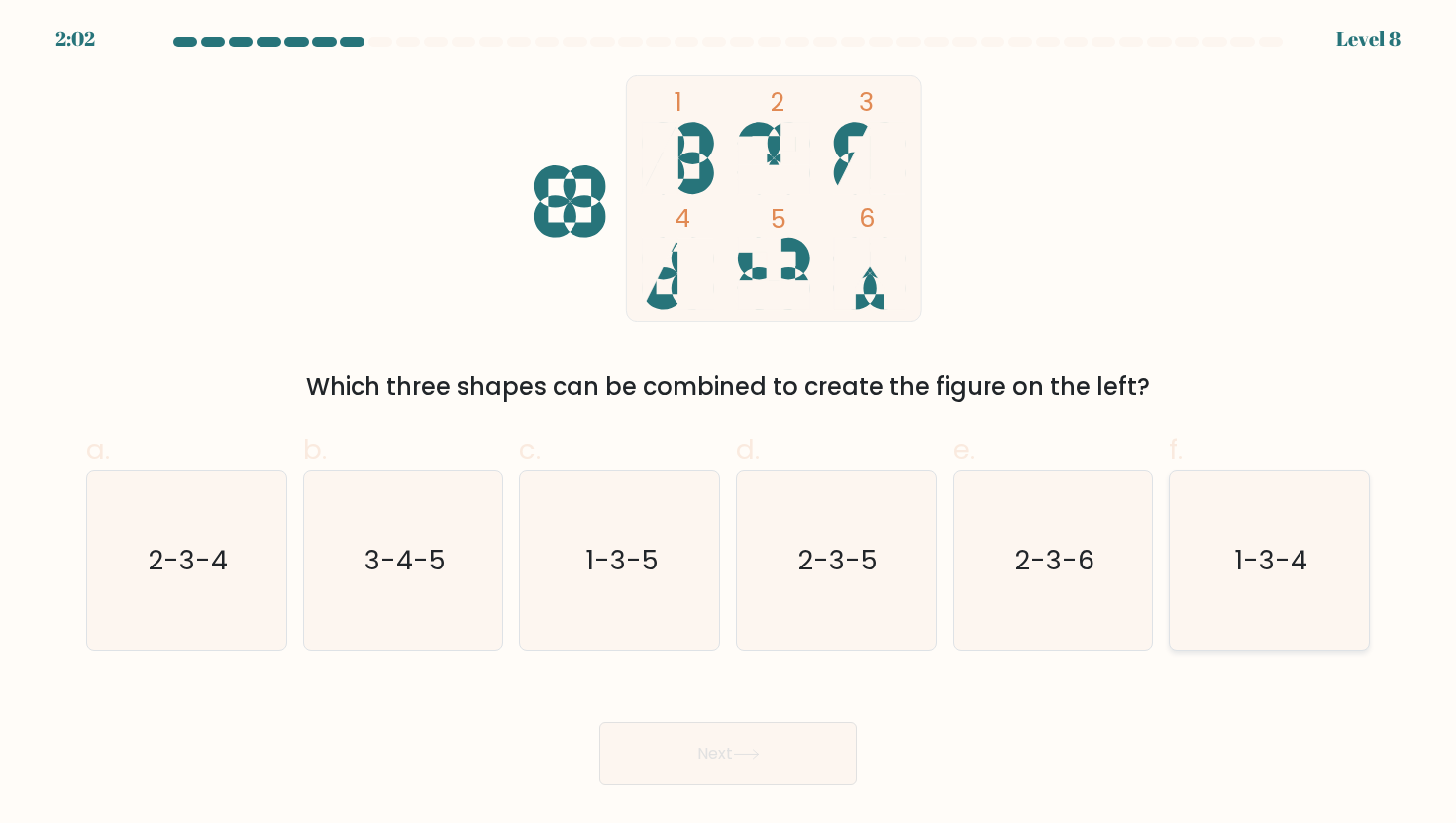 click on "1-3-4" 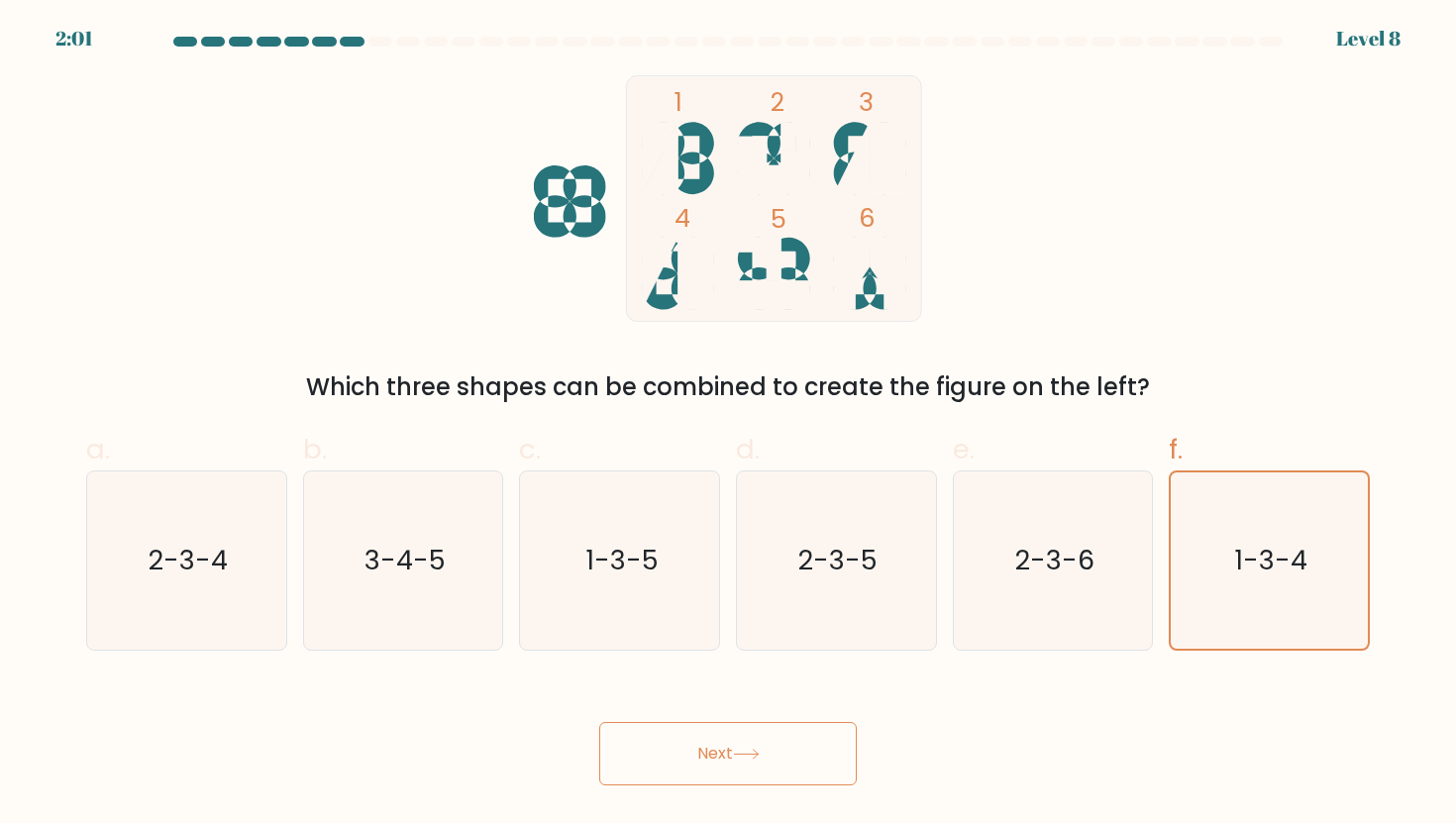 click on "Next" at bounding box center (728, 754) 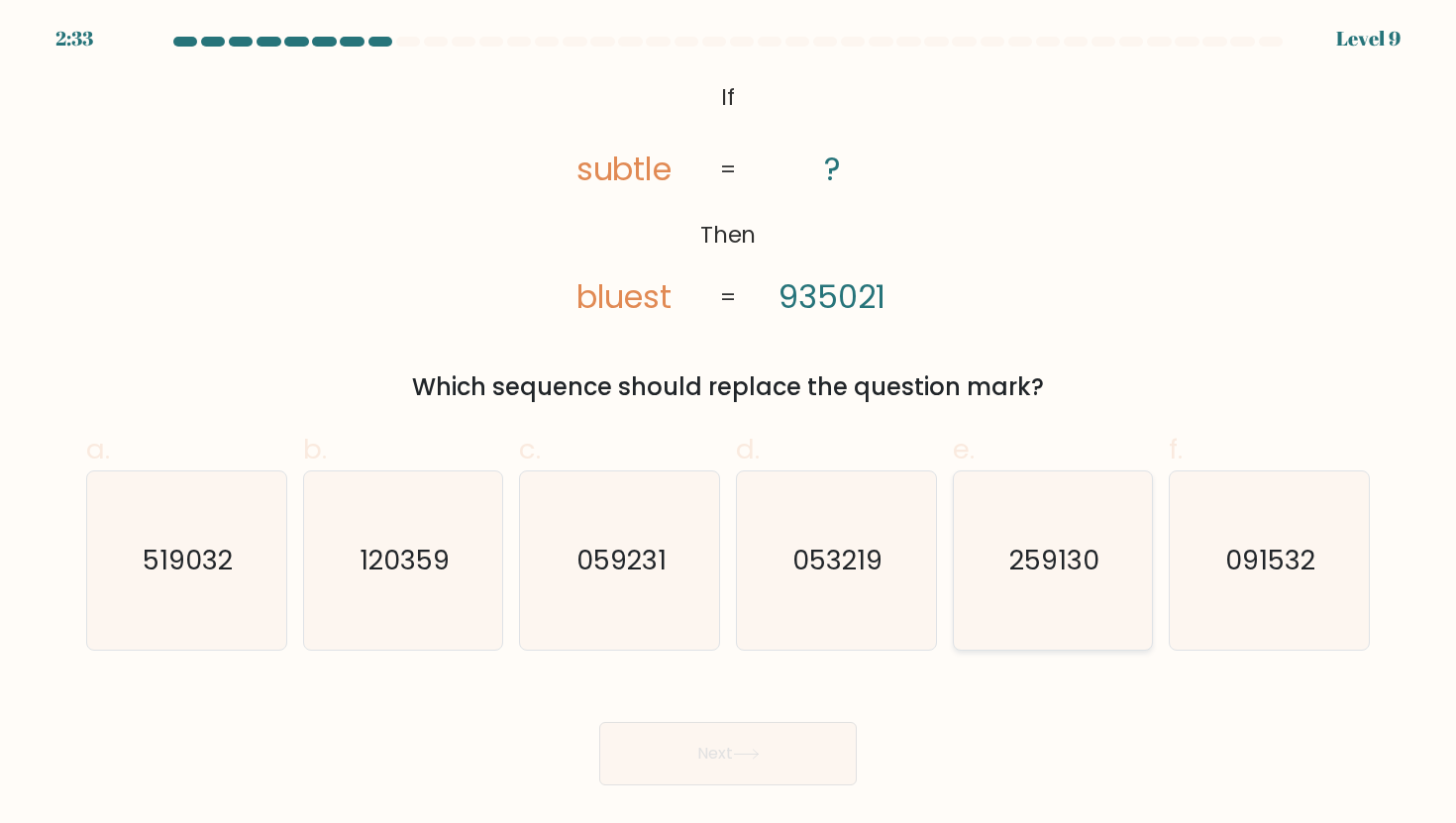 click on "259130" 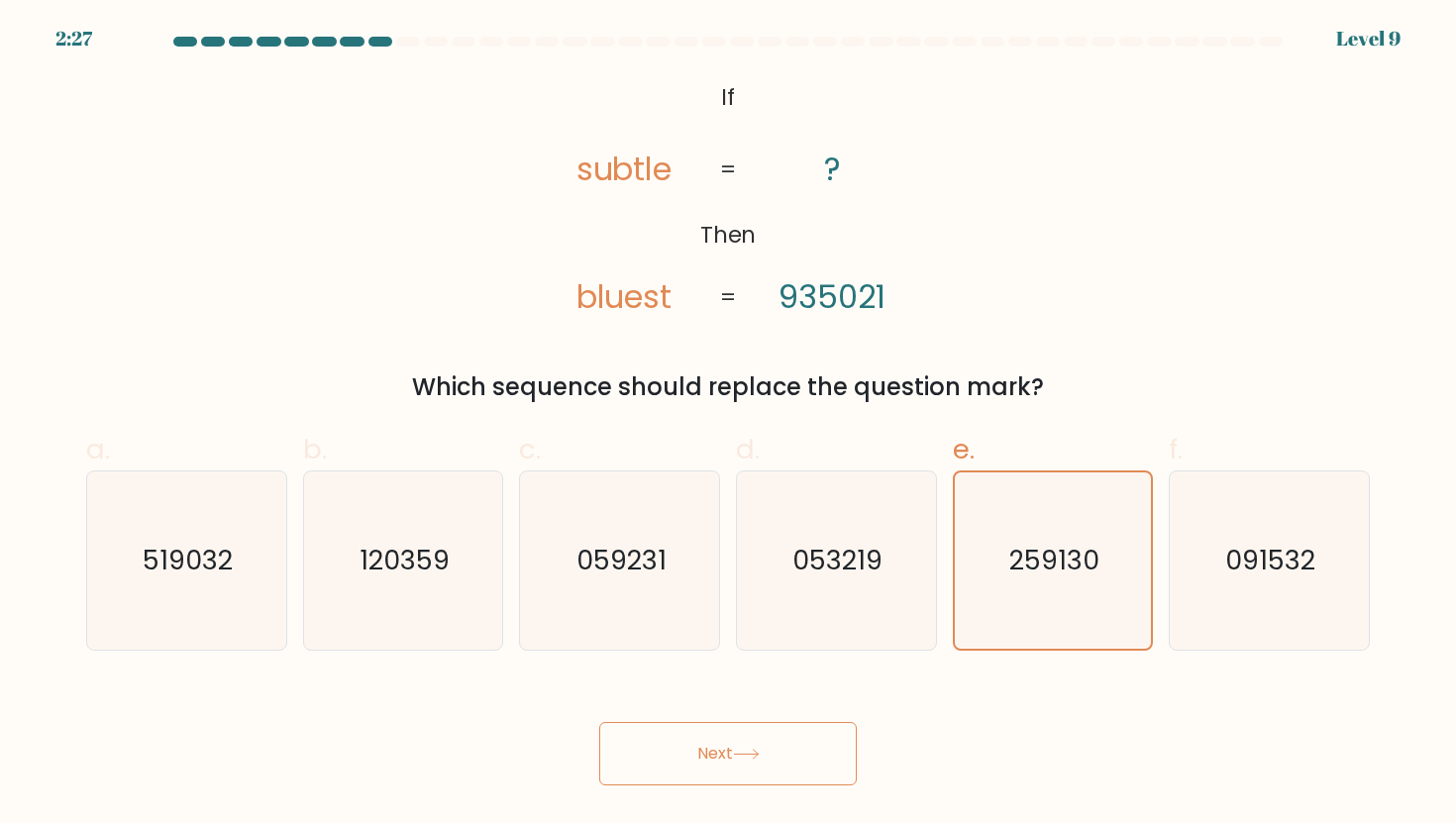 click 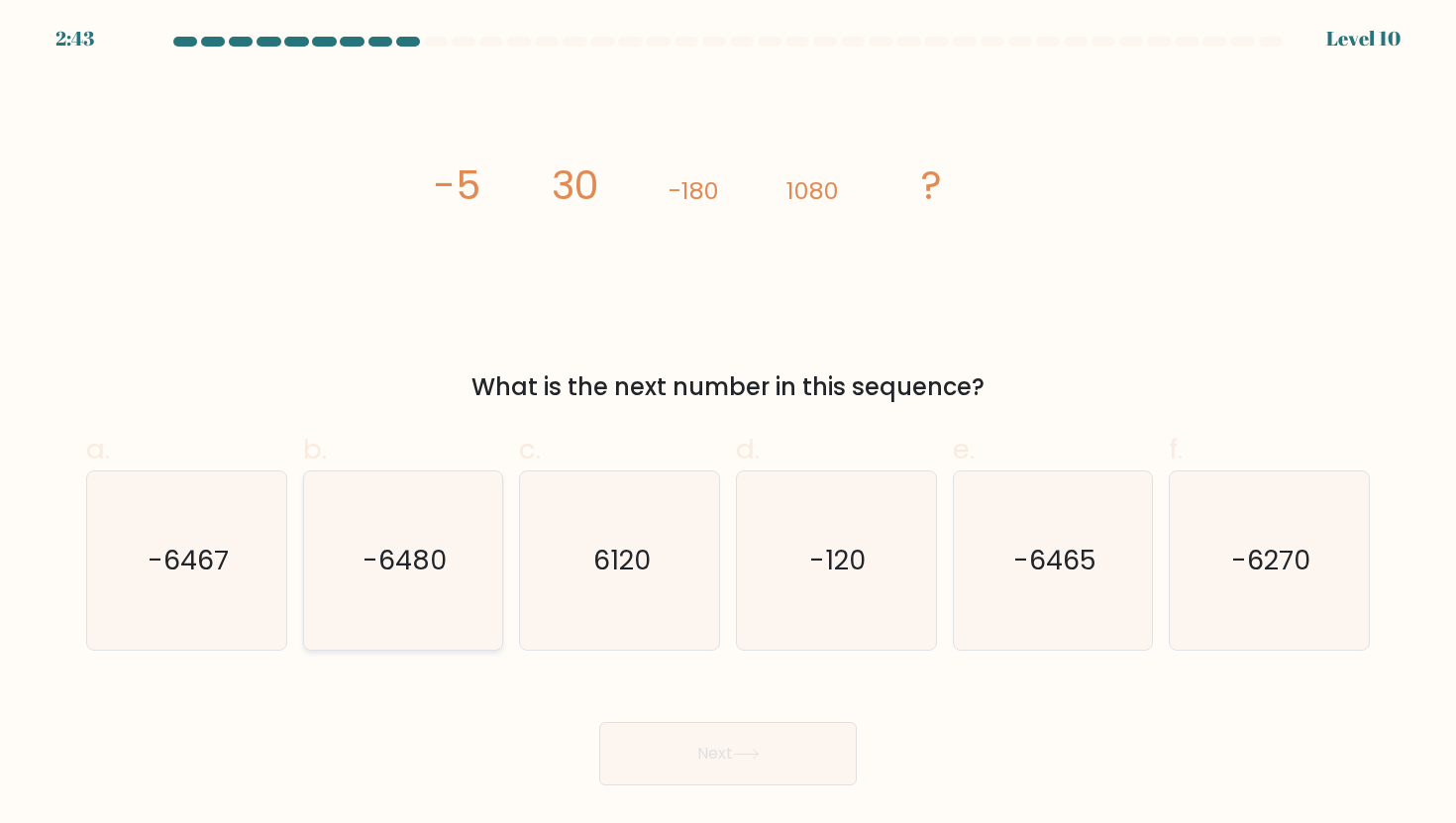 click on "-6480" 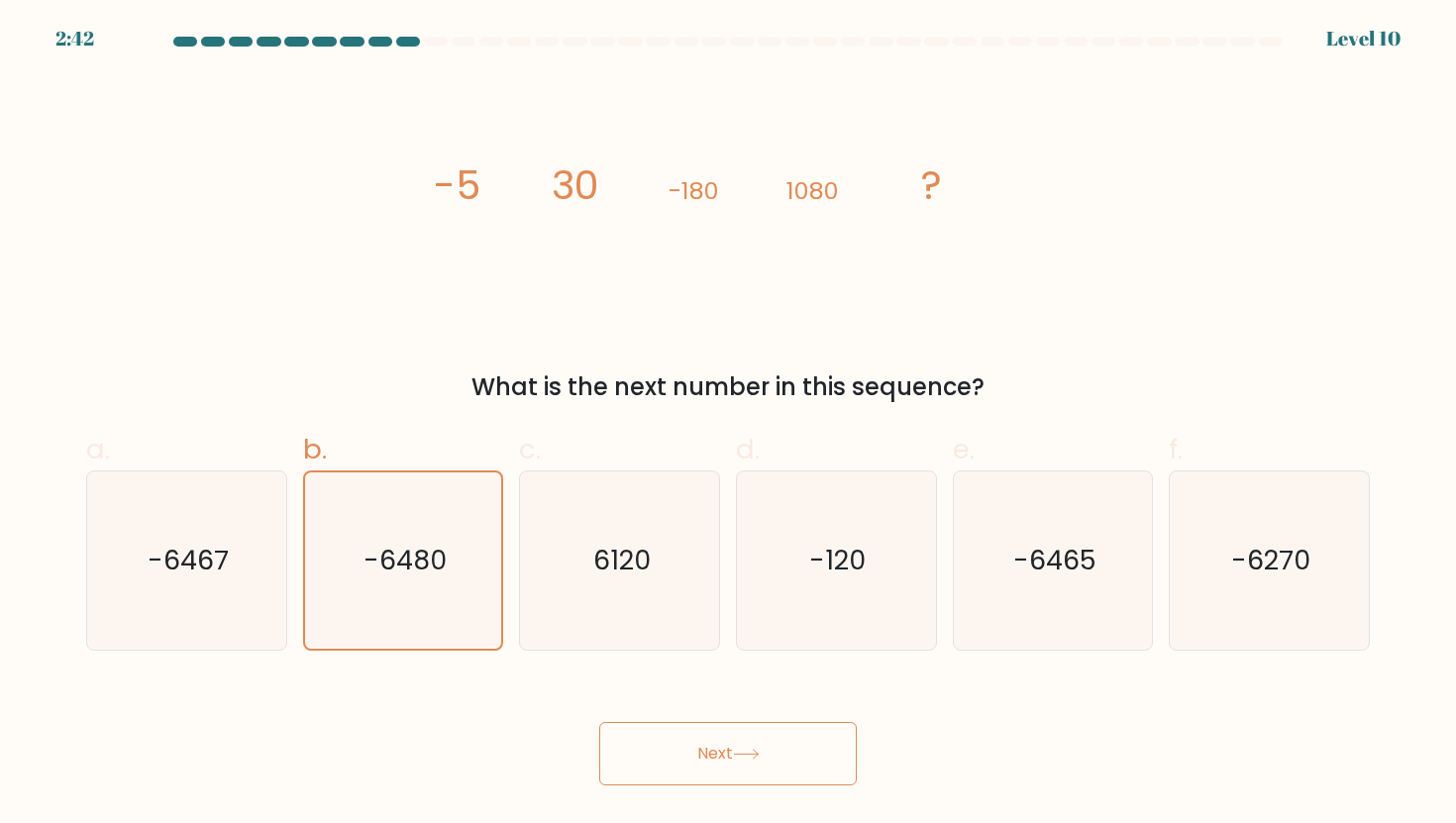 click on "Next" at bounding box center (728, 754) 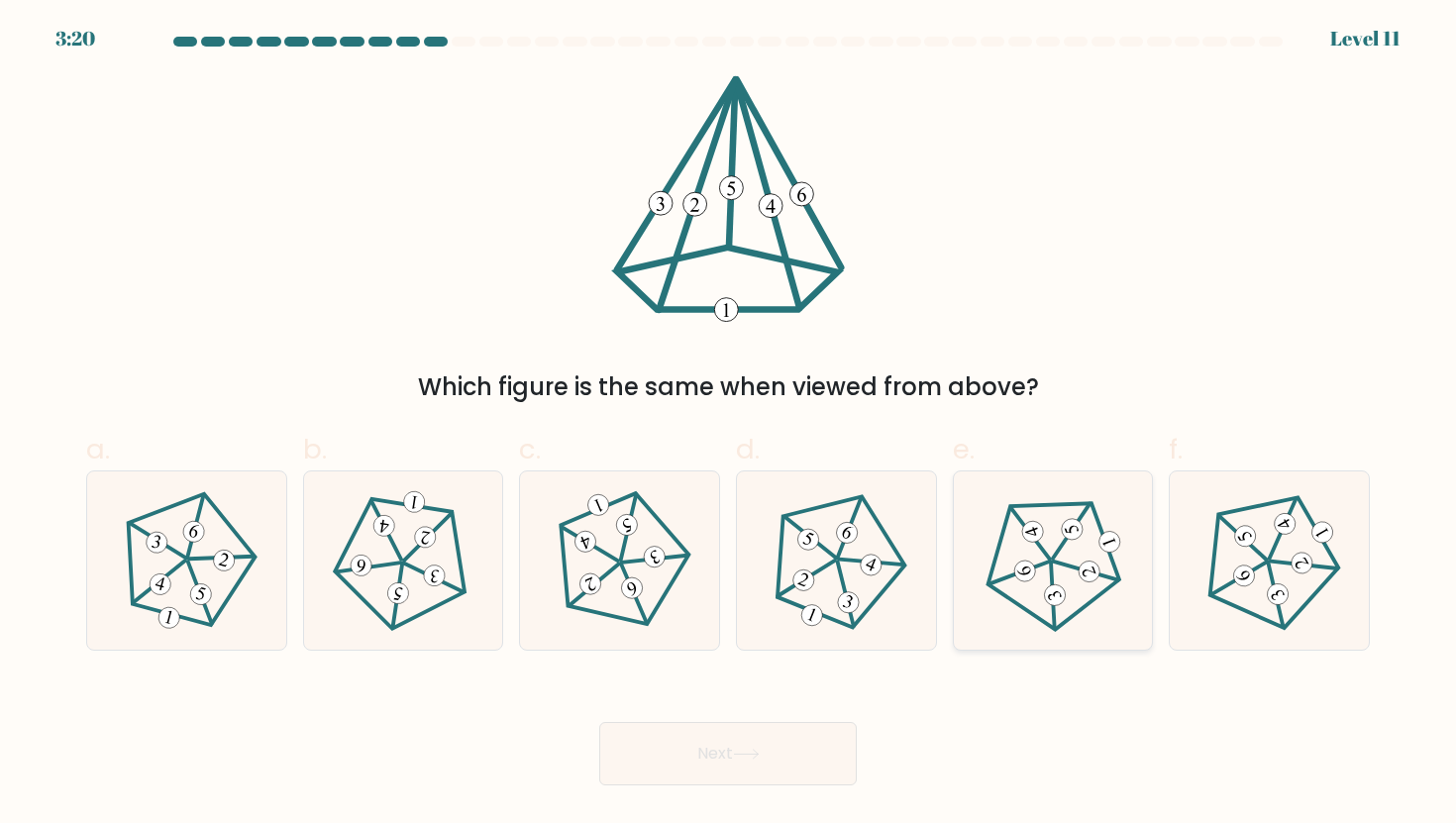 click 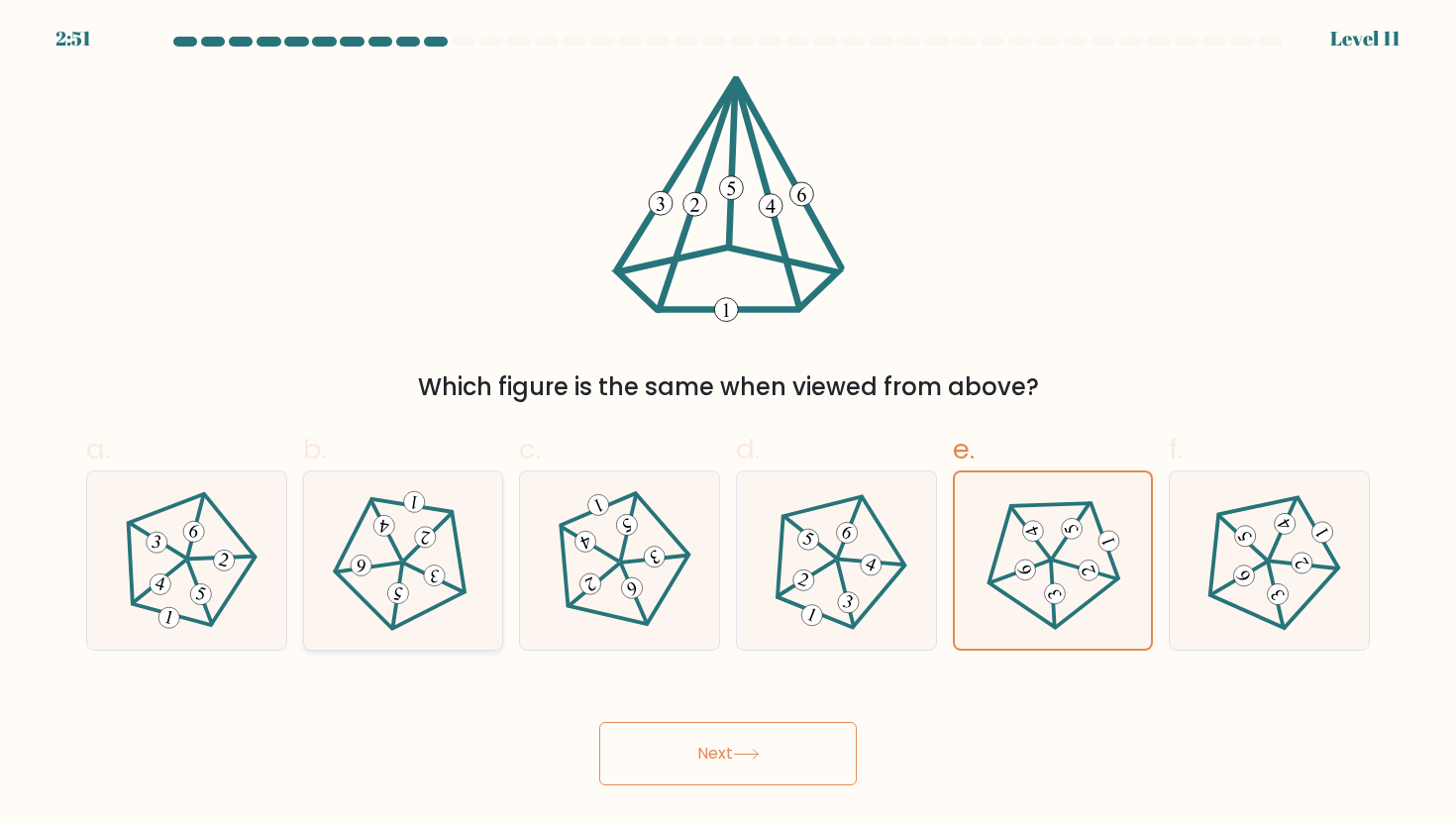click 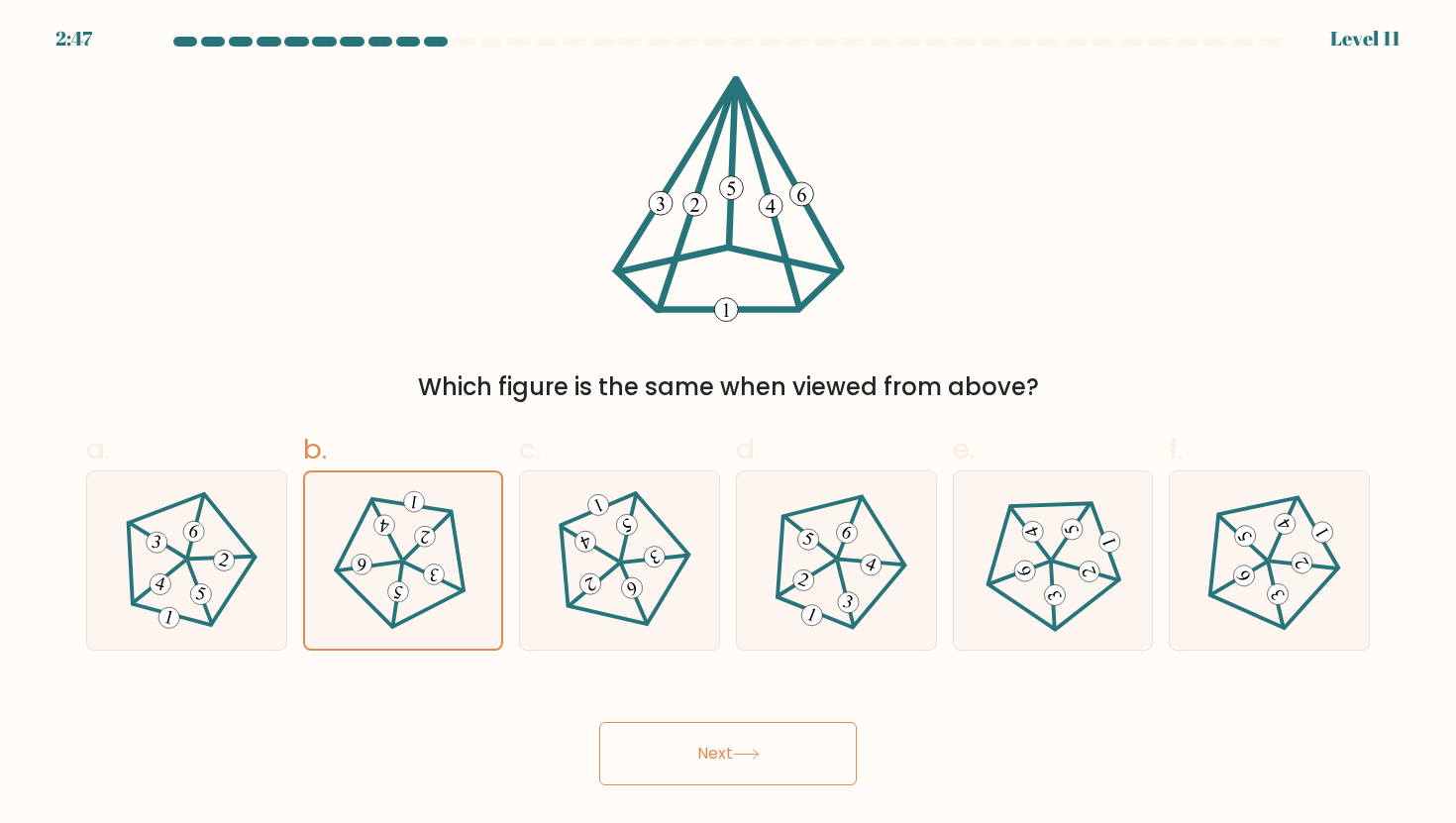 click on "Next" at bounding box center (728, 754) 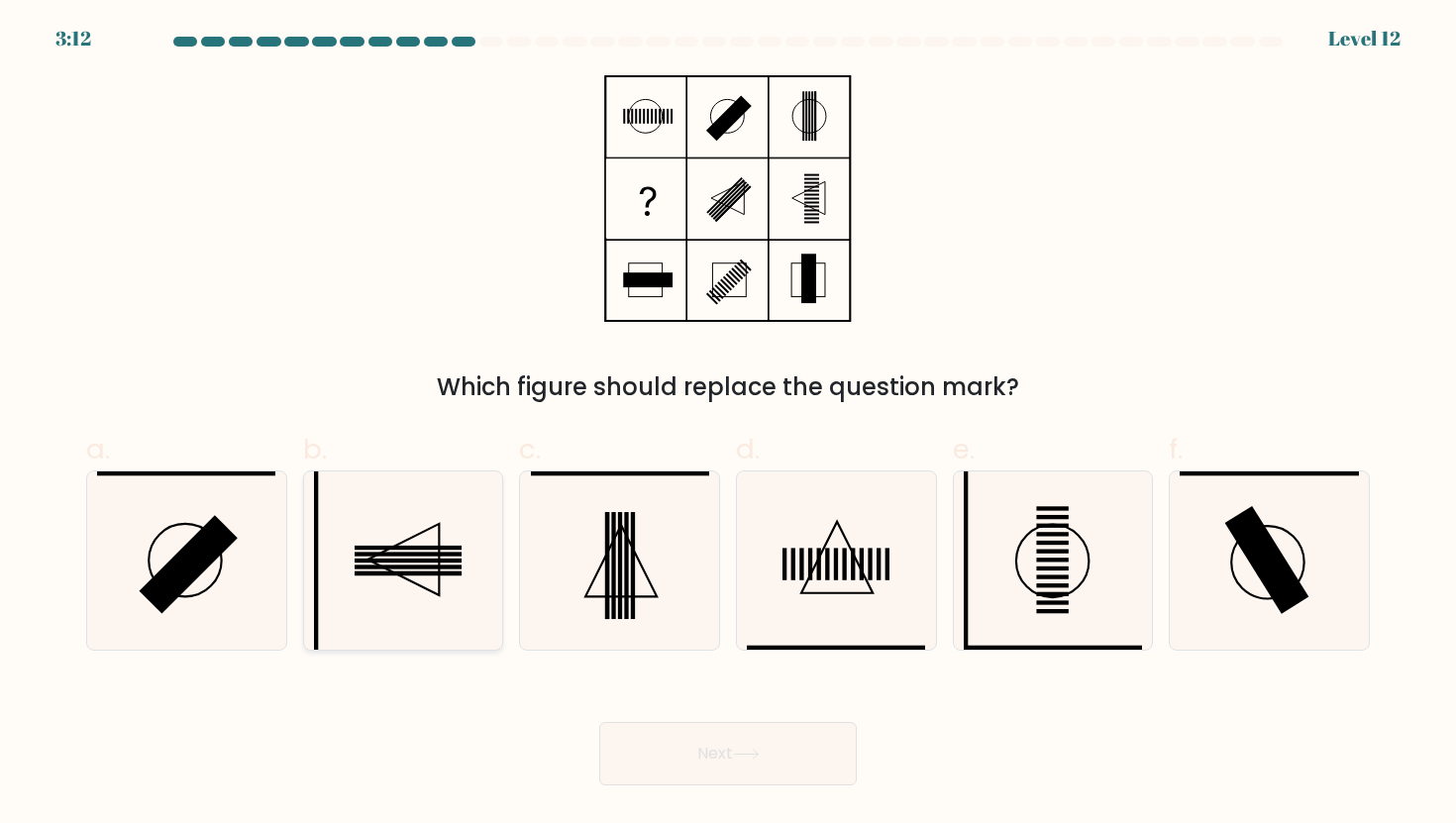 click 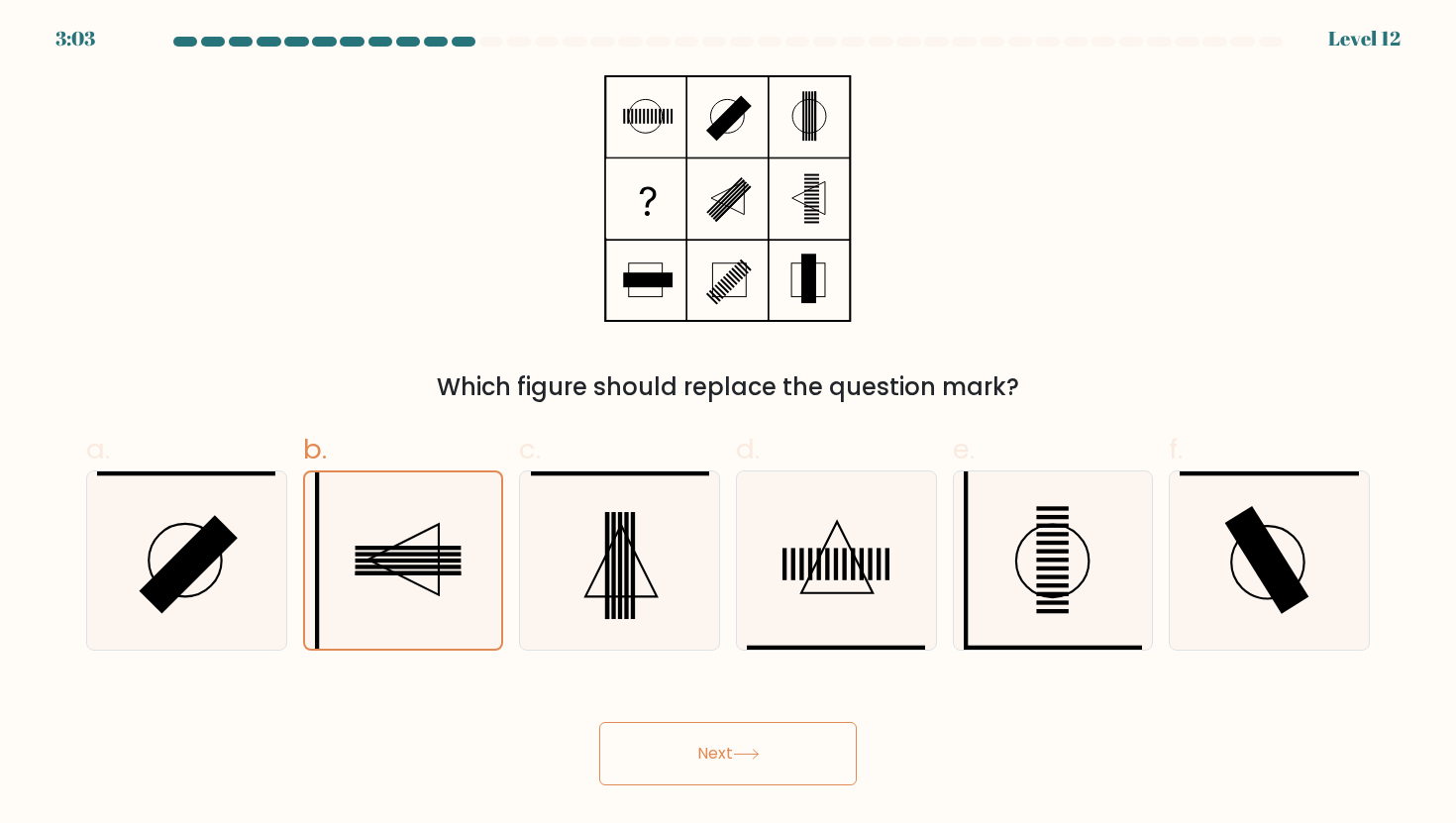 click on "Next" at bounding box center [728, 754] 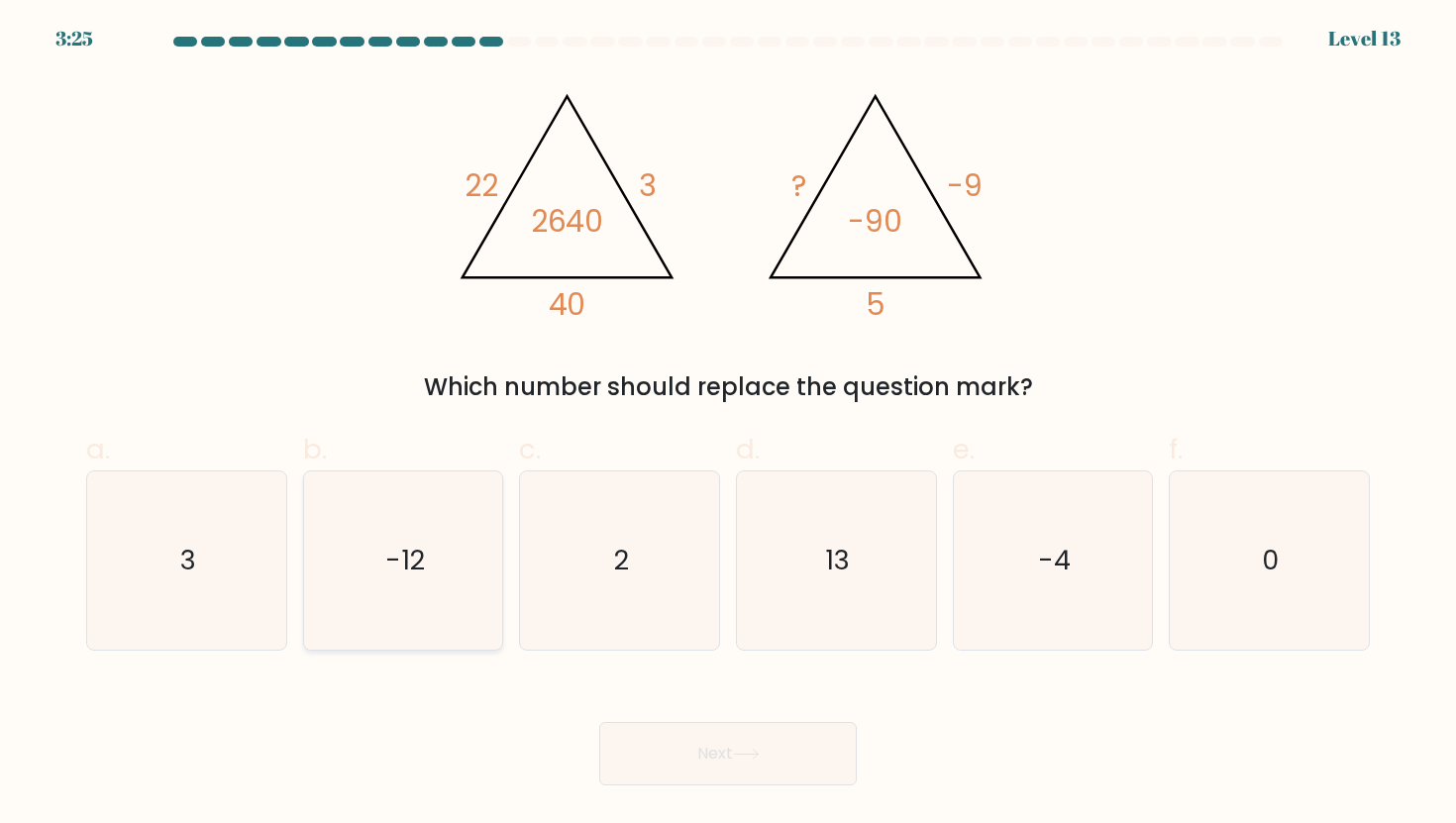 click on "-12" 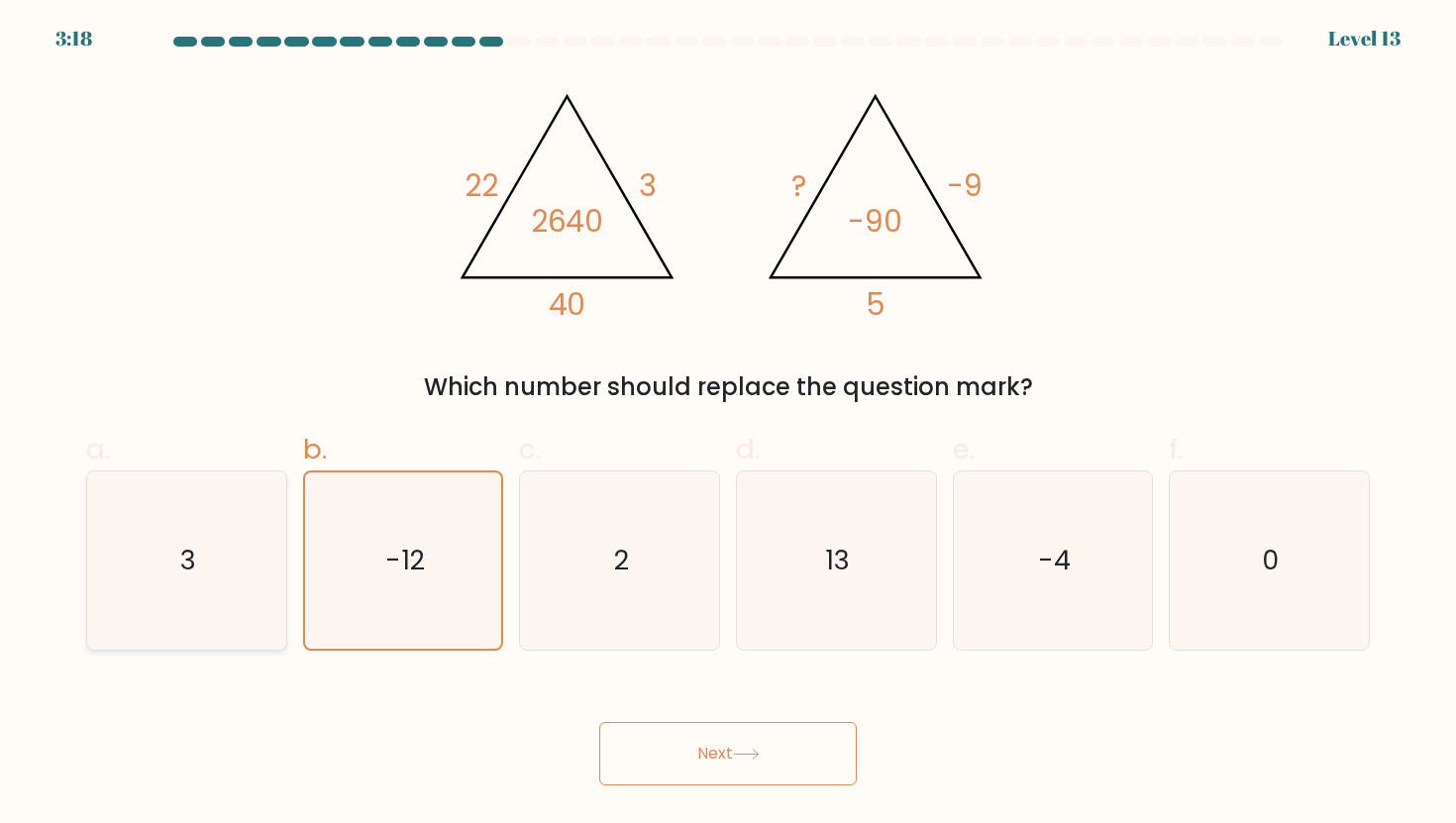 click on "3" 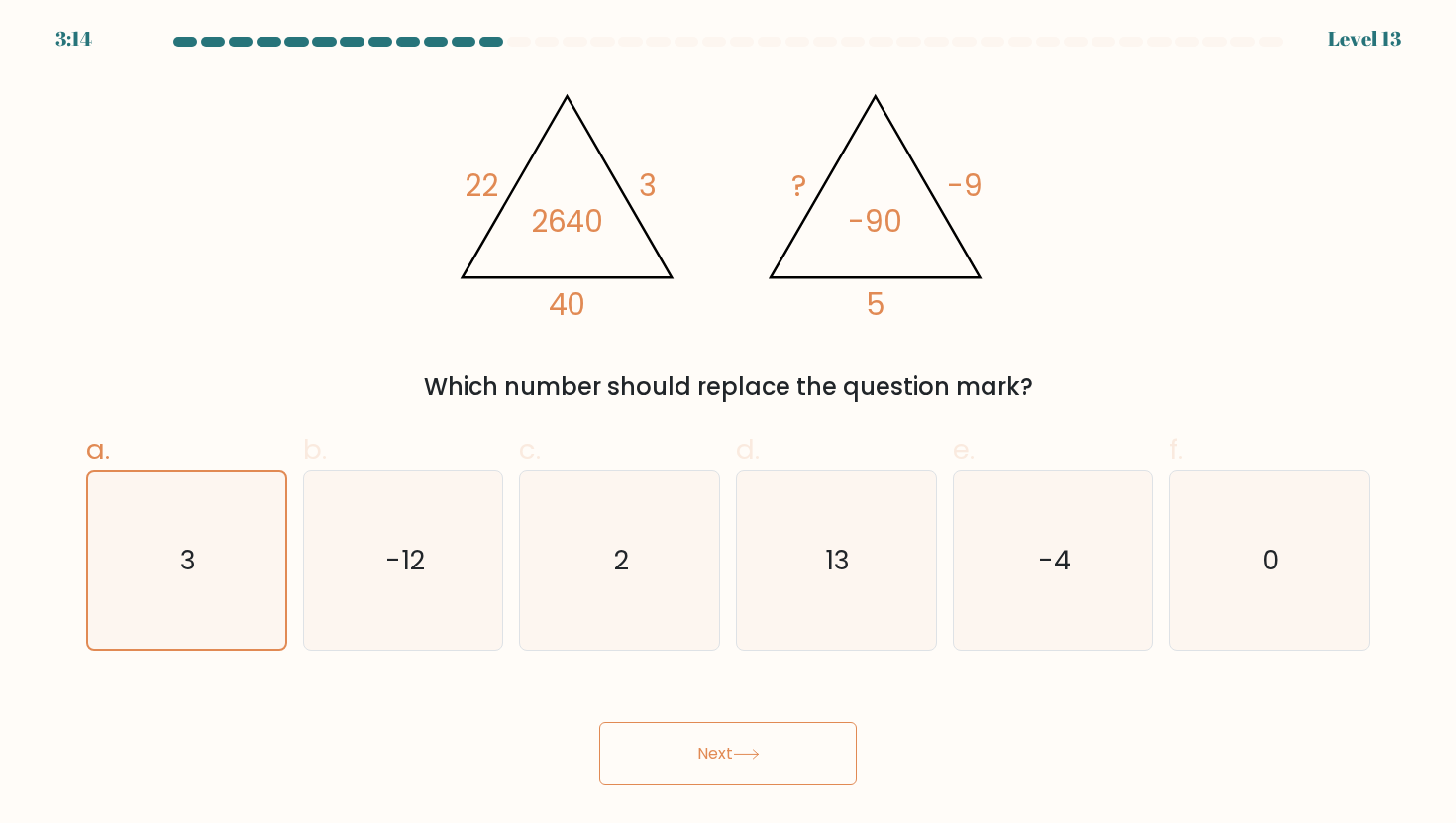 click on "Next" at bounding box center [728, 754] 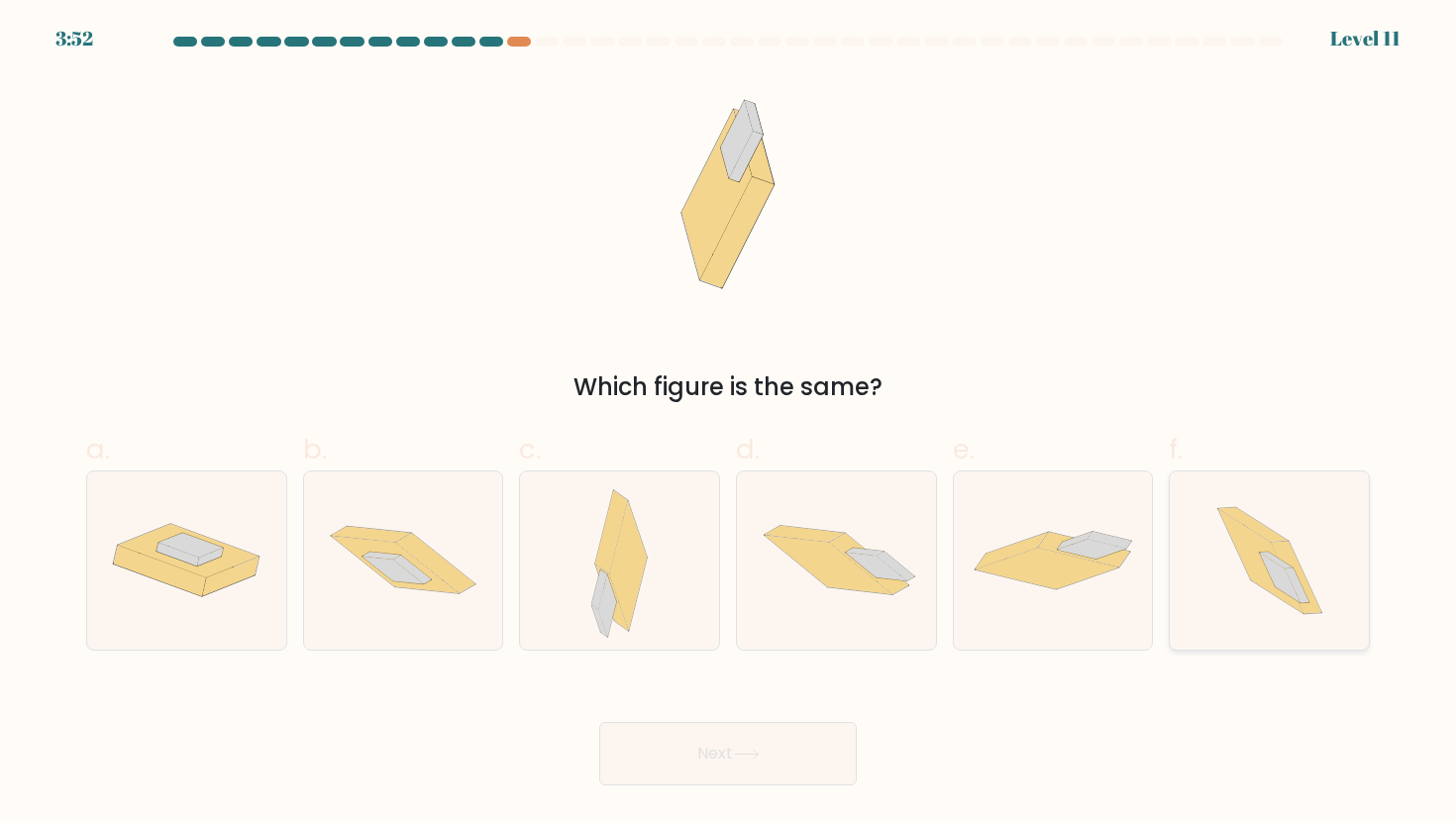click 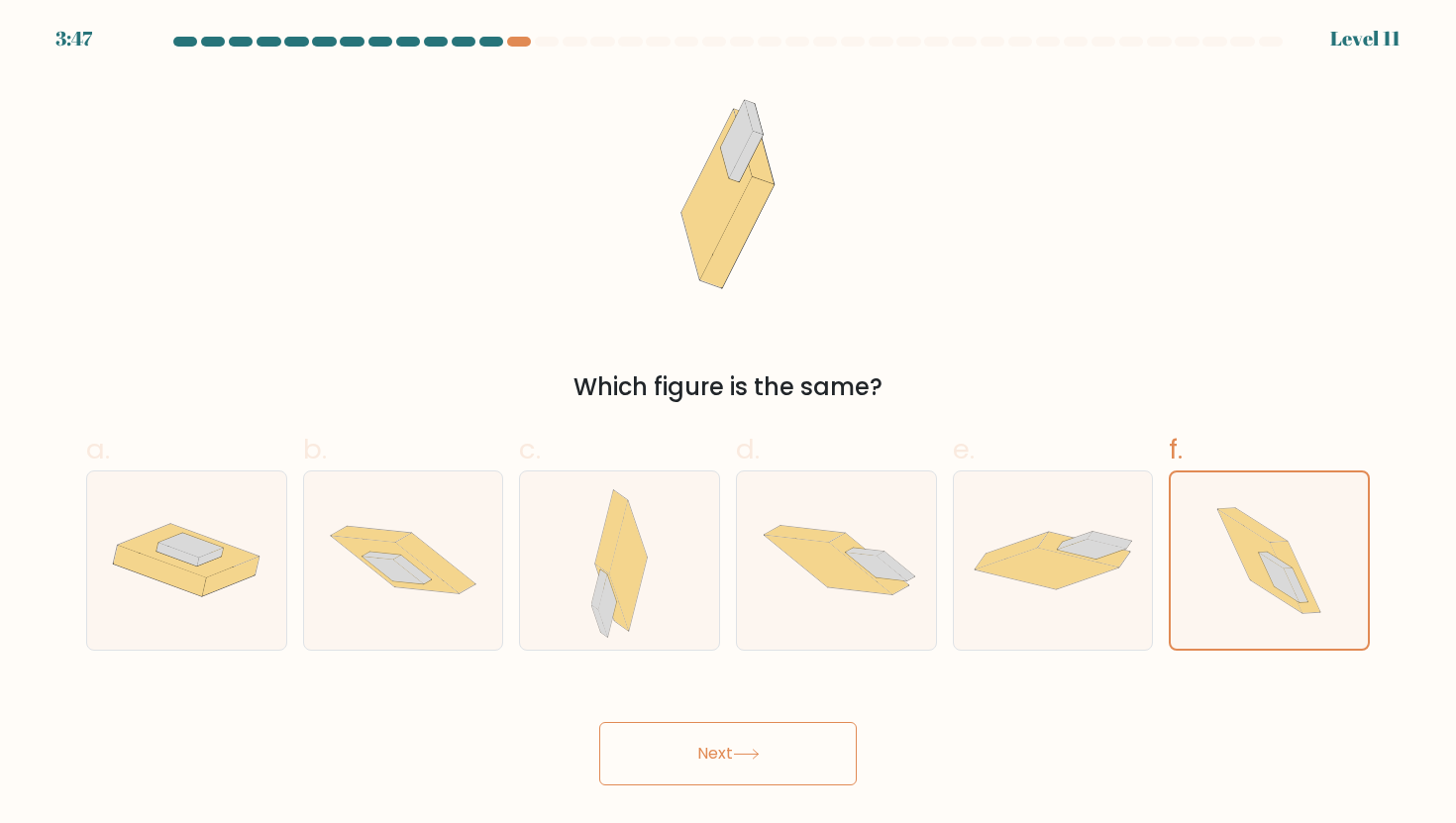 click on "Next" at bounding box center [728, 754] 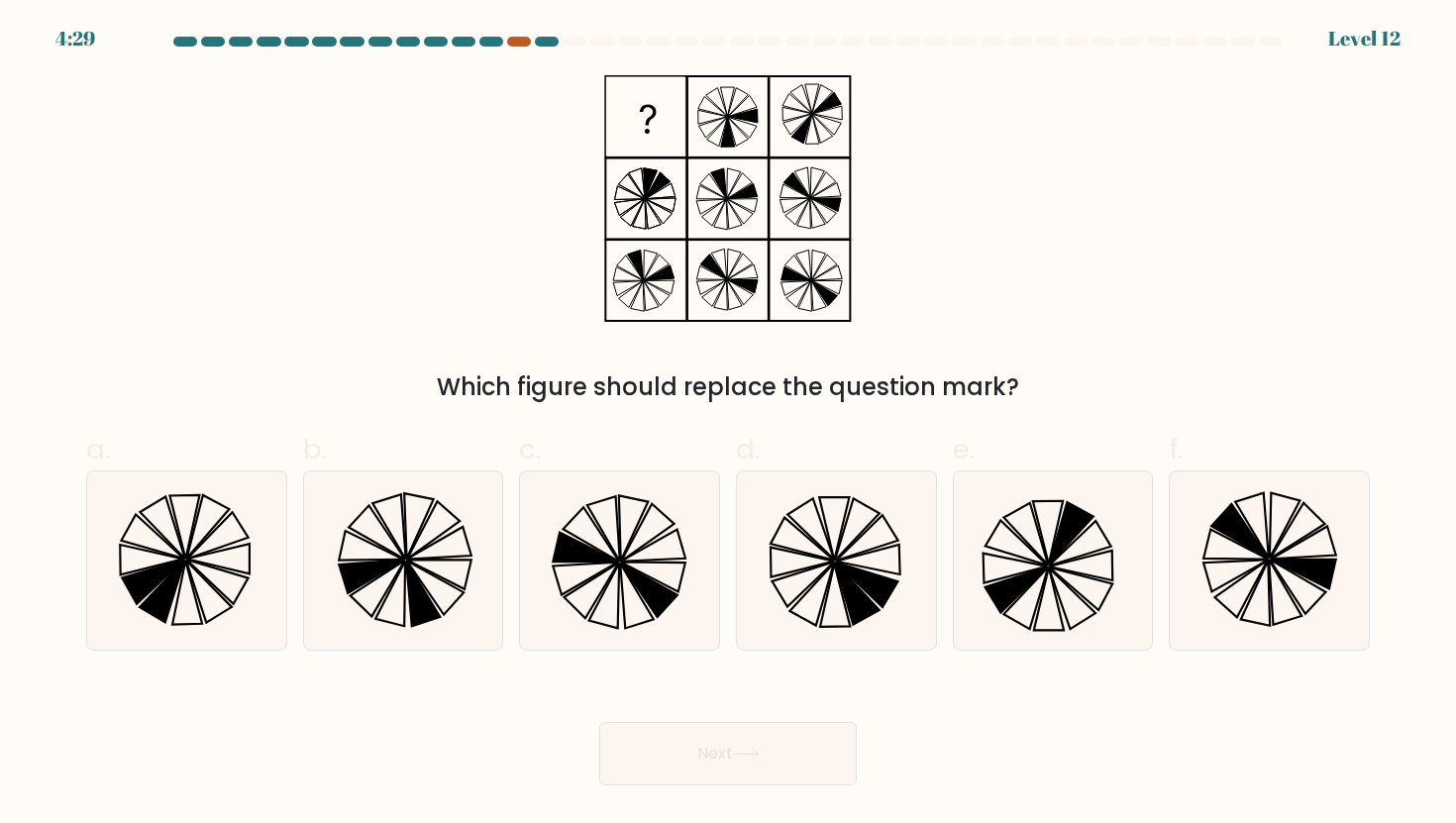 click at bounding box center (519, 42) 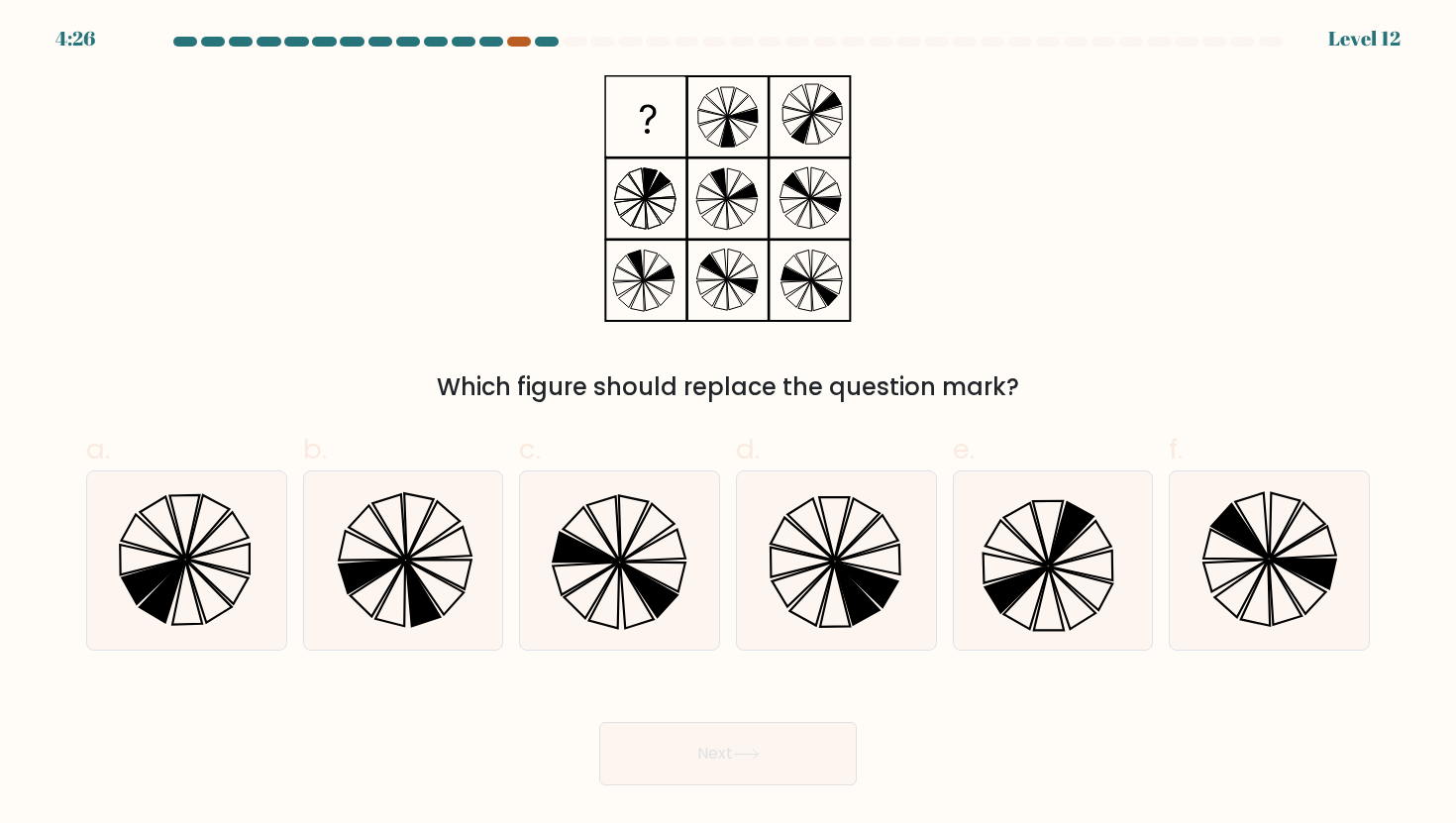 click at bounding box center [519, 42] 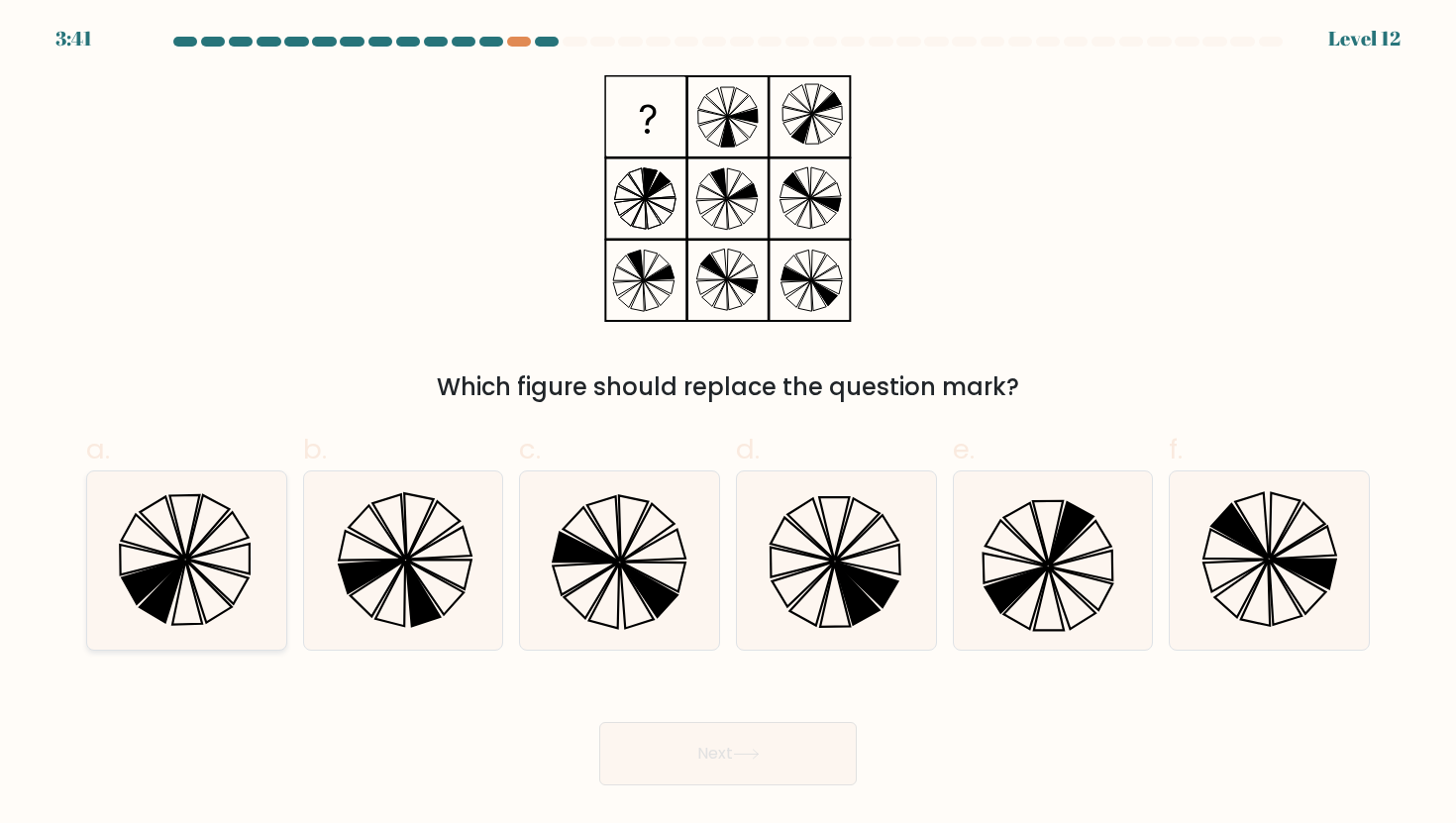 click 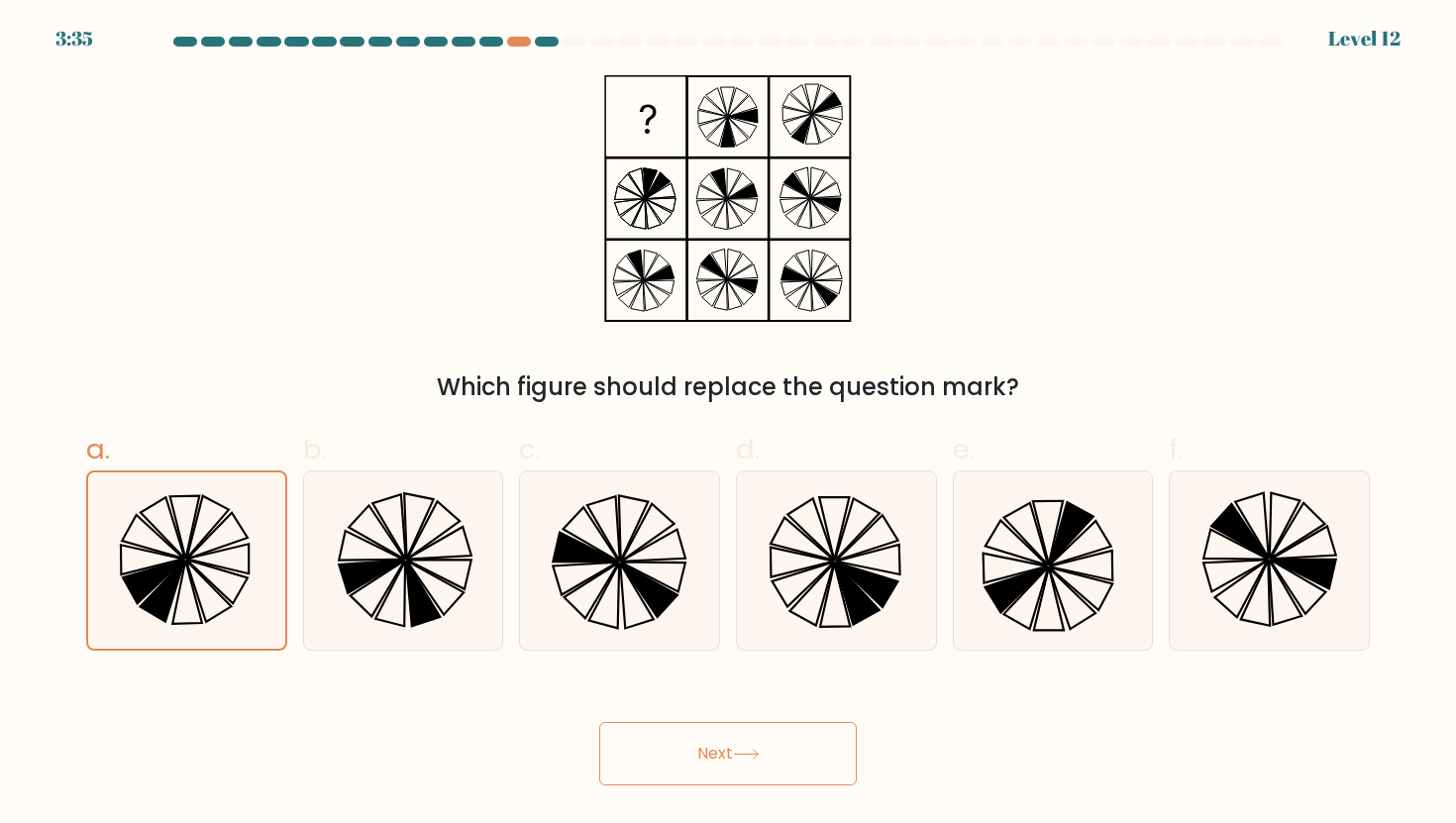 click on "Next" at bounding box center (728, 754) 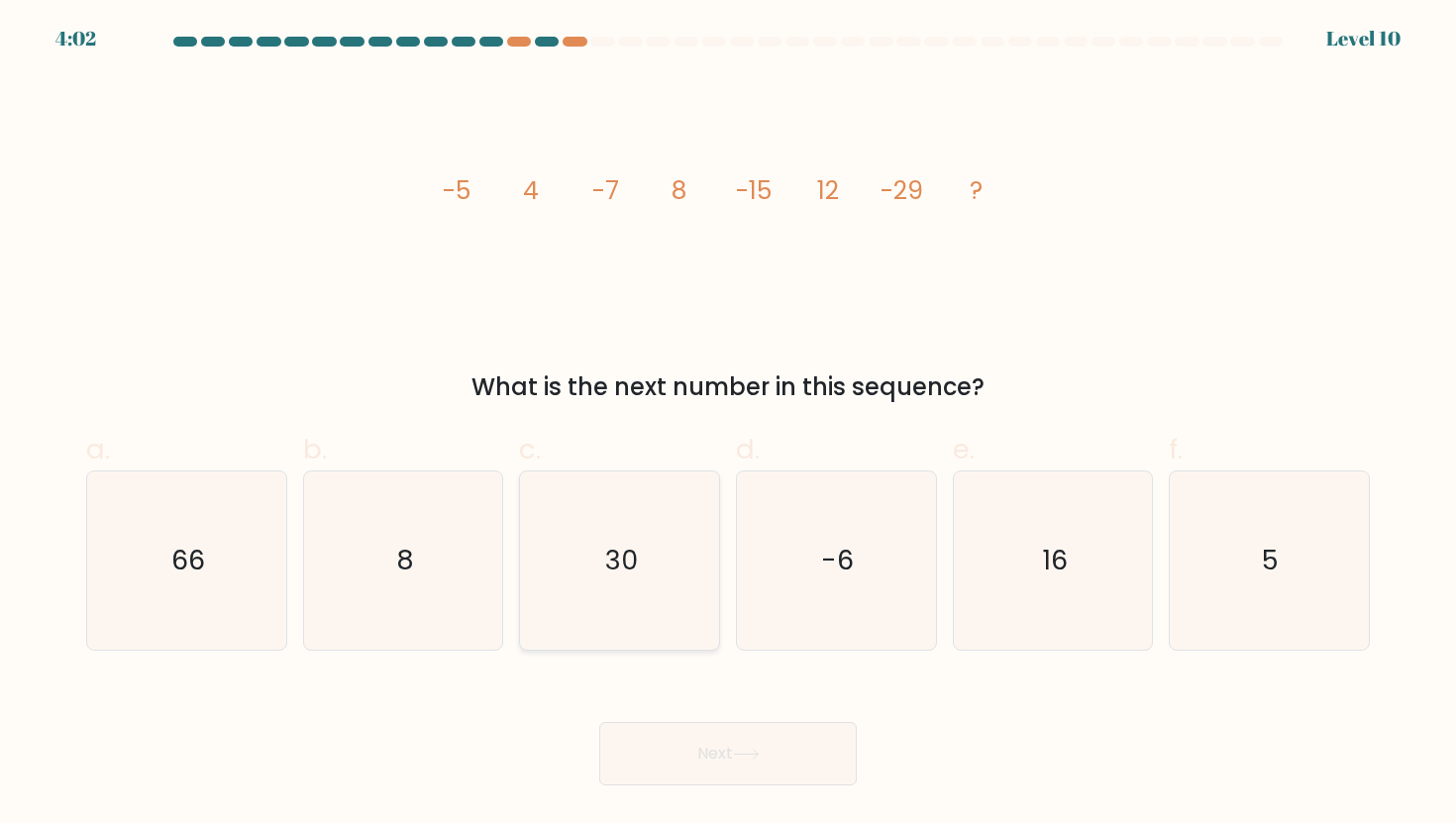 click on "30" 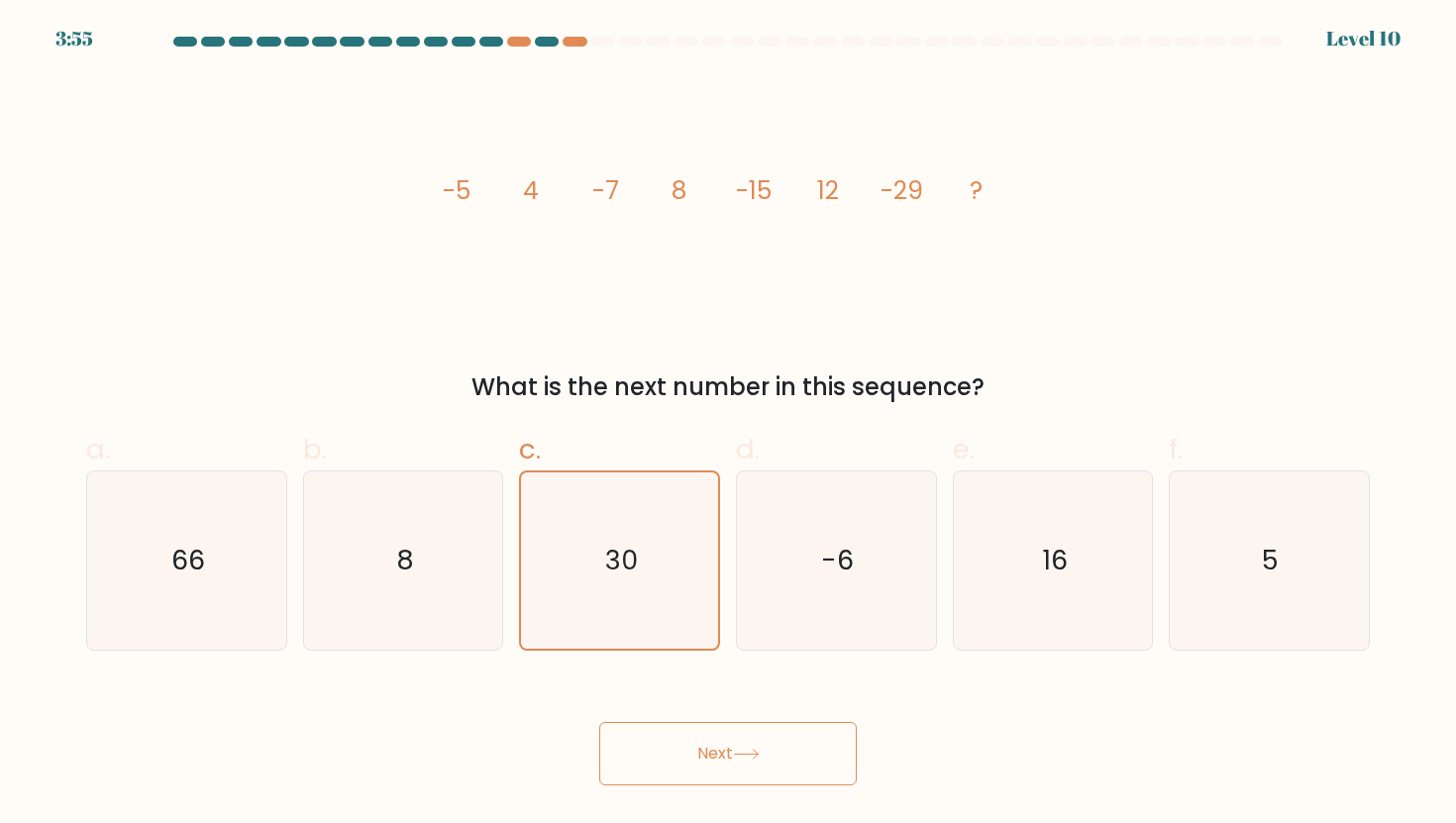 click on "Next" at bounding box center [728, 754] 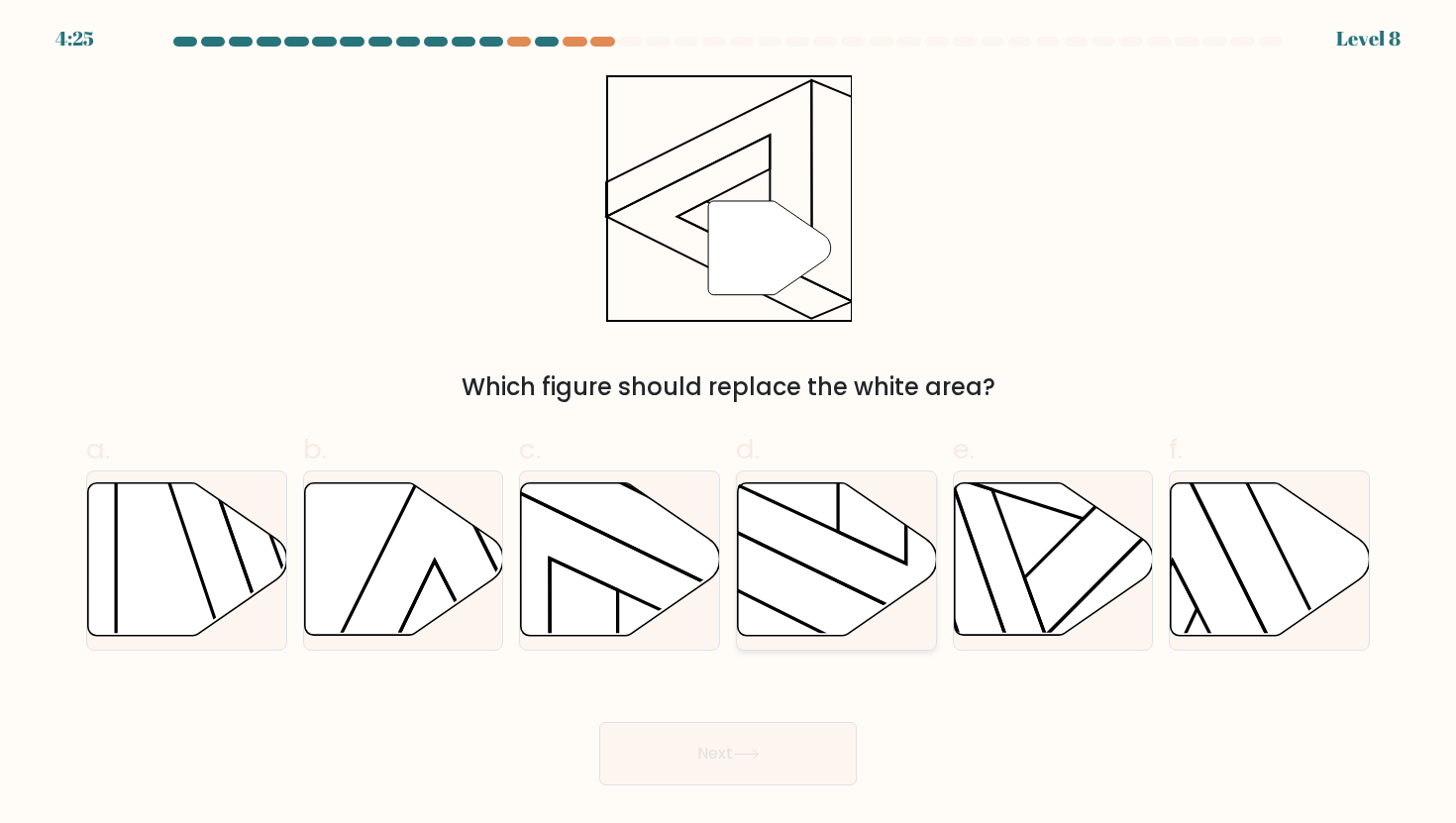click 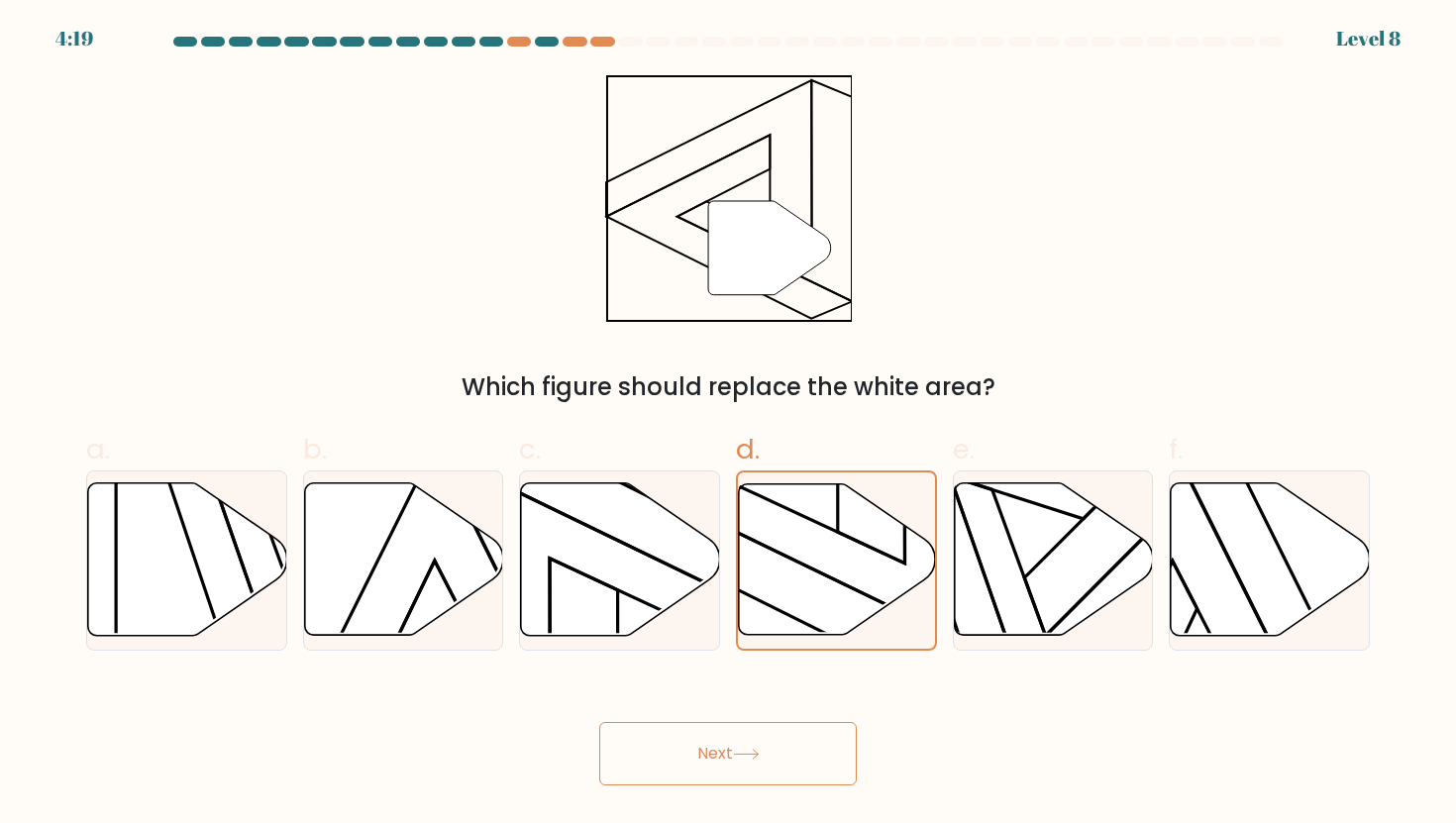 click on "Next" at bounding box center [728, 754] 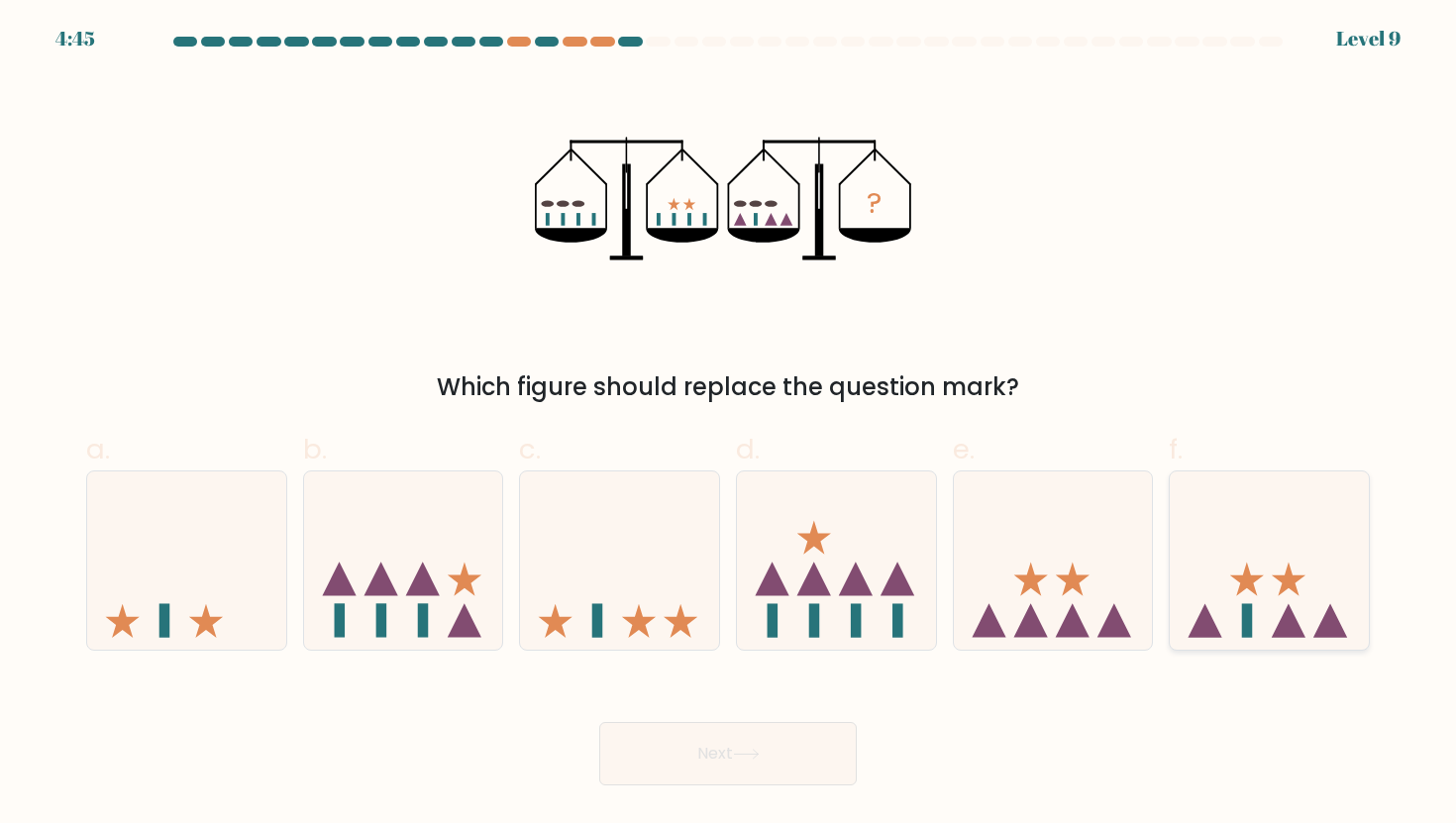 click 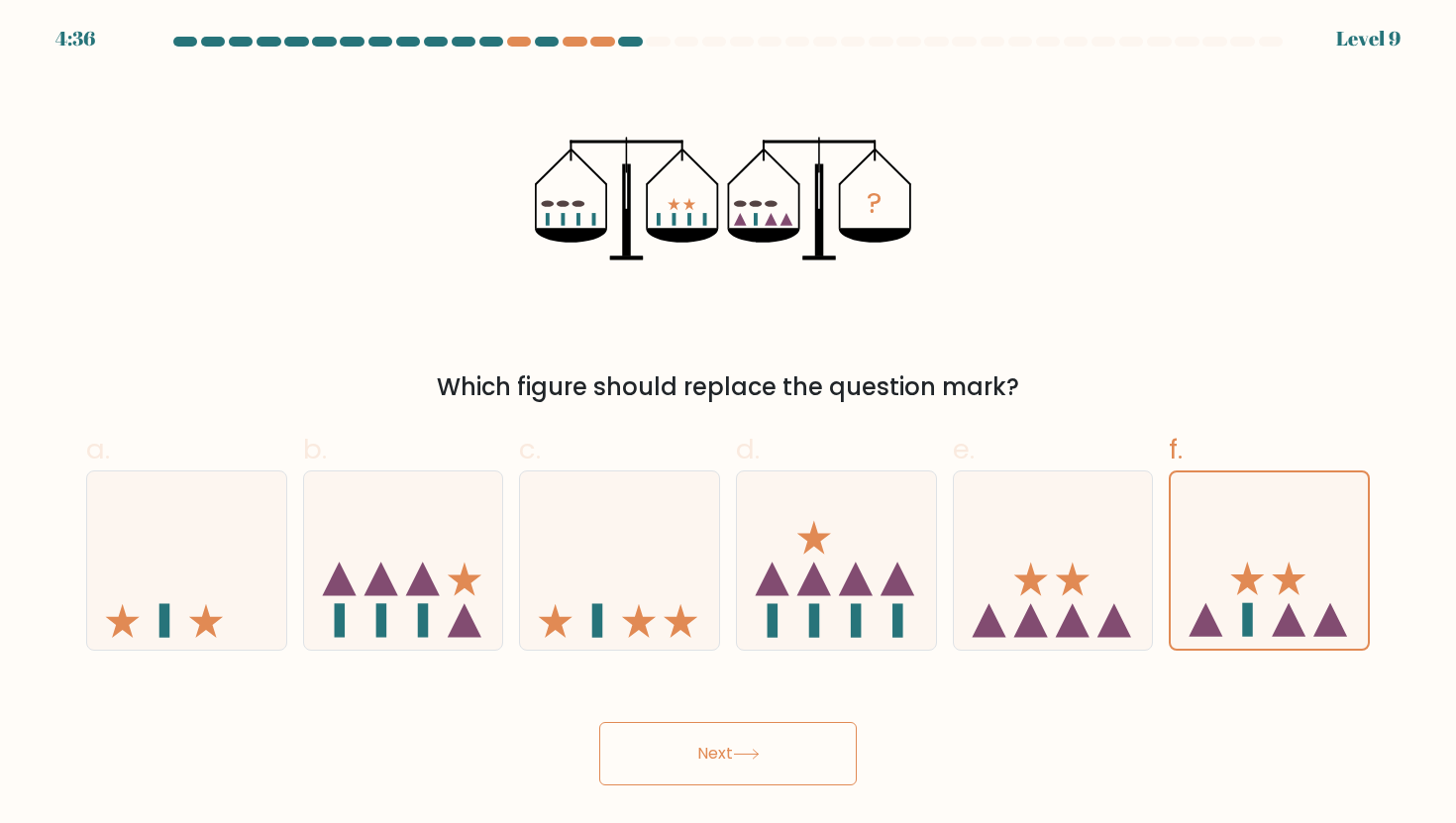 click 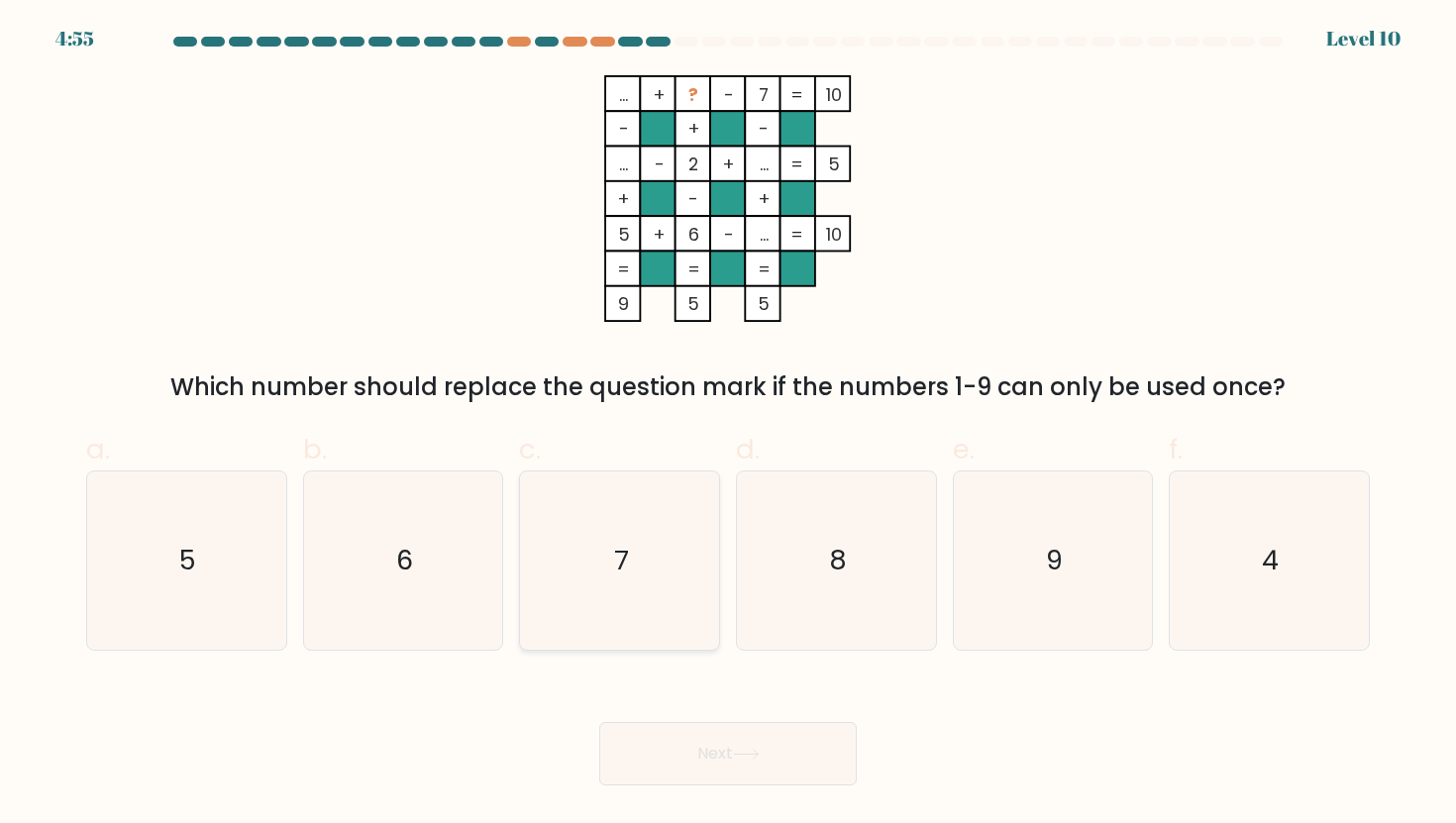 click on "7" 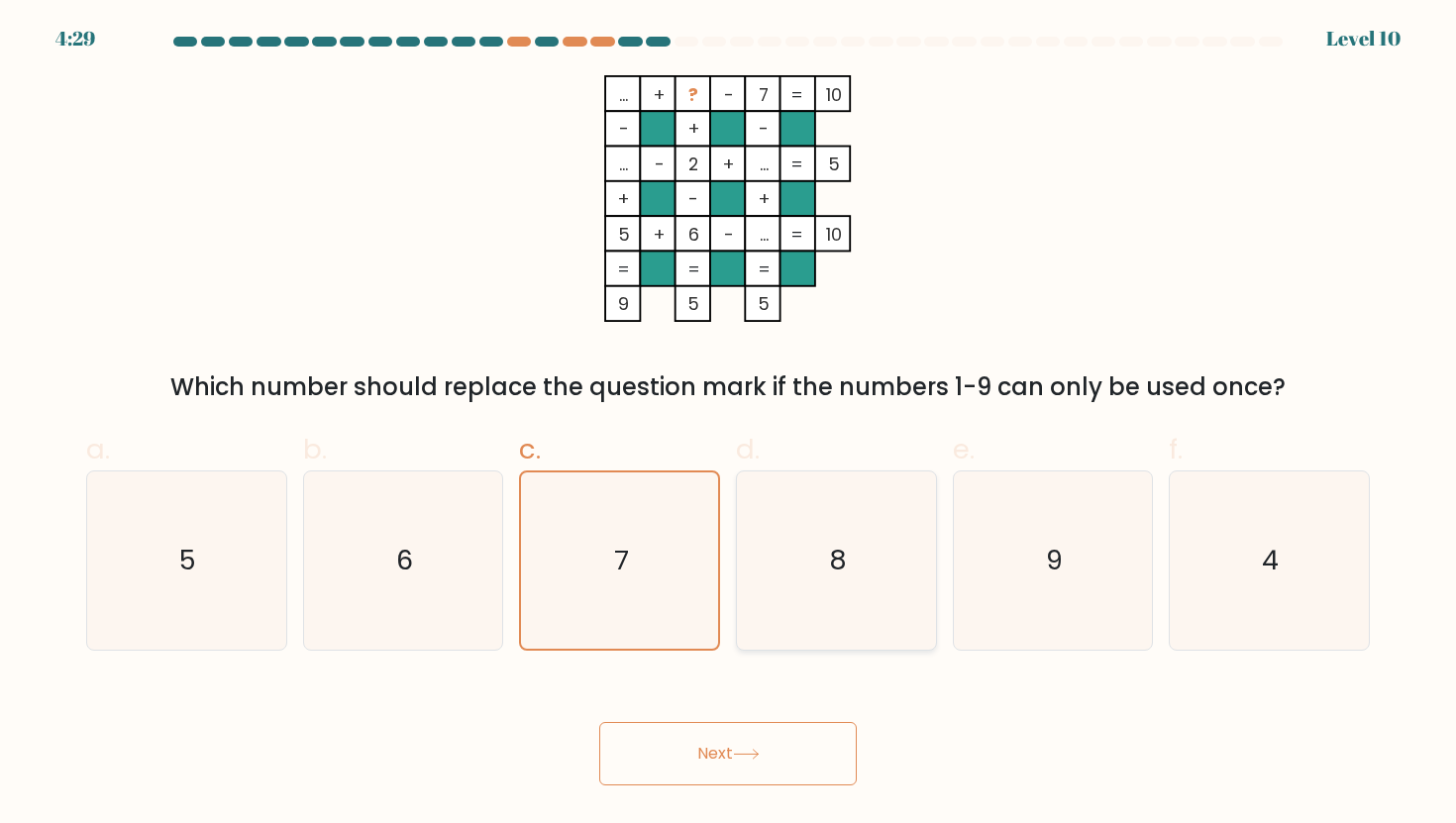 click on "8" 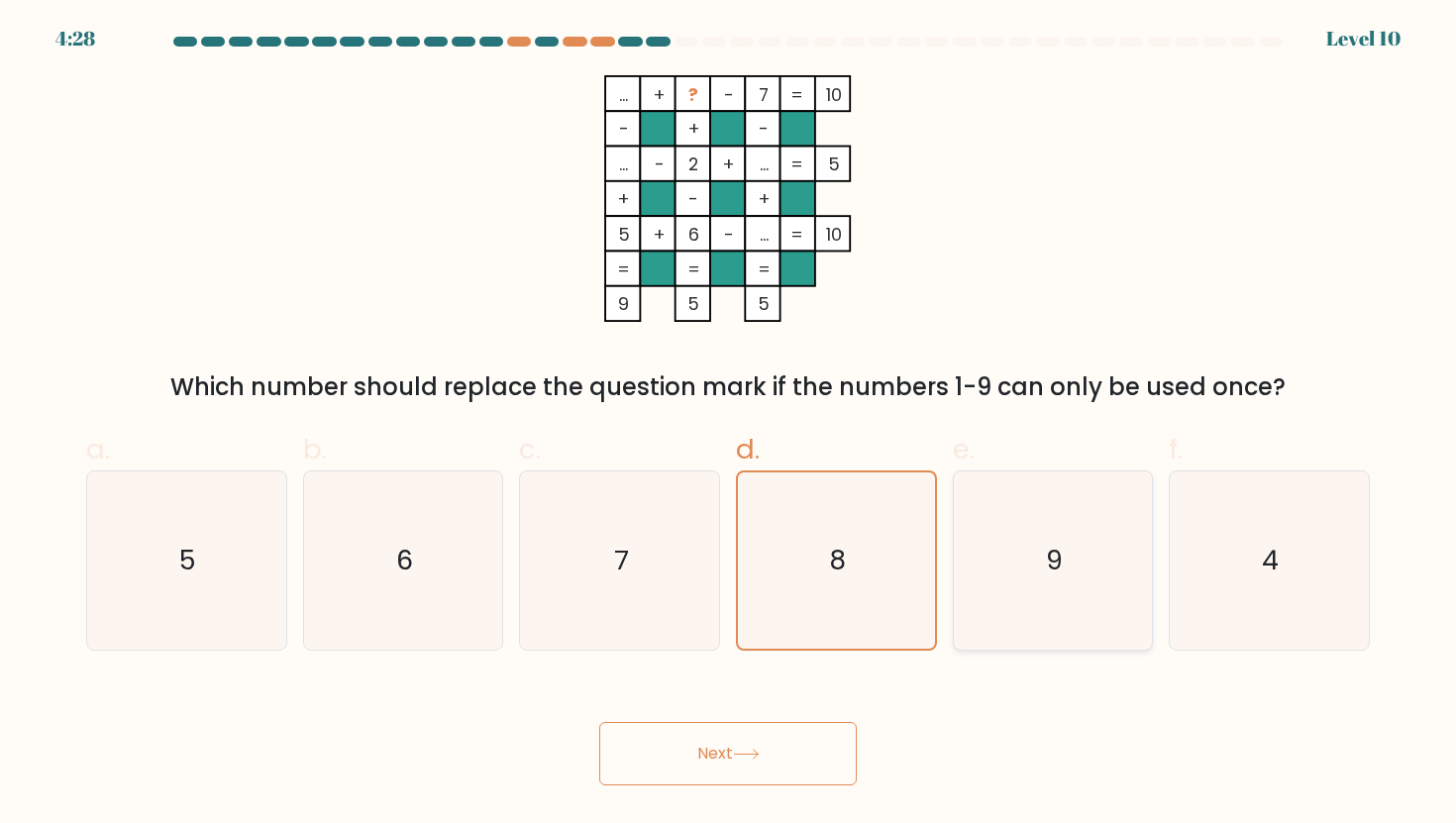 click on "9" 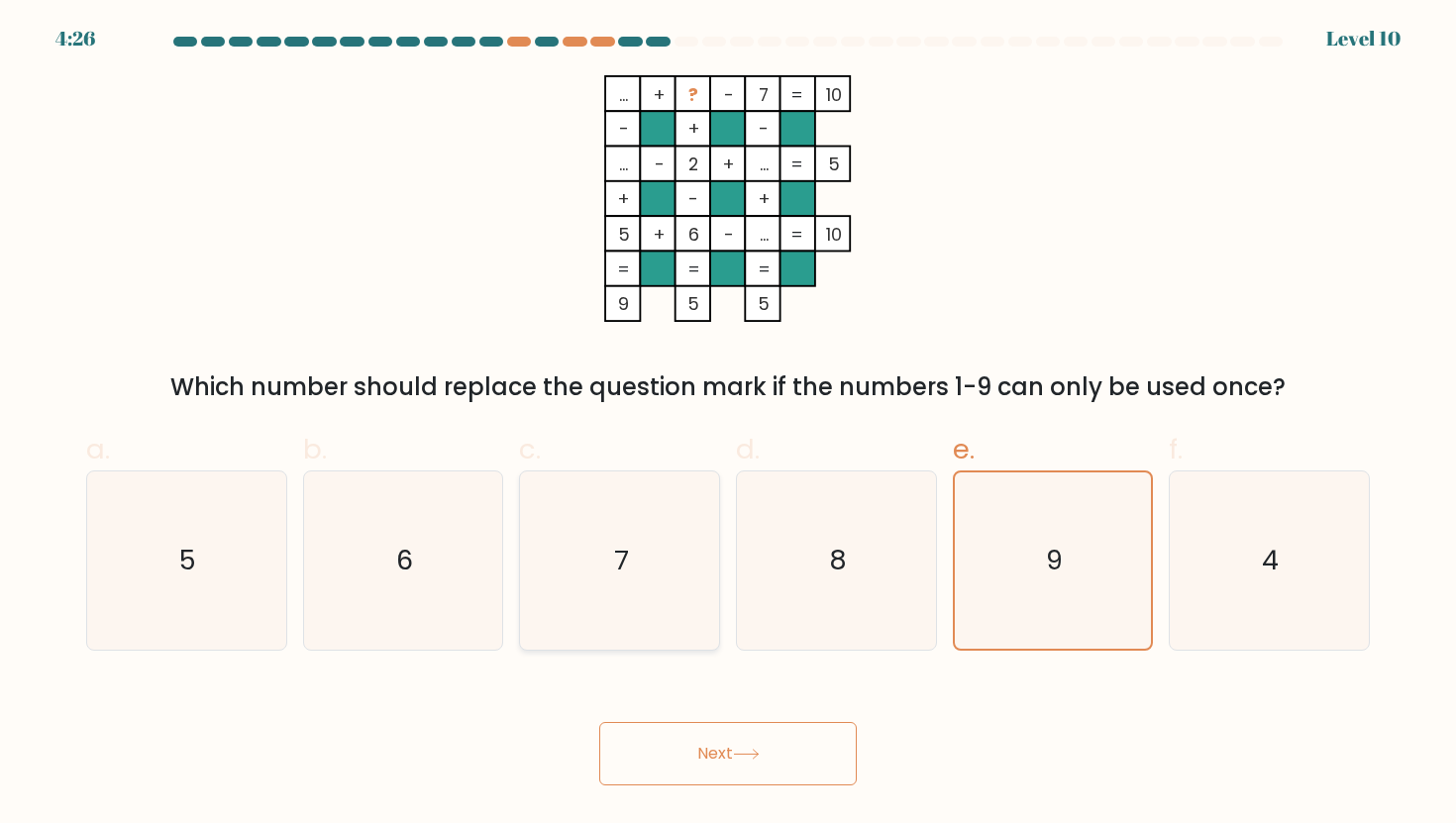 click on "7" 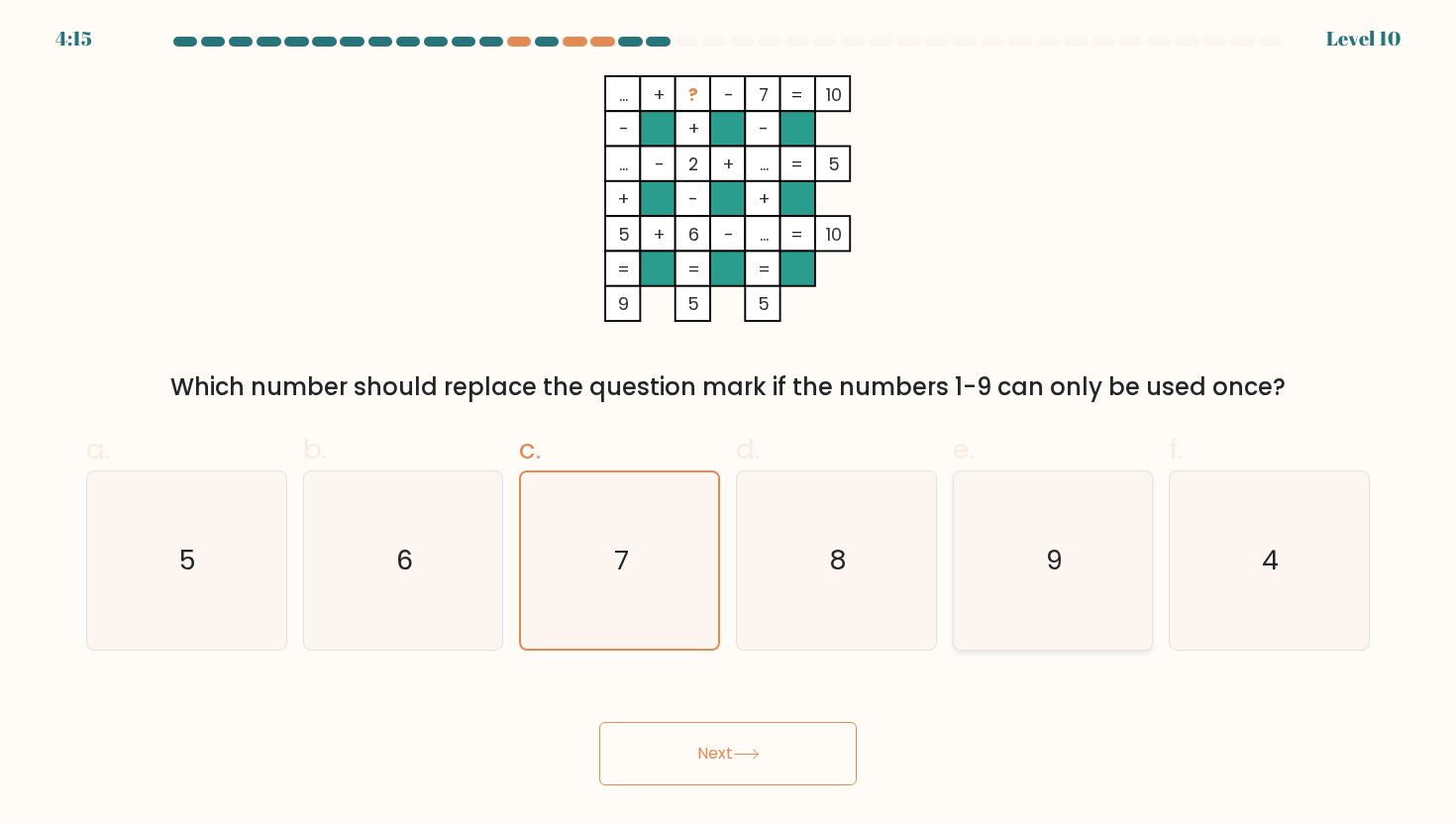 click on "9" 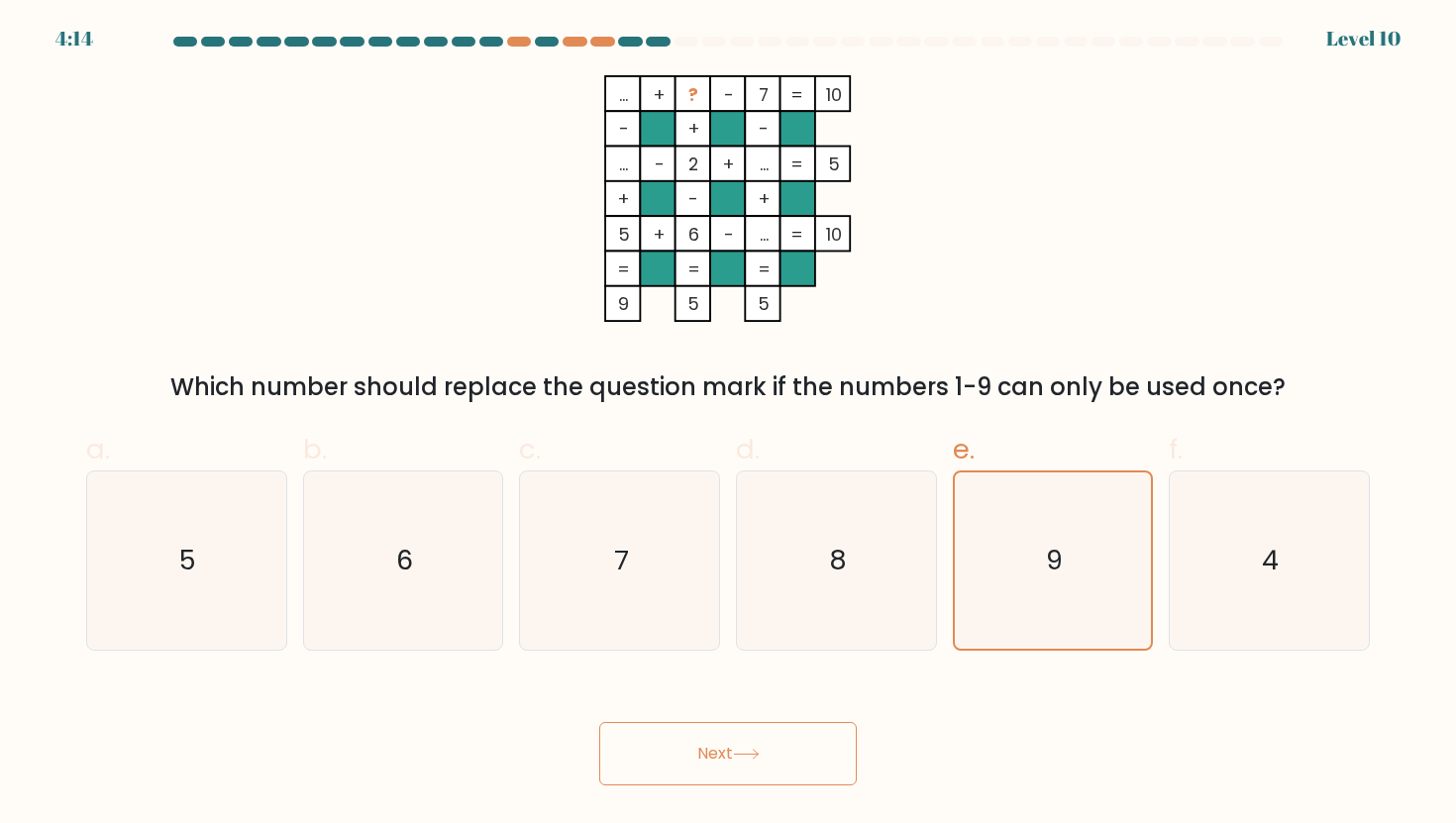 click 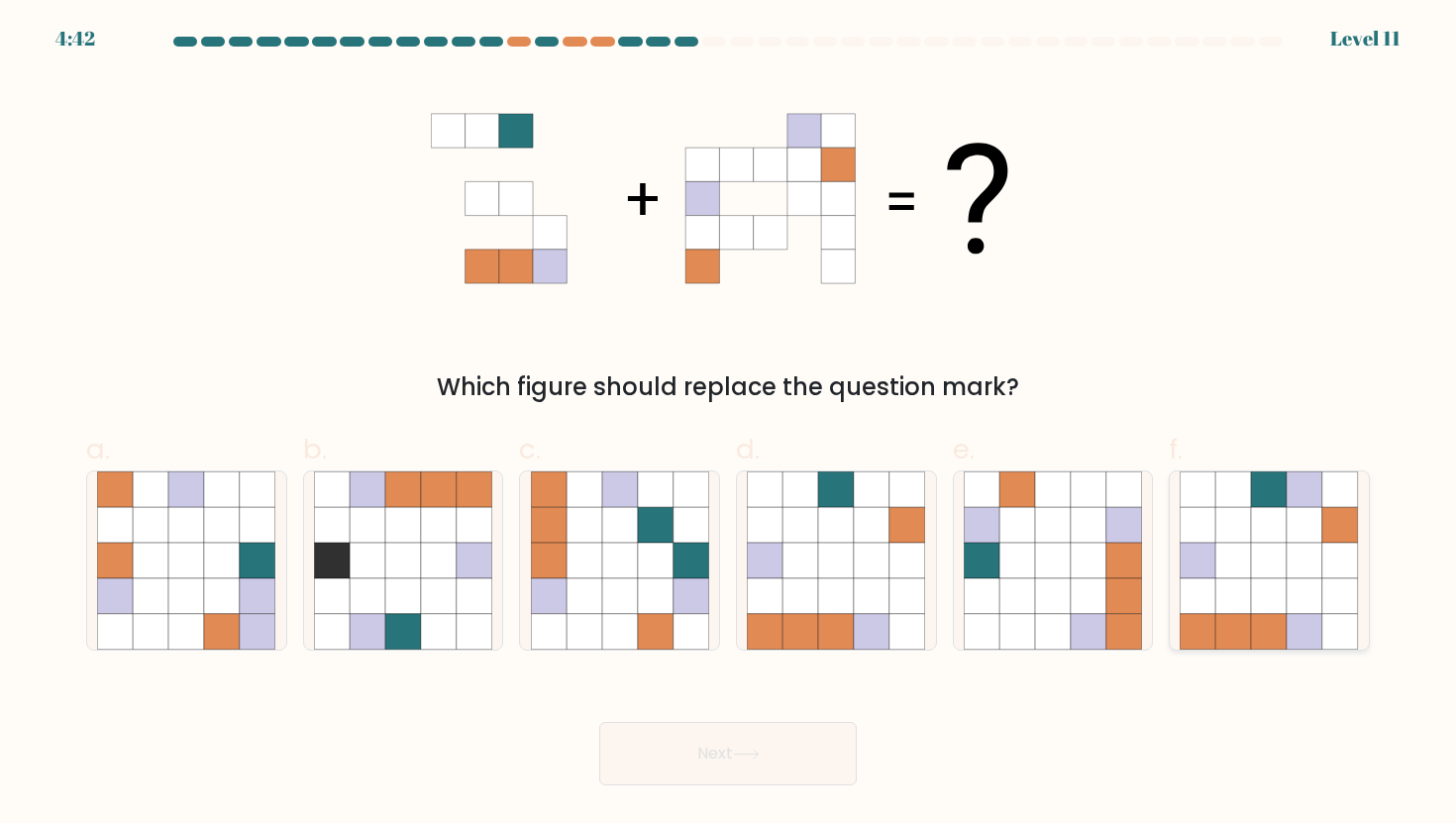 click 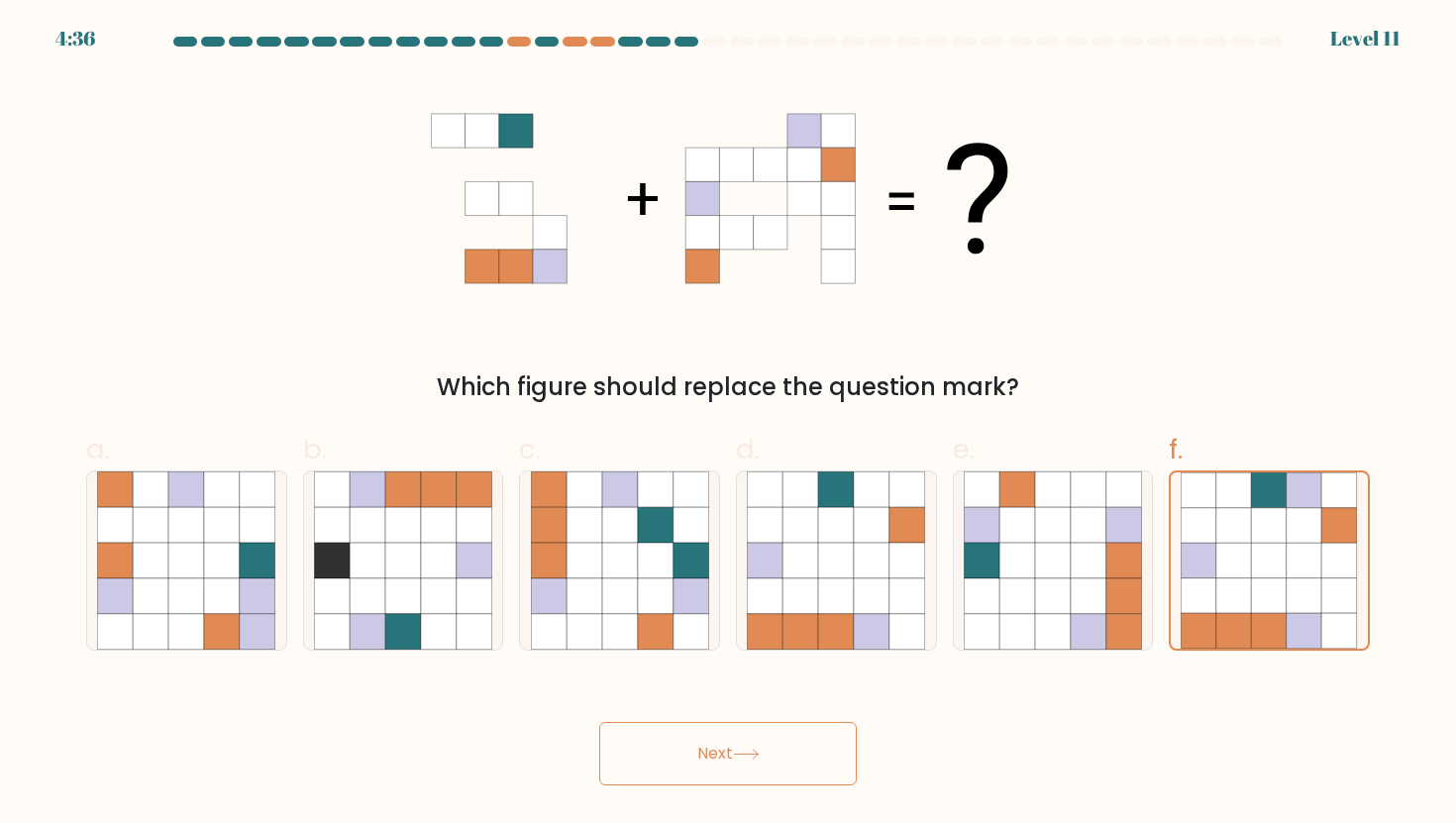 click on "Next" at bounding box center [728, 754] 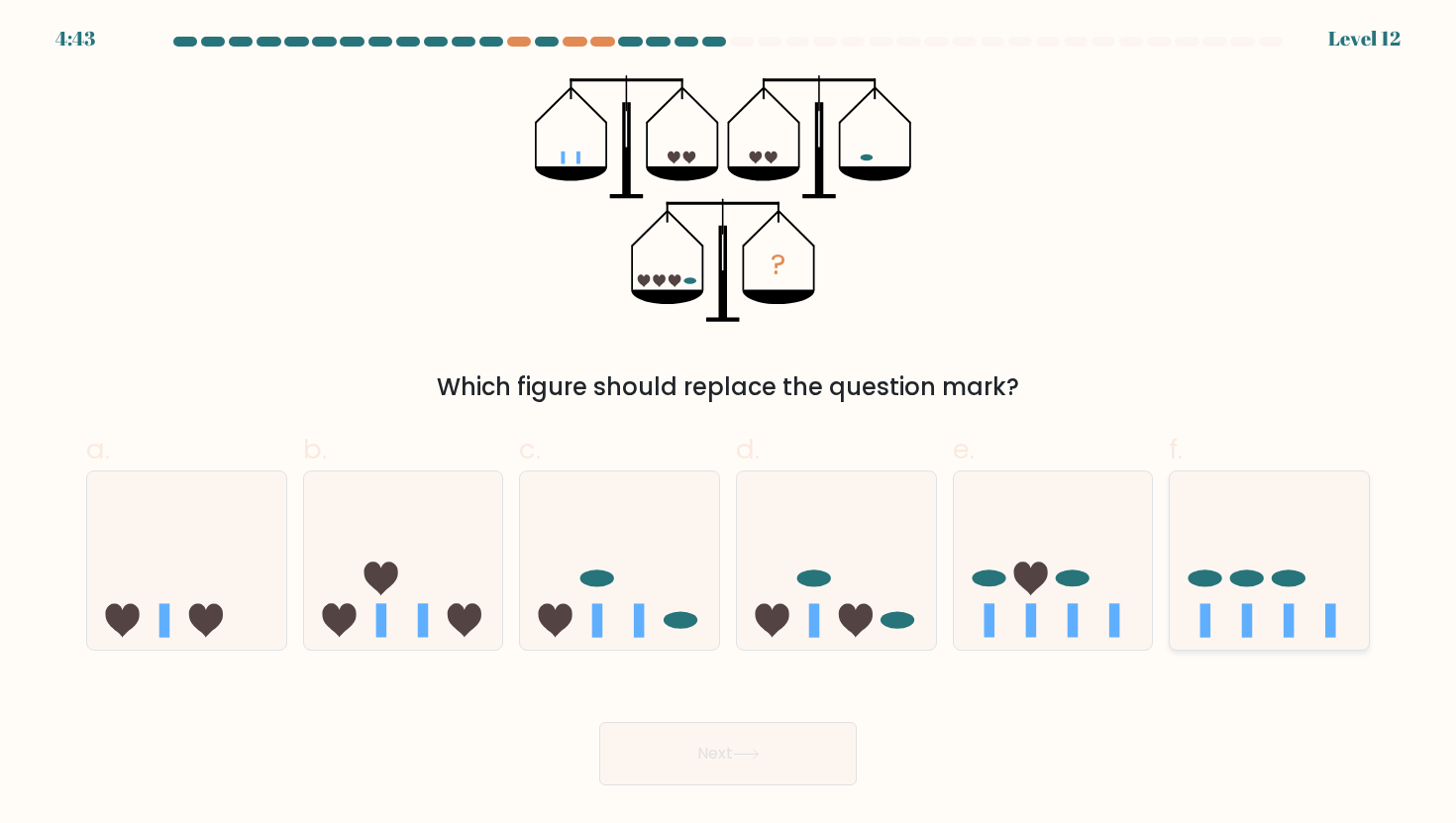 click 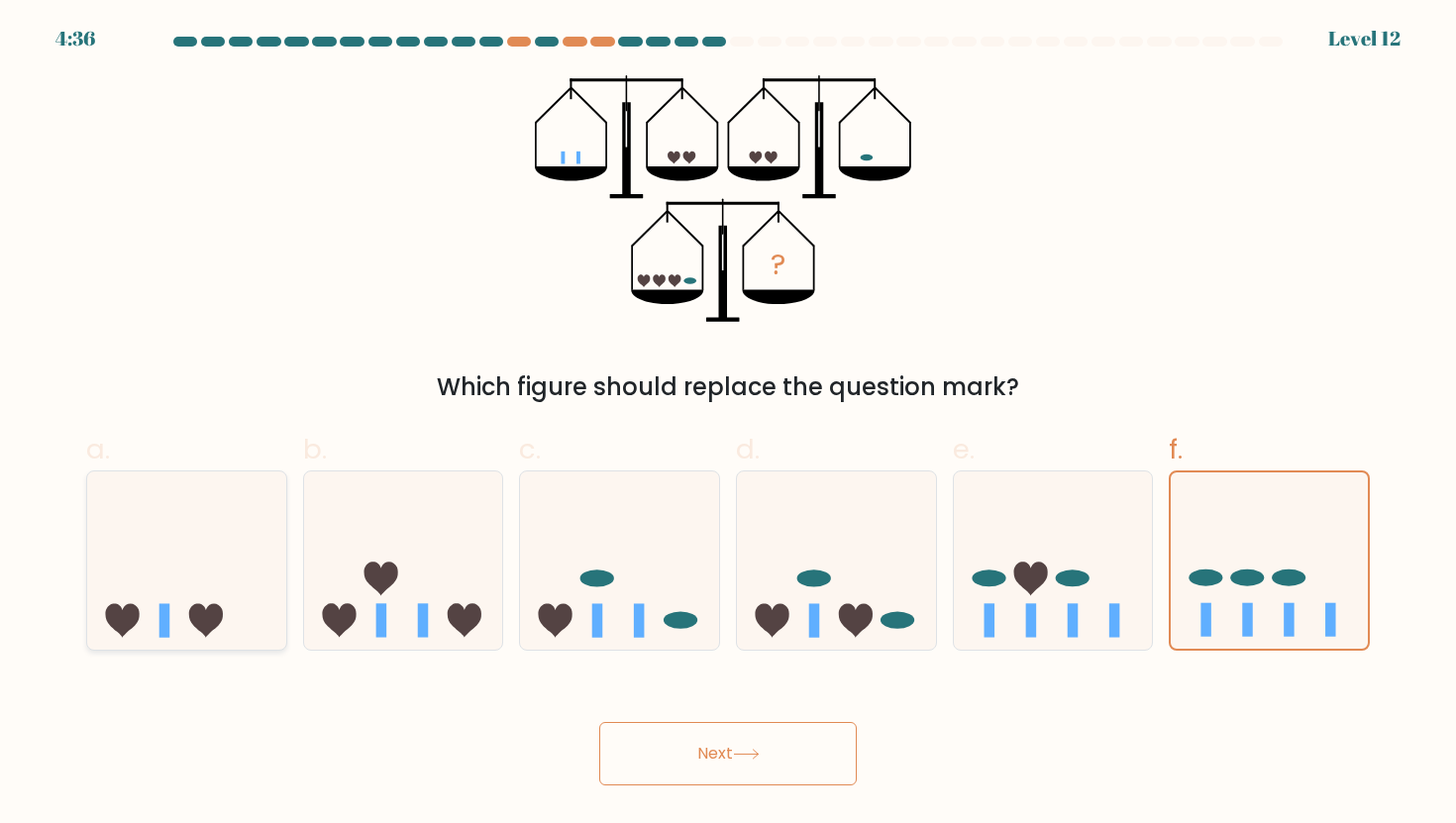 click 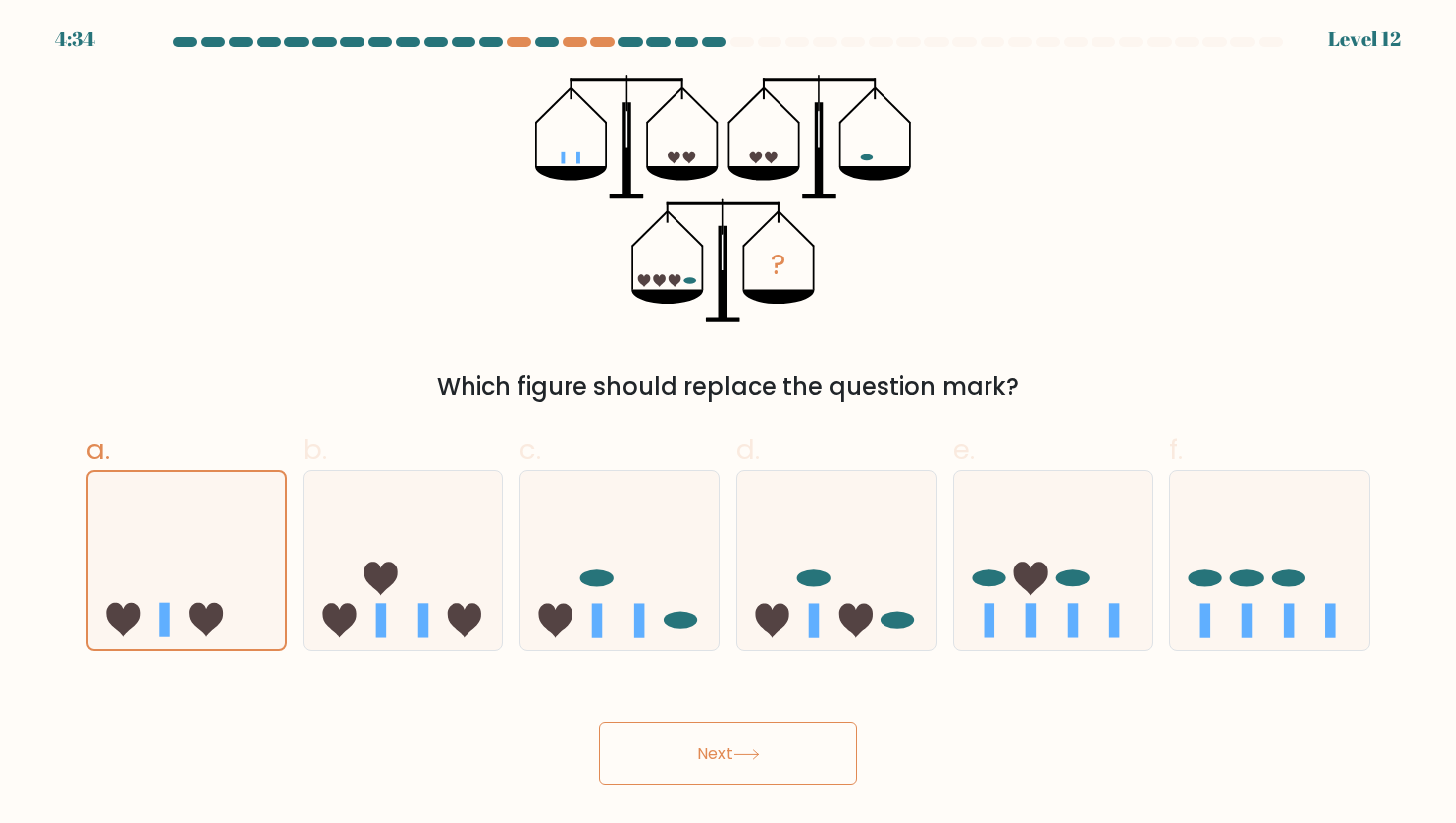 click on "Next" at bounding box center (728, 754) 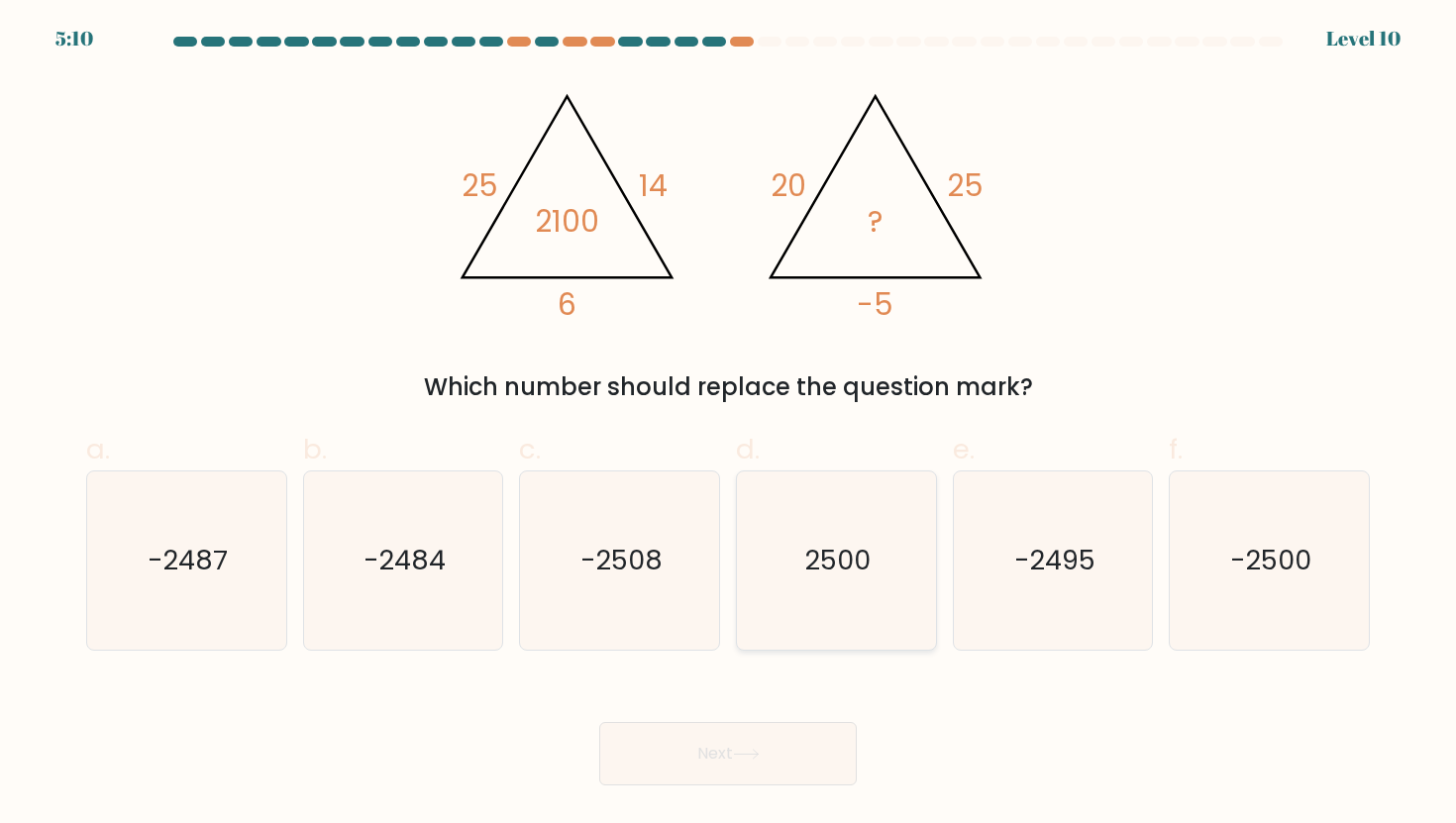 click on "2500" 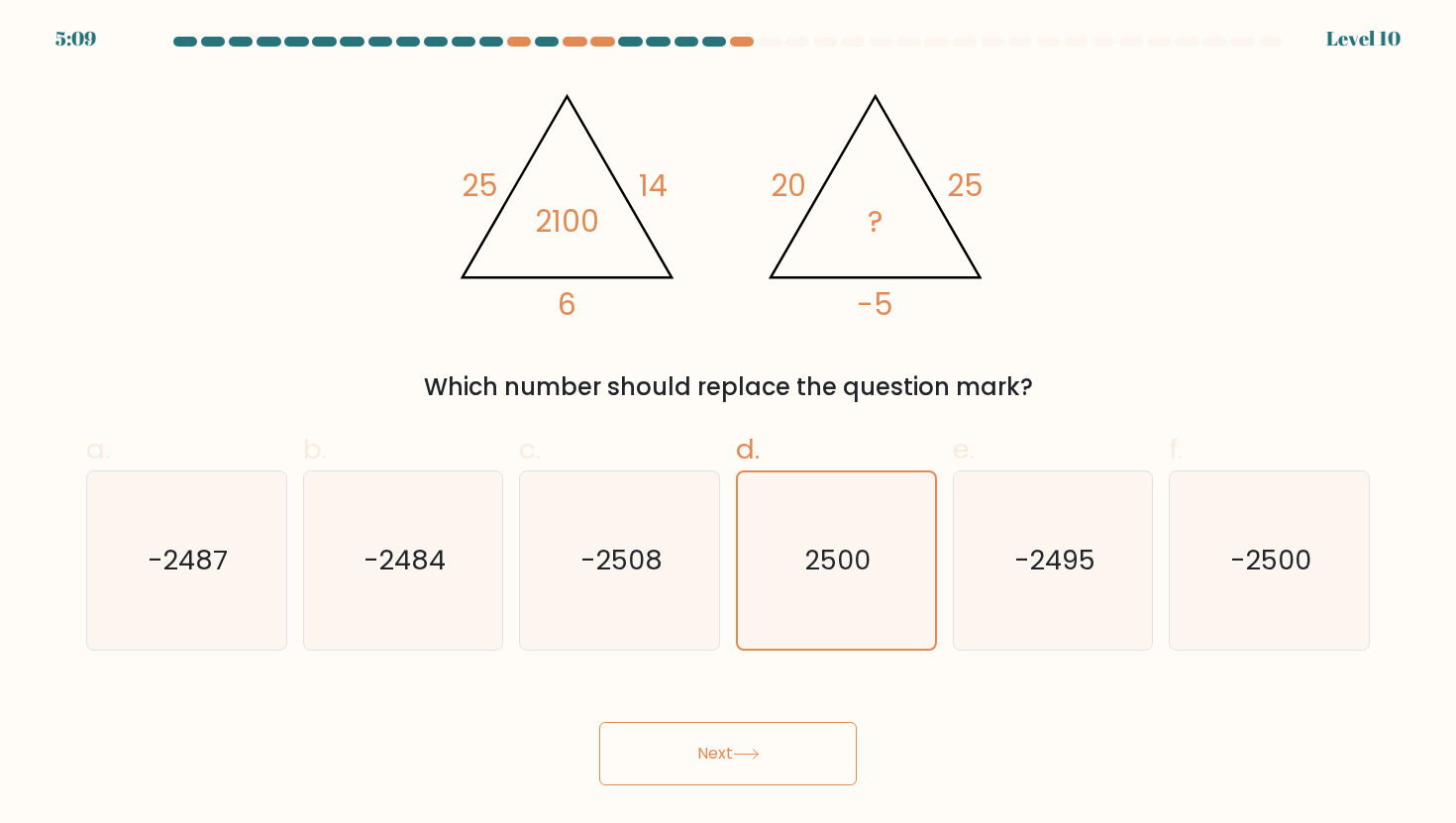 click on "Next" at bounding box center (728, 754) 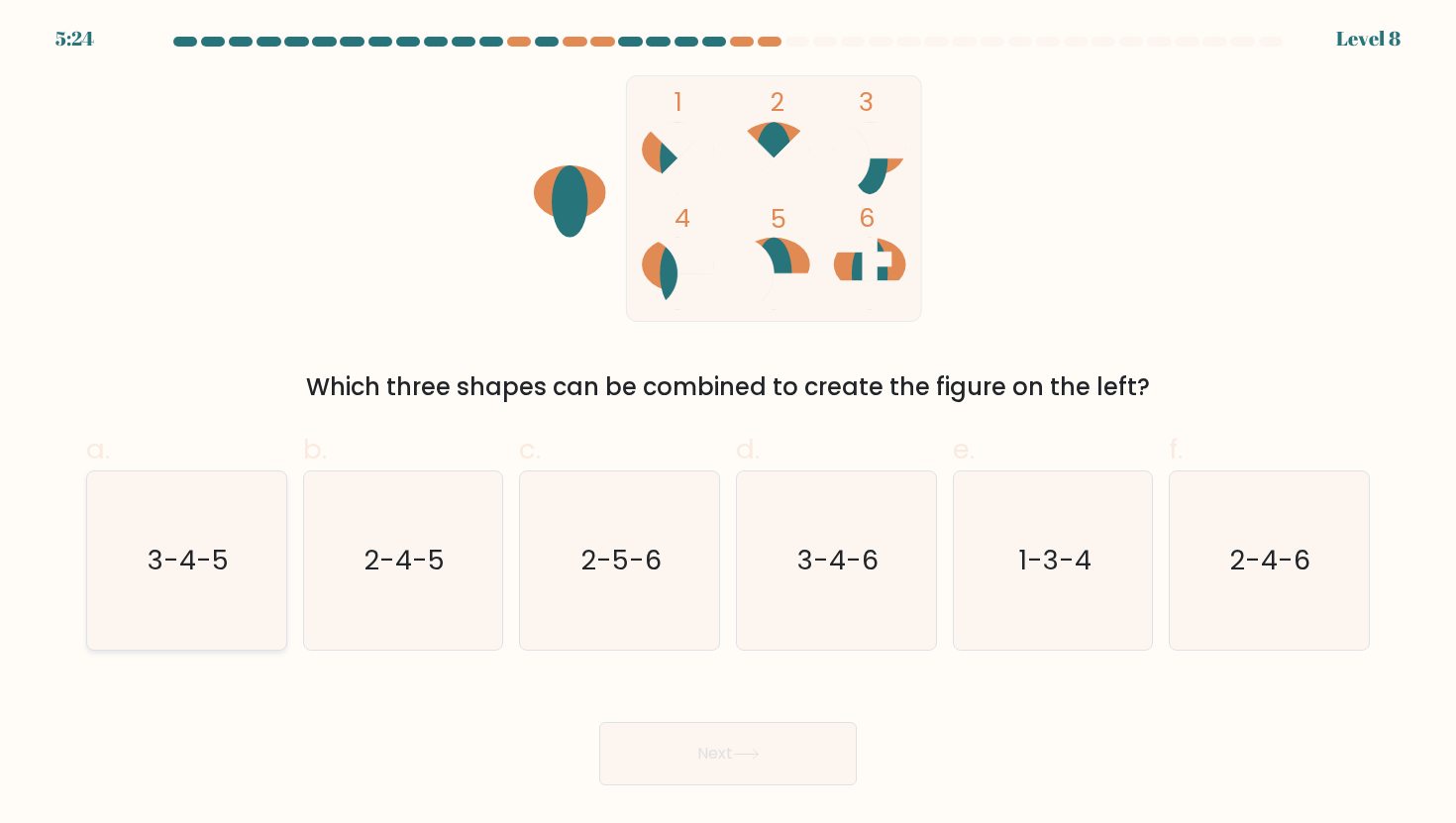 click on "3-4-5" 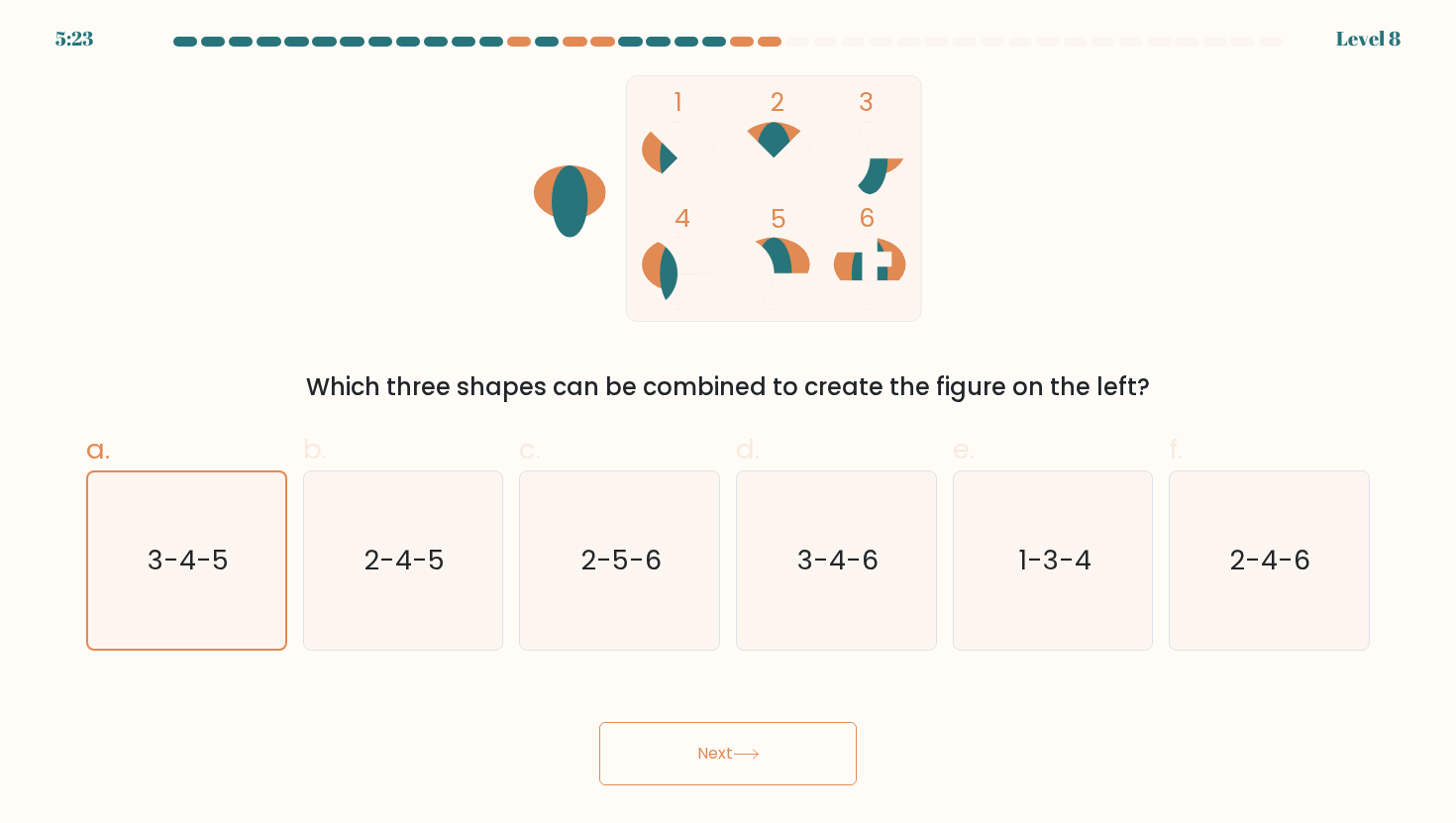 click on "Next" at bounding box center [728, 754] 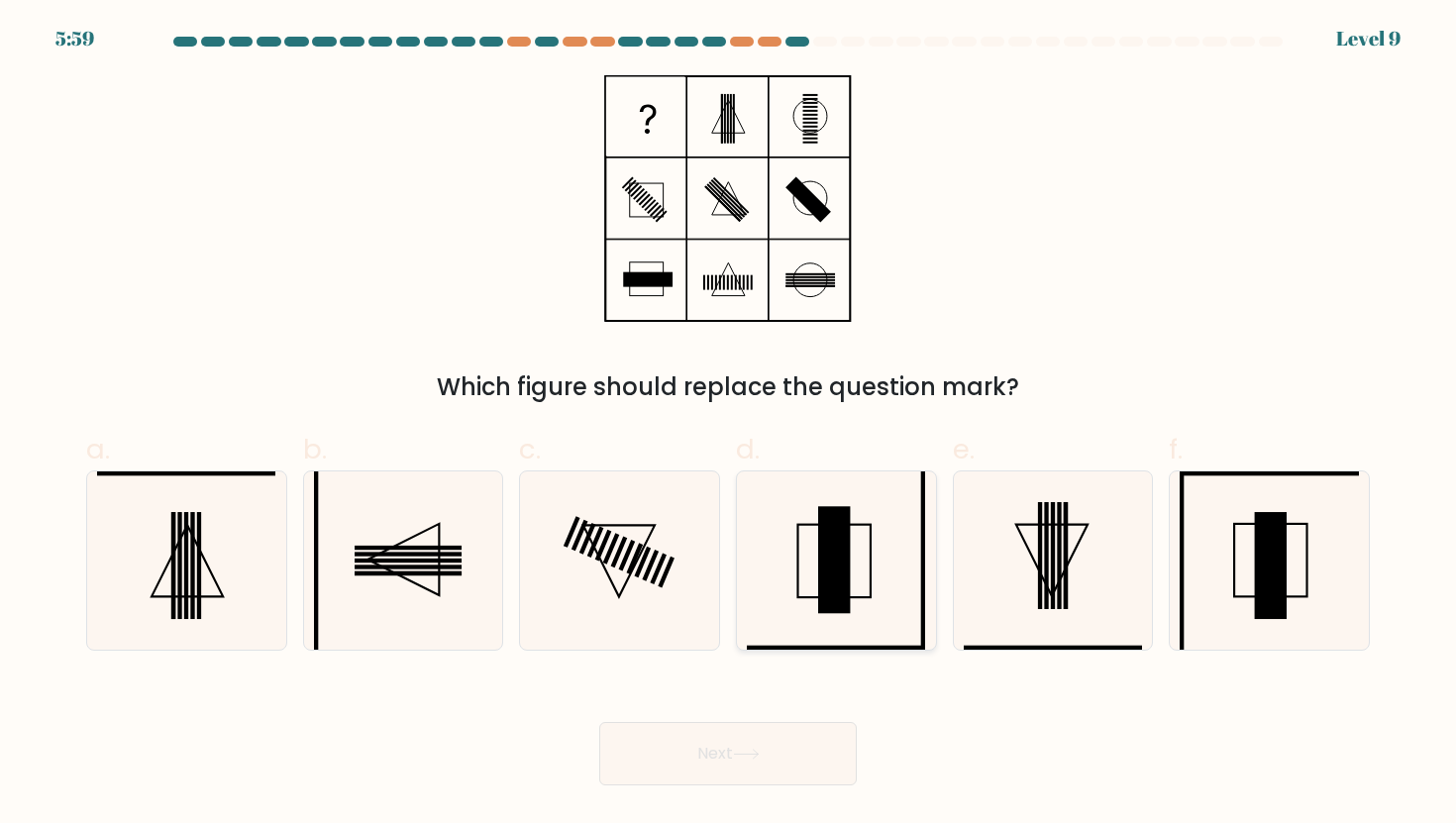 click 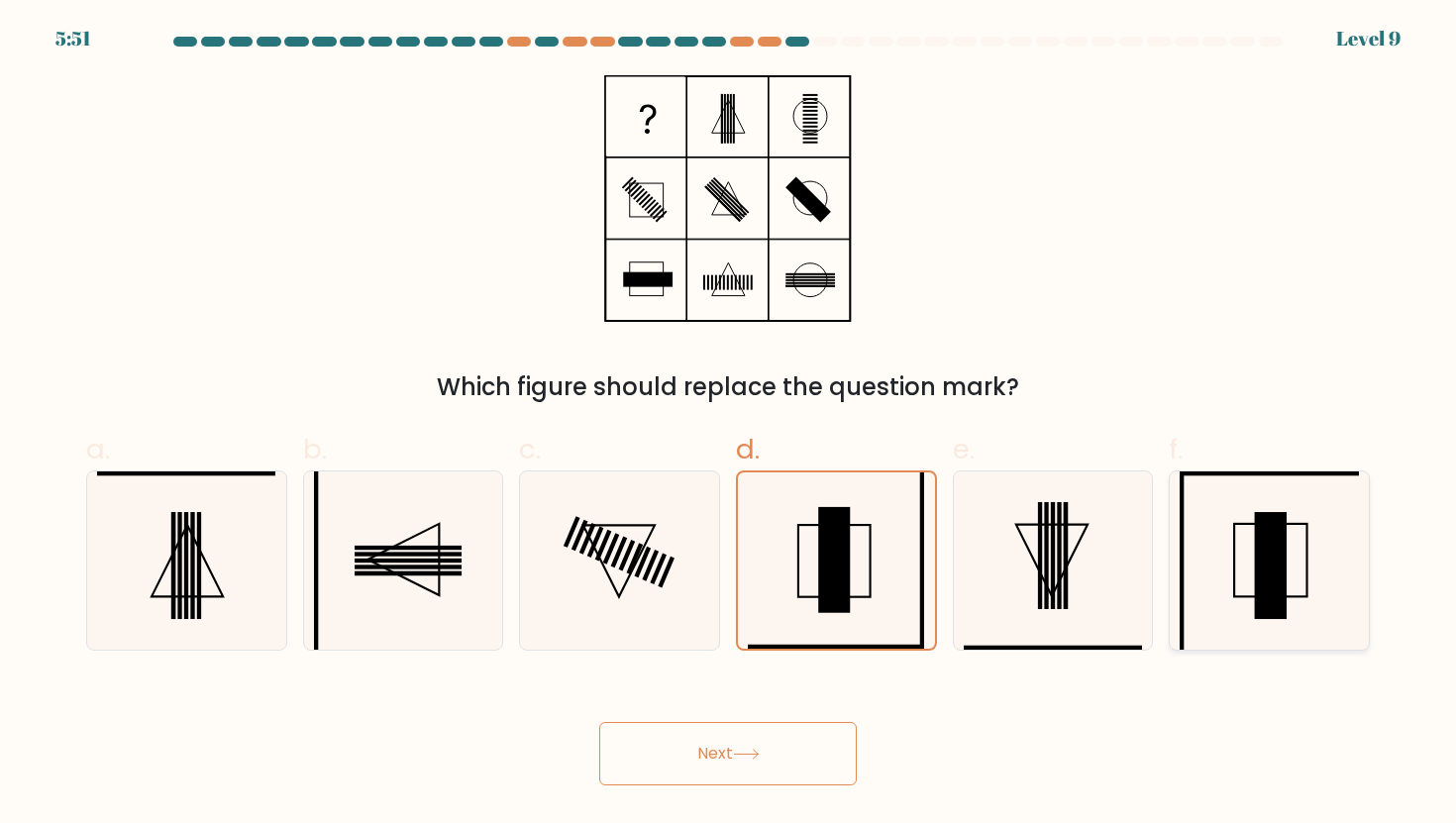 click 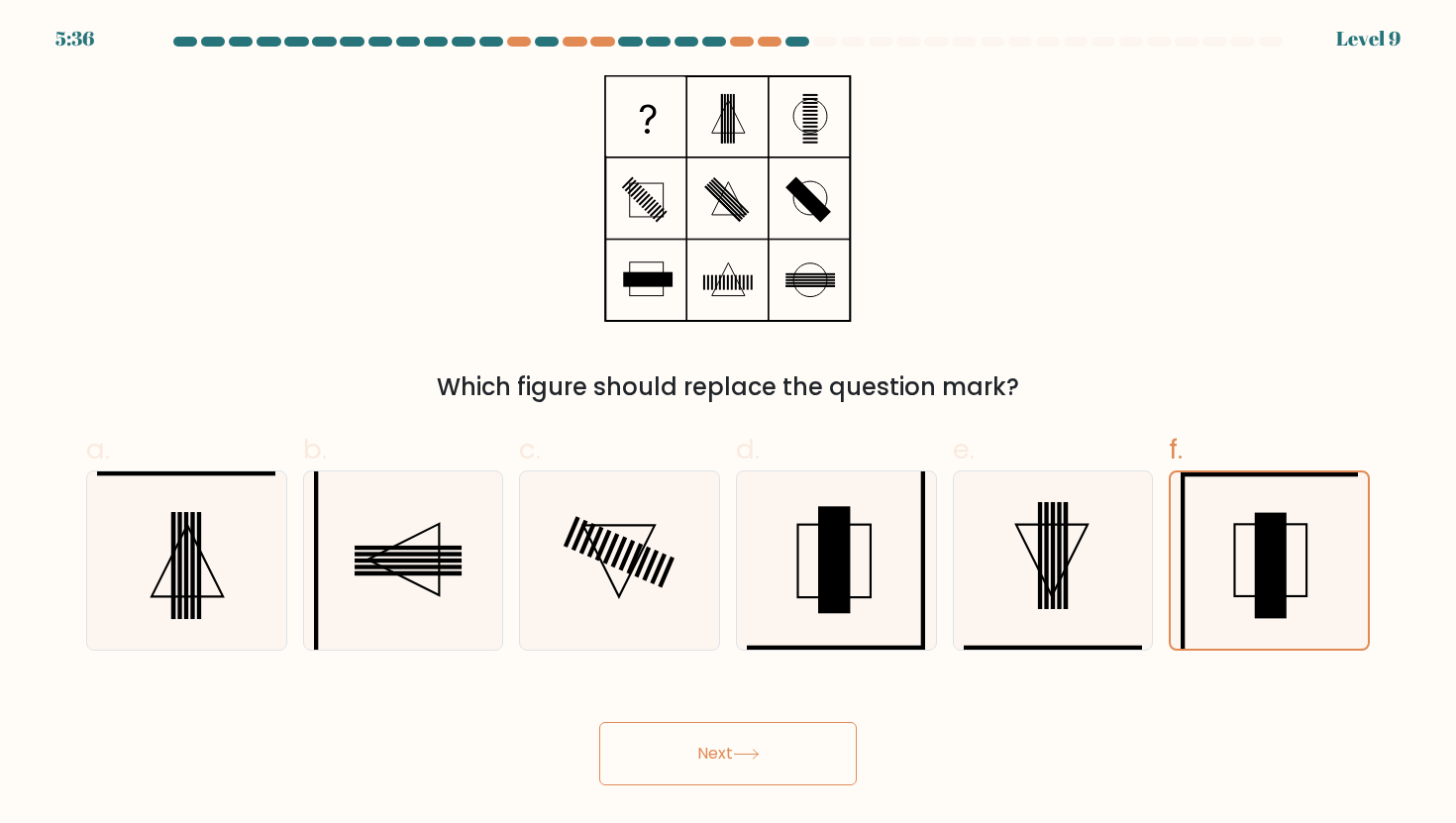 click on "Next" at bounding box center (728, 754) 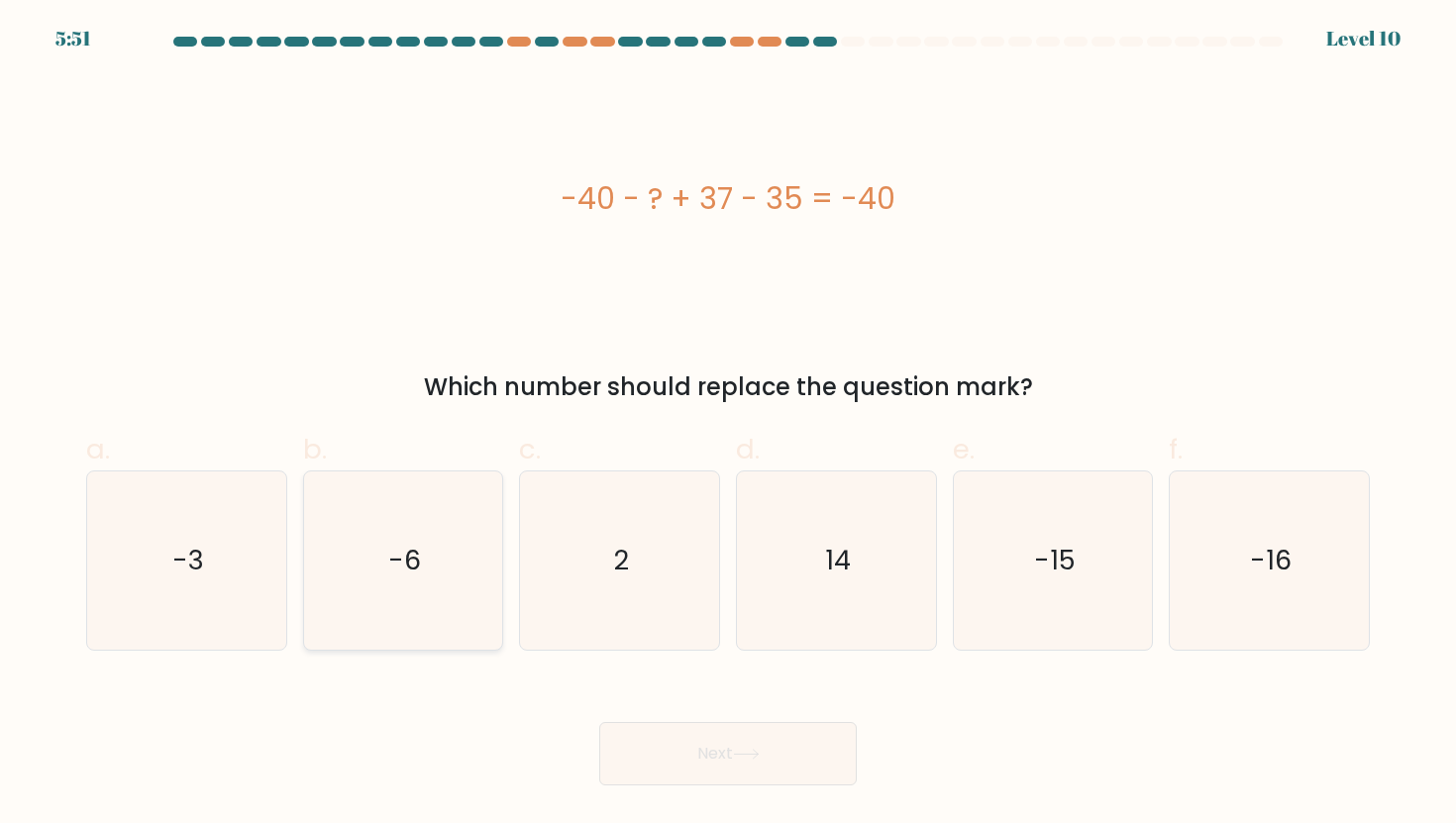 click on "-6" 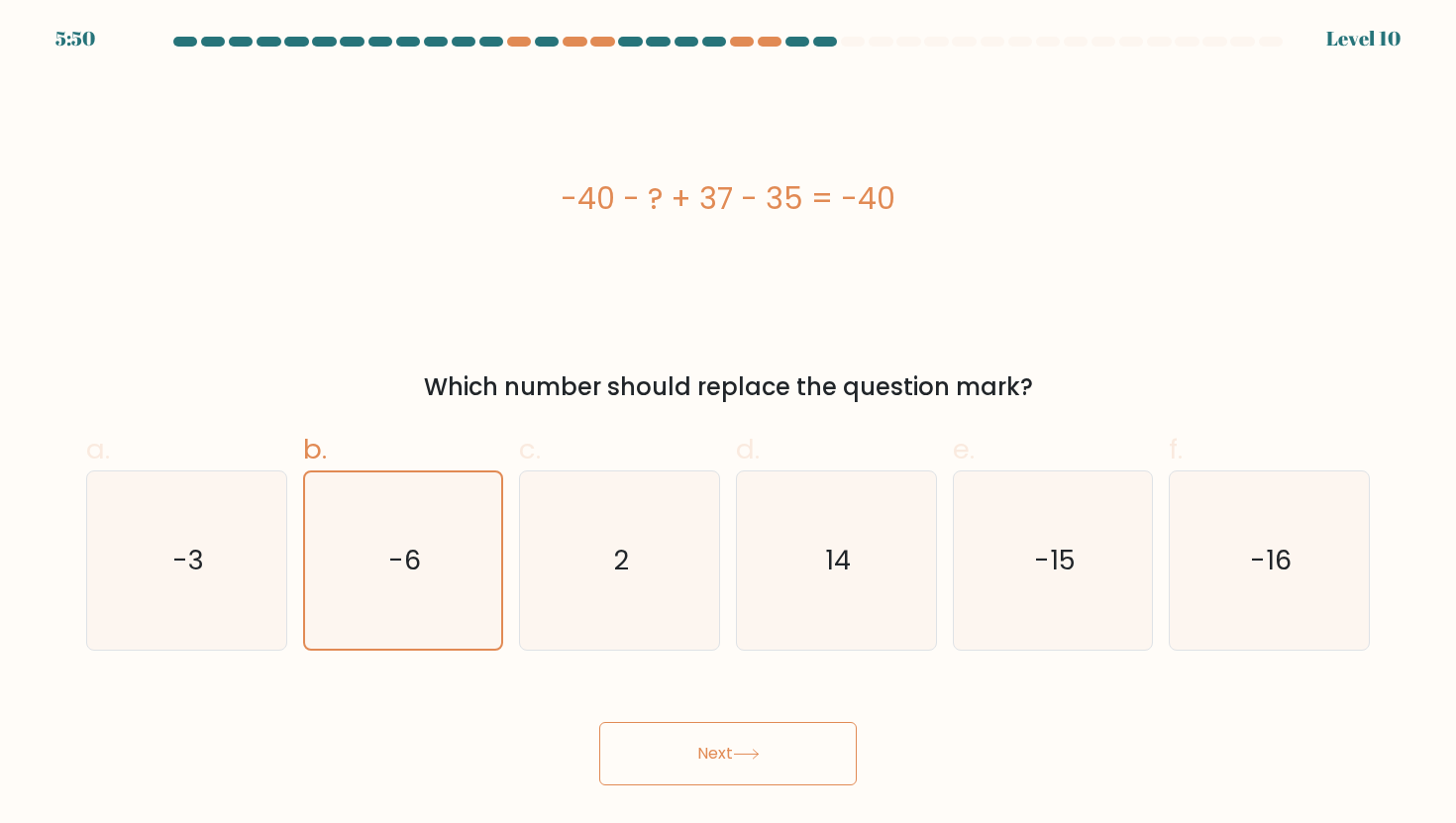 click on "Next" at bounding box center [728, 754] 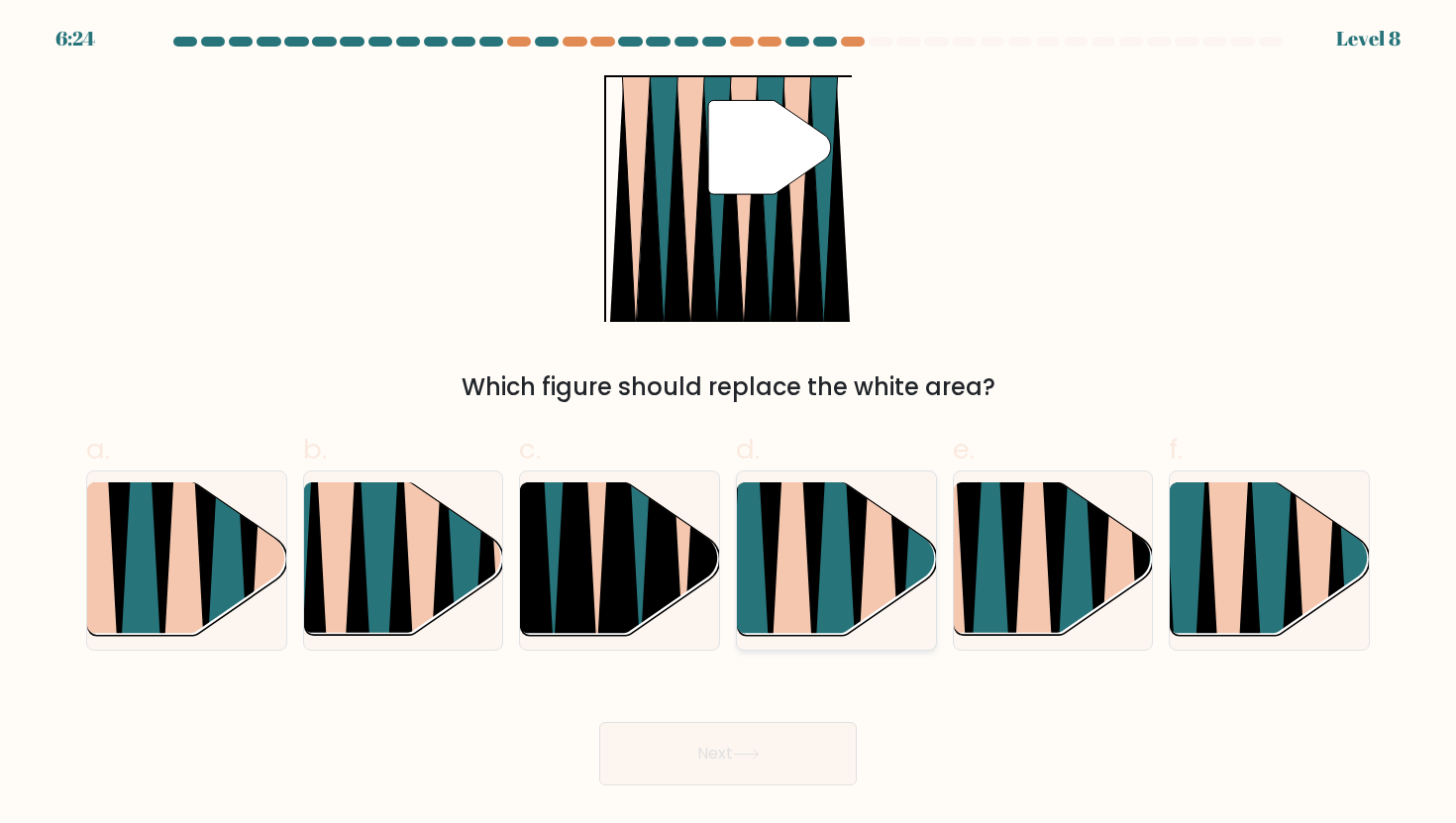 click 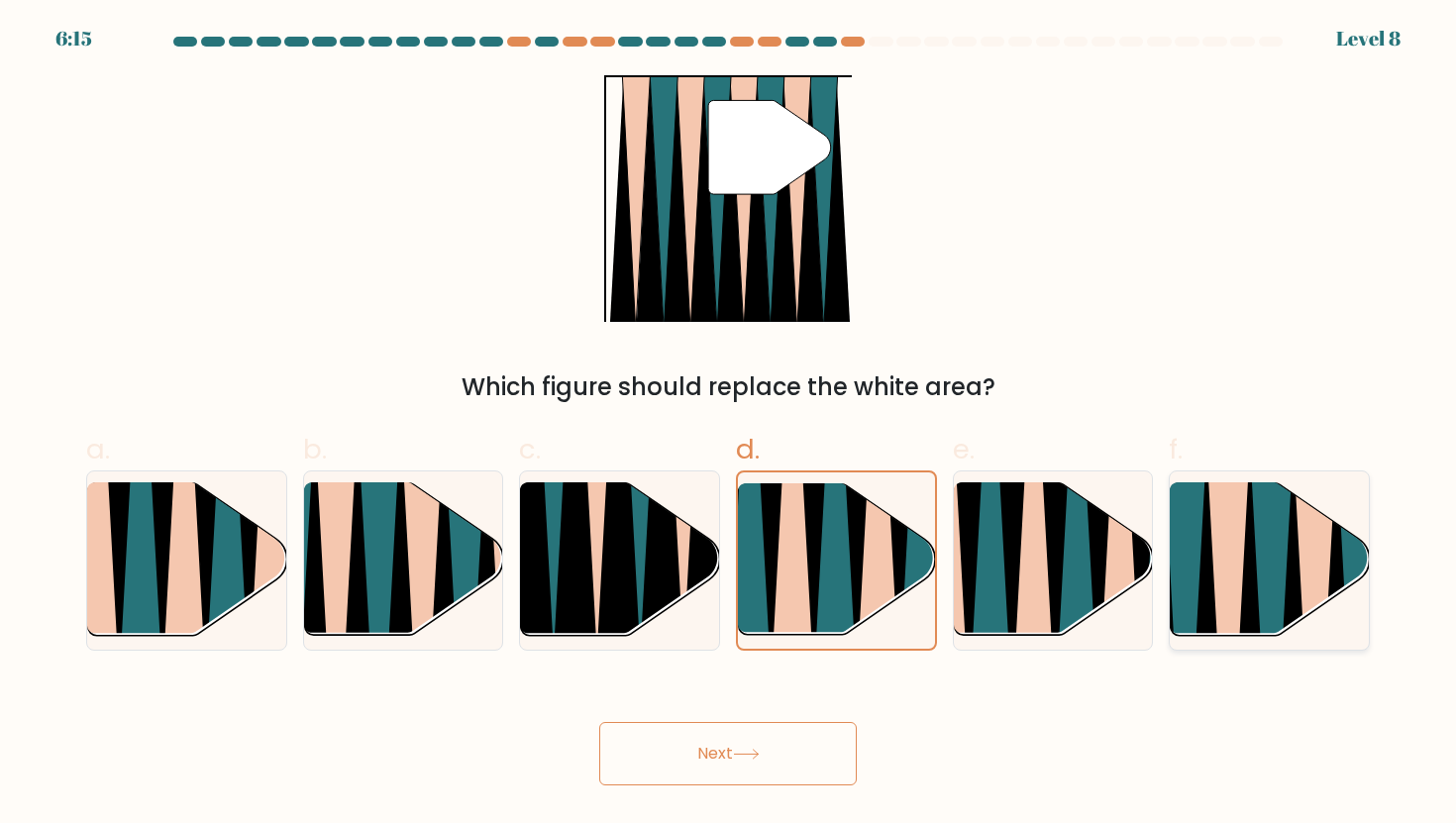 click 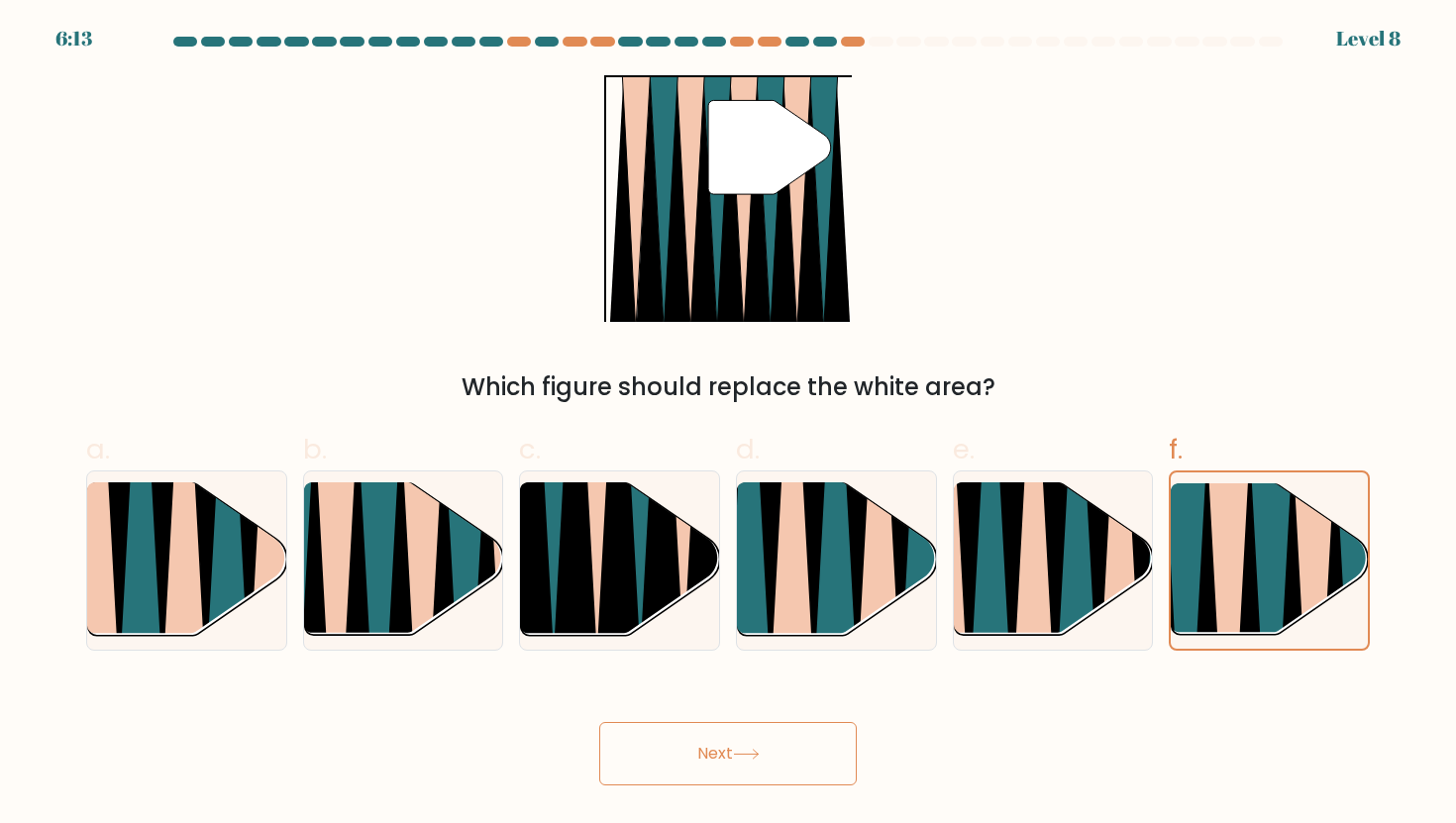 click on "Next" at bounding box center [728, 754] 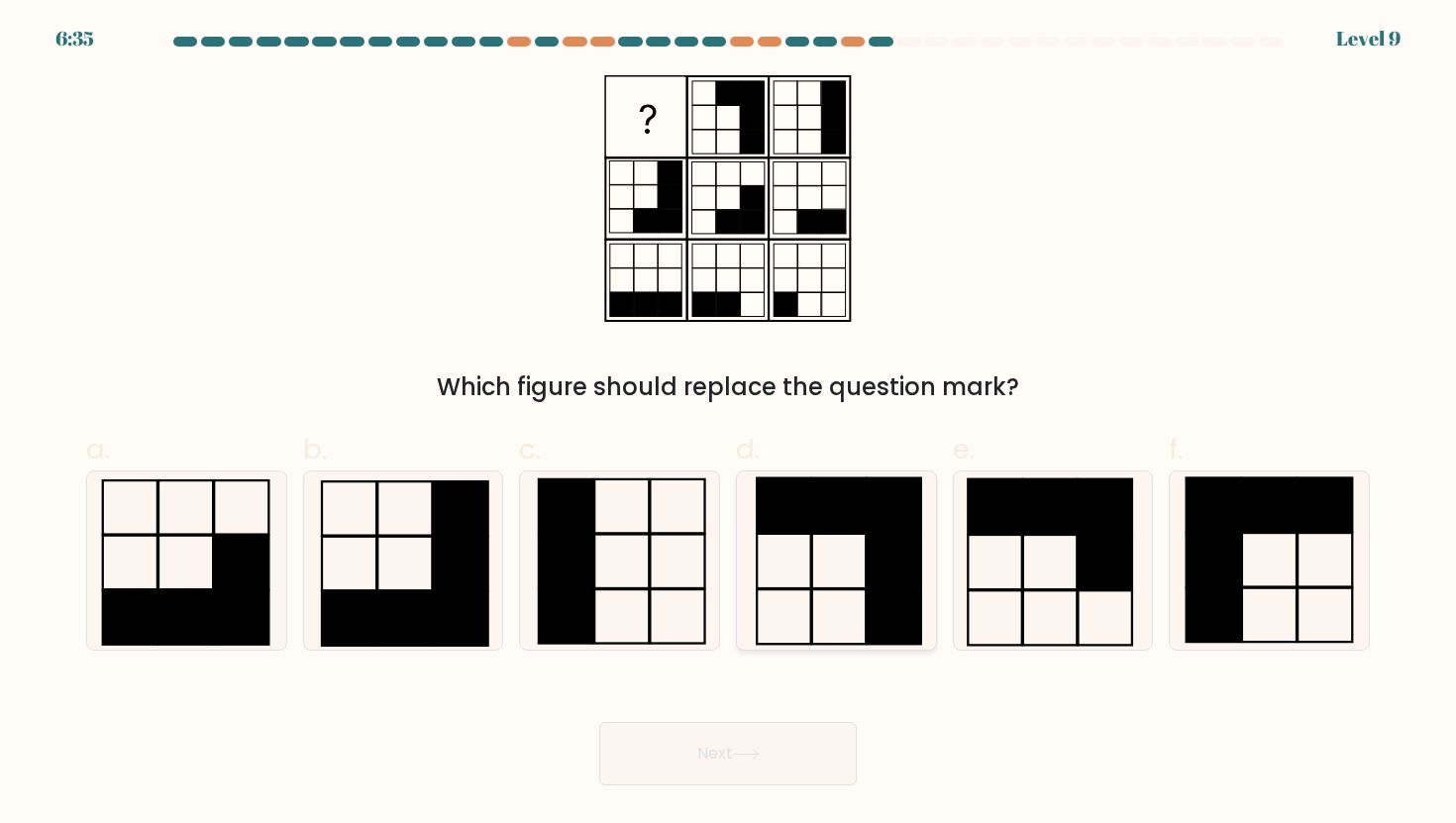 click 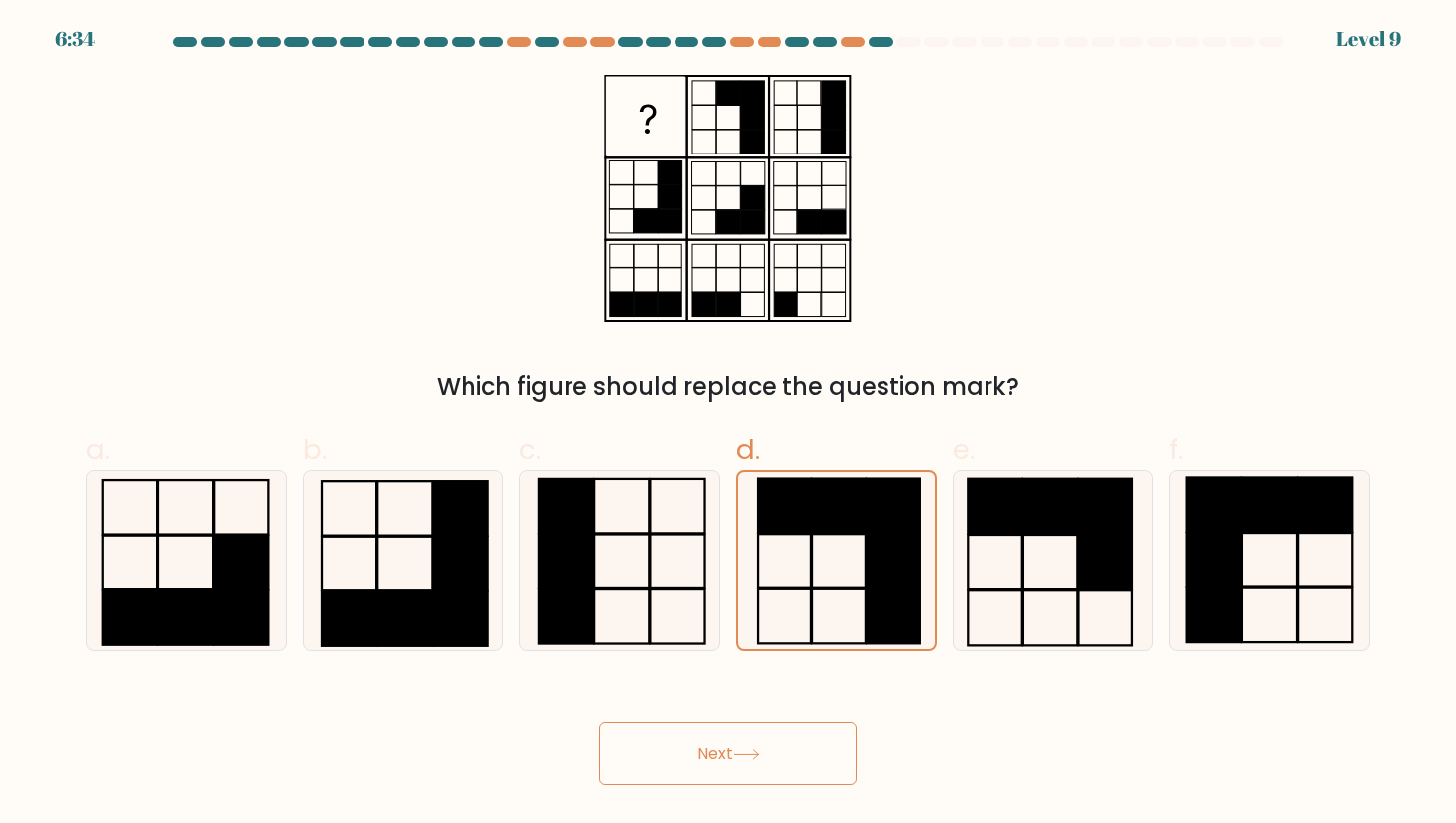 click on "Next" at bounding box center [728, 754] 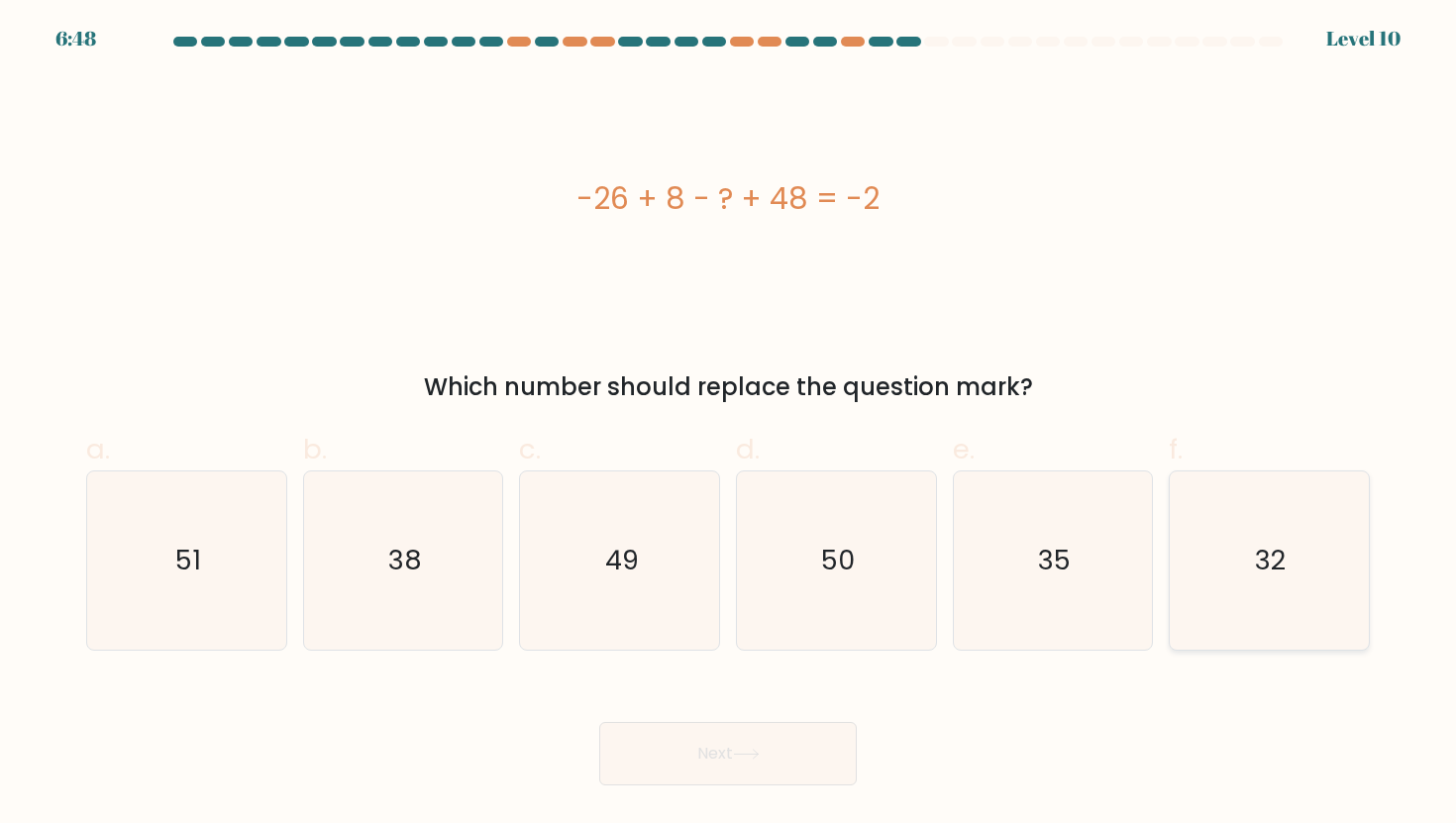 click on "32" 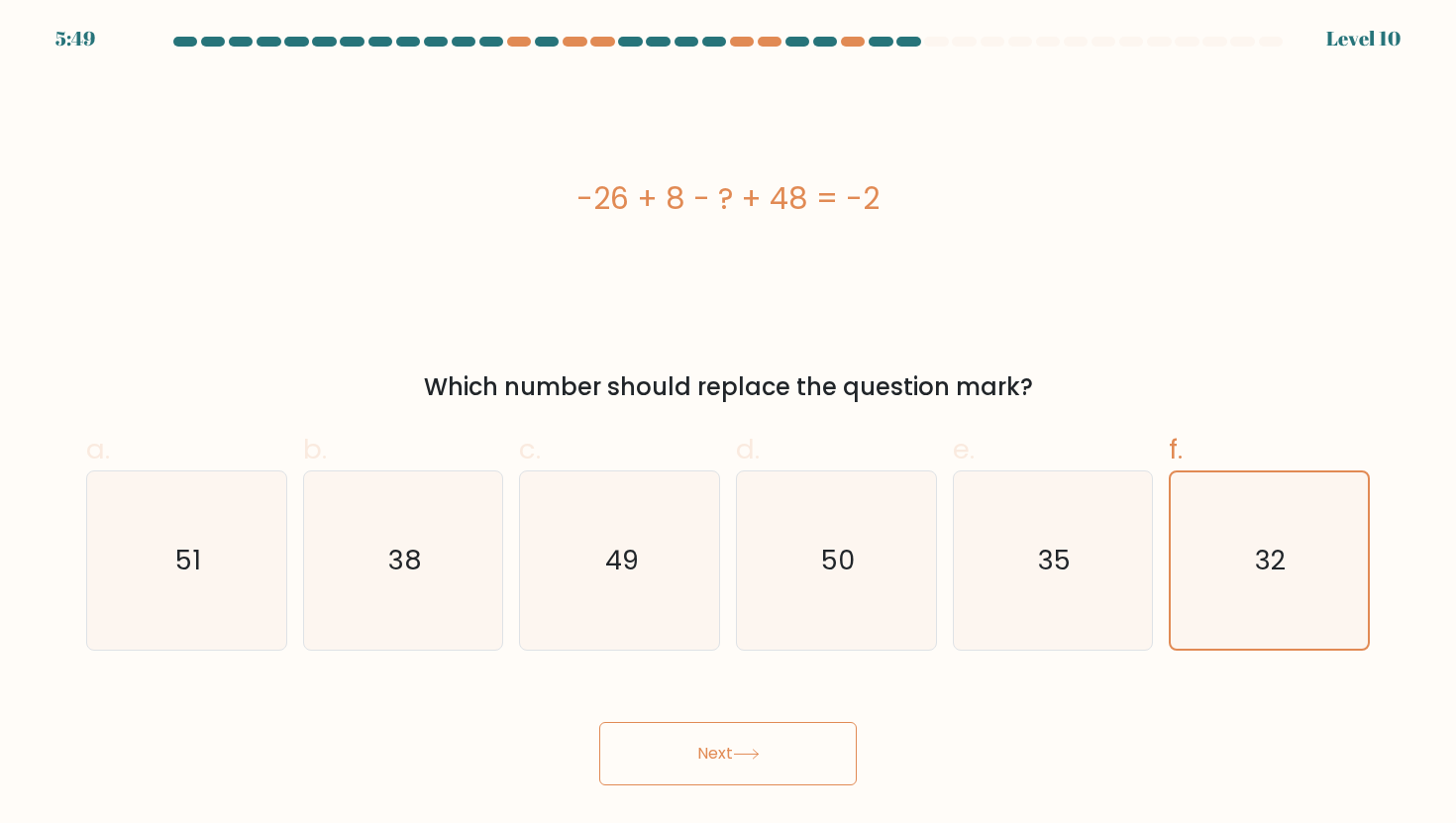click on "Next" at bounding box center [728, 754] 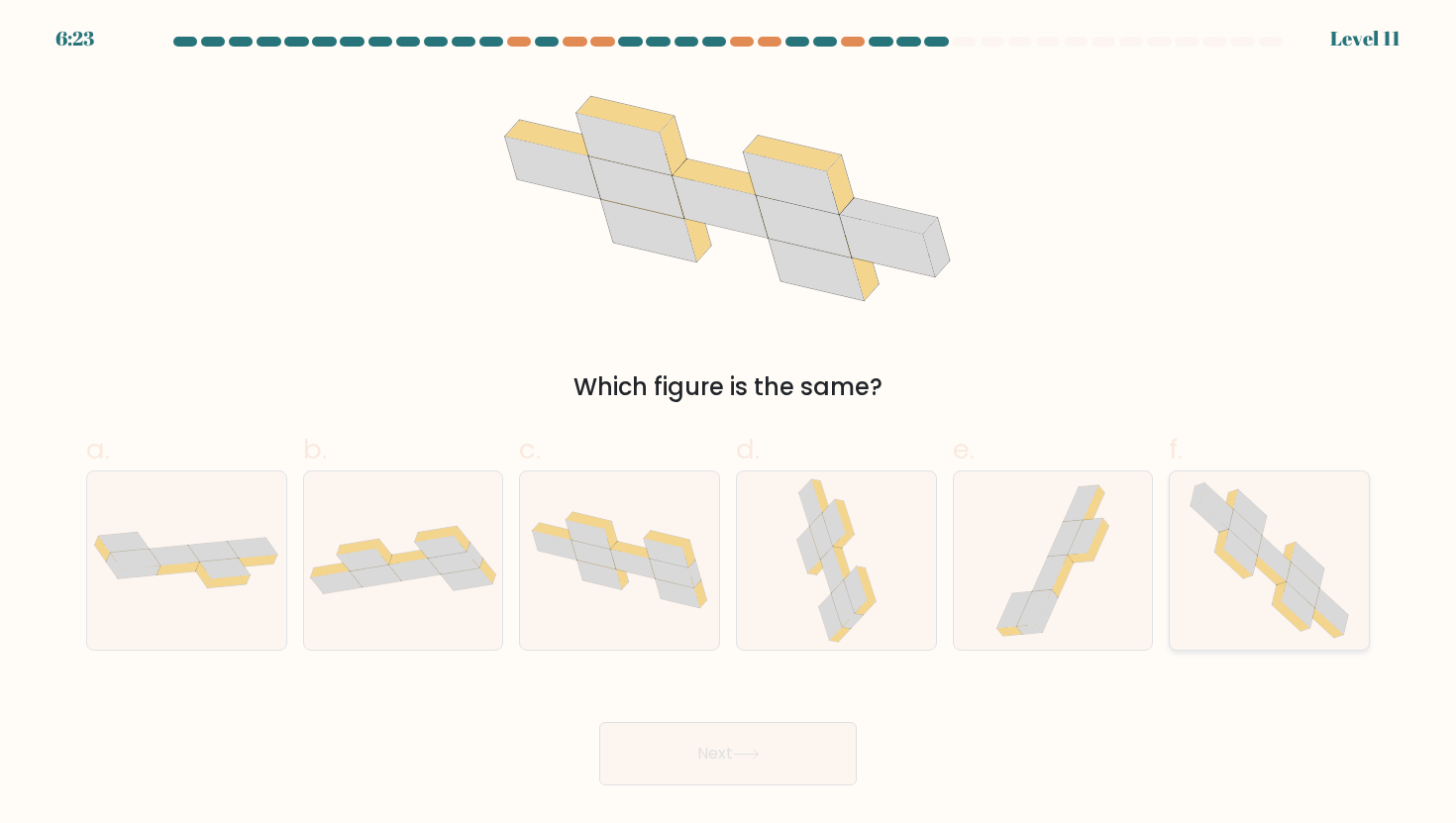 click 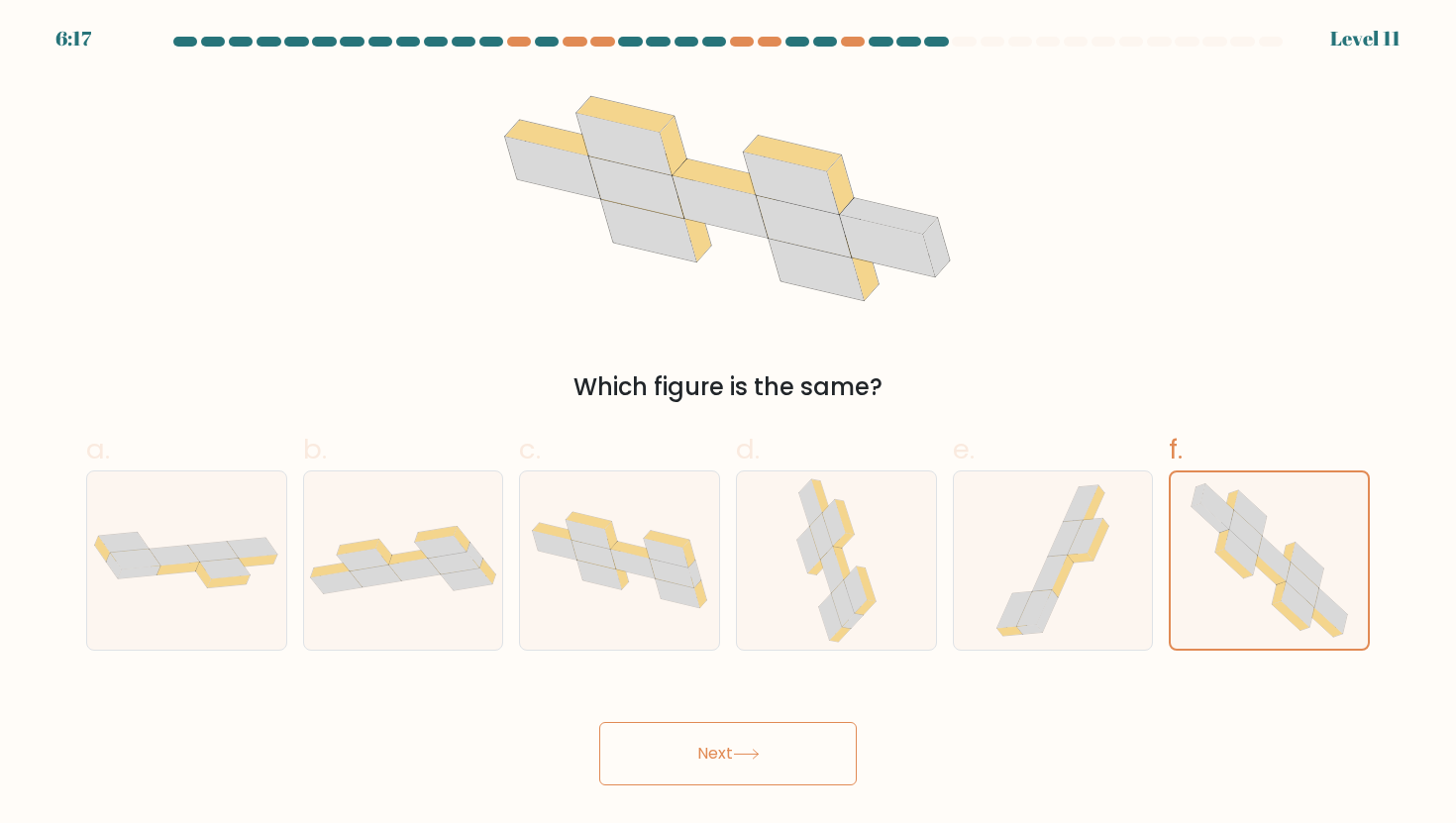 click 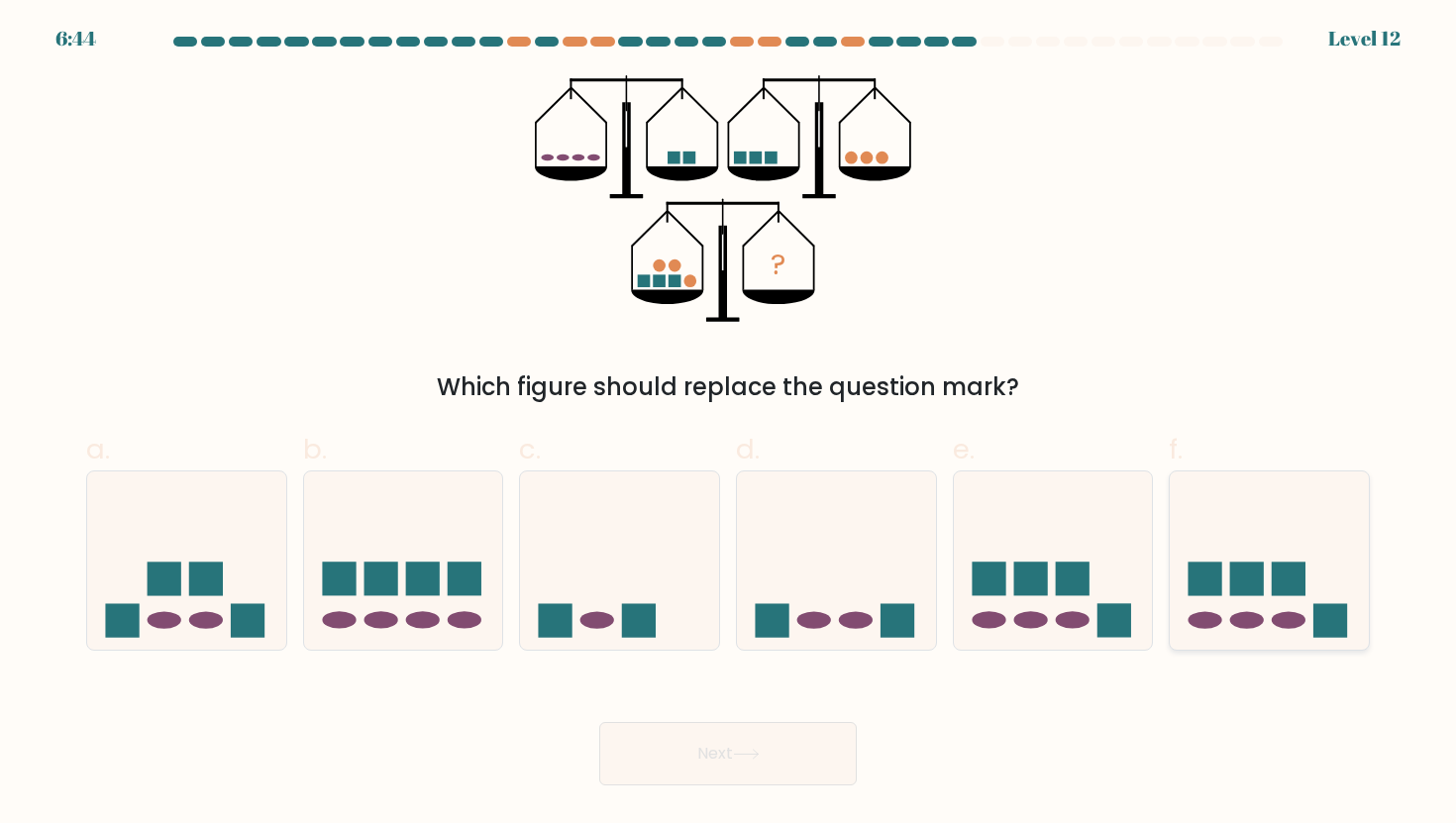 click 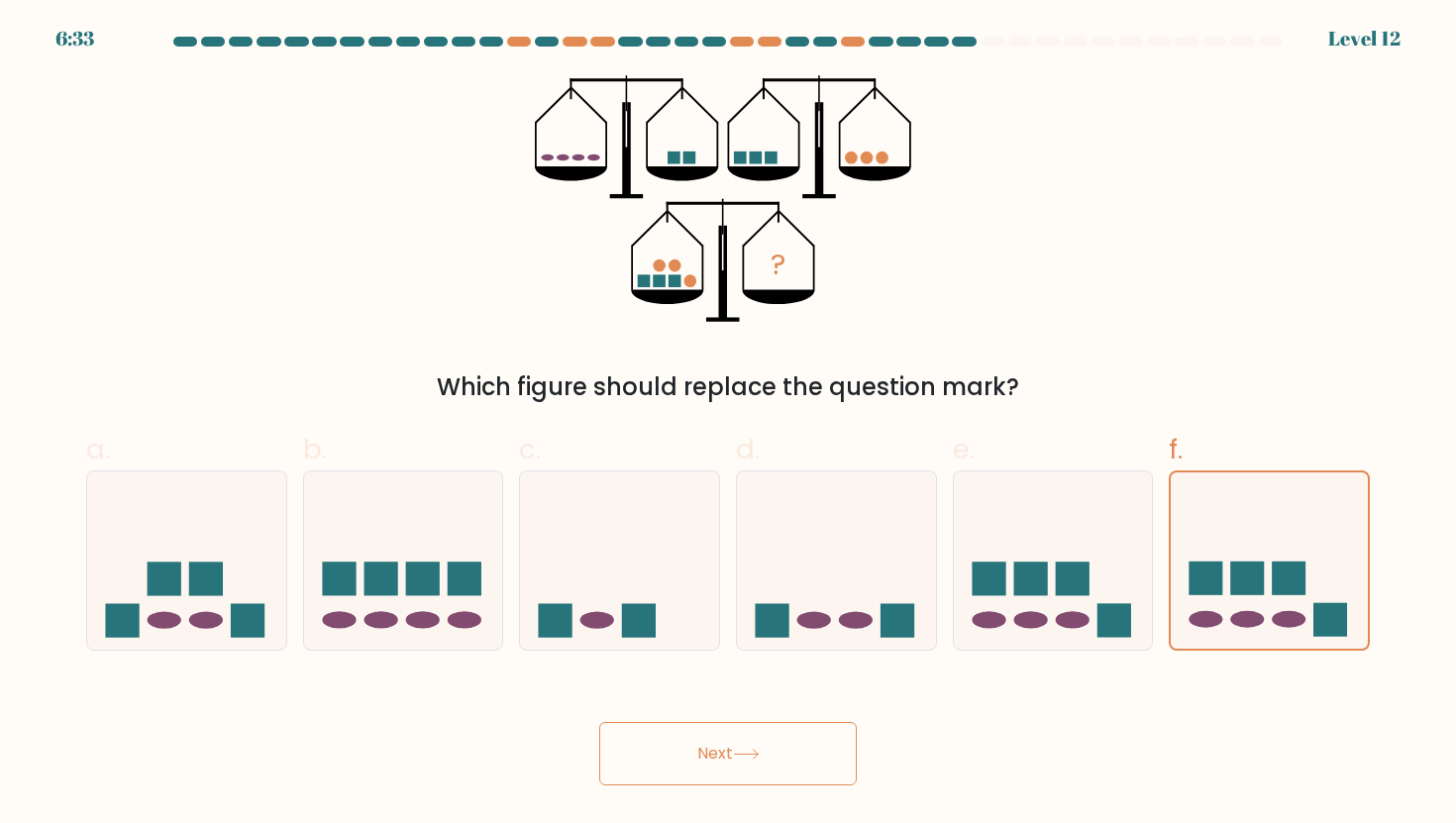 click on "Next" at bounding box center [728, 754] 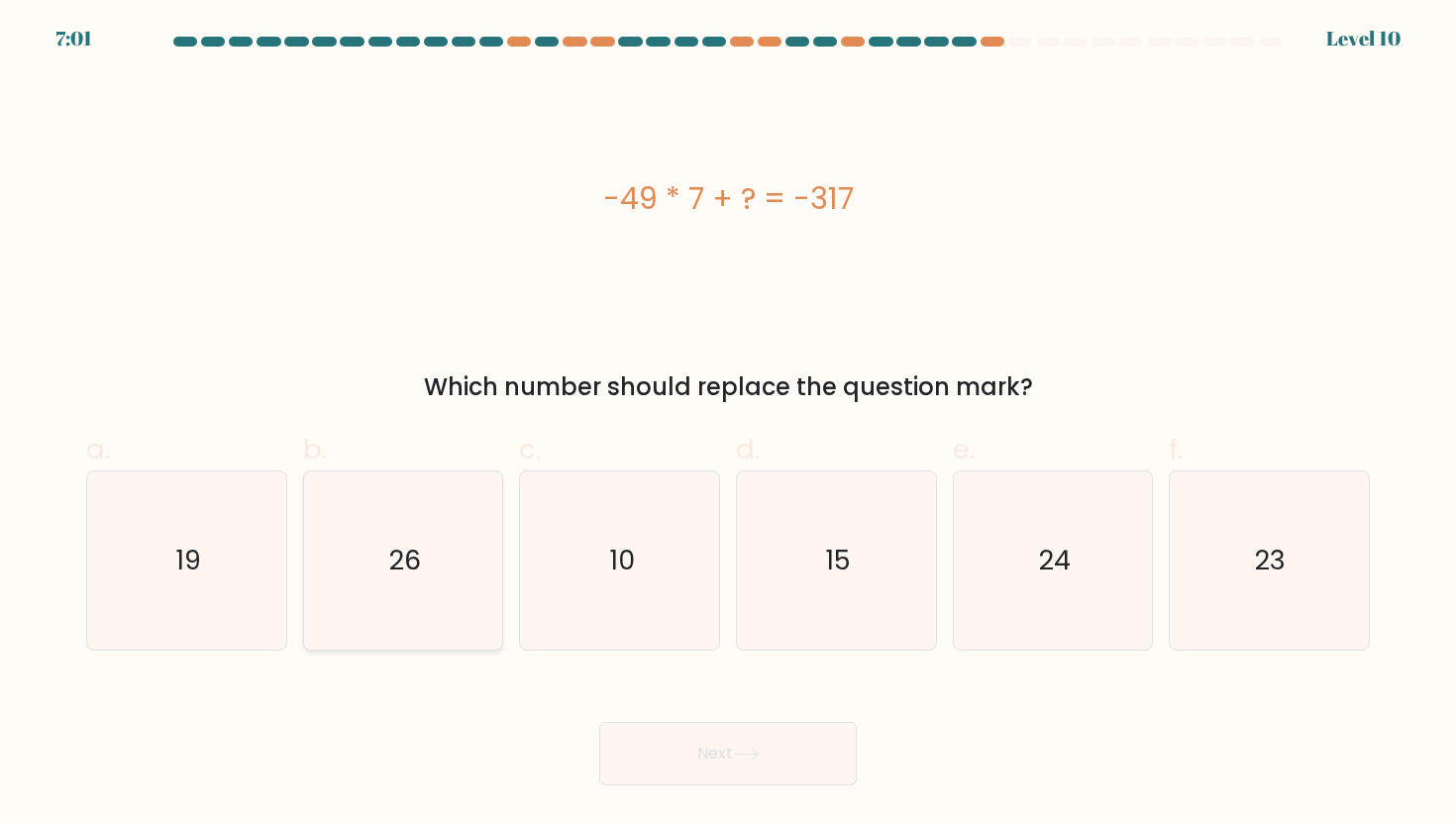 click on "26" 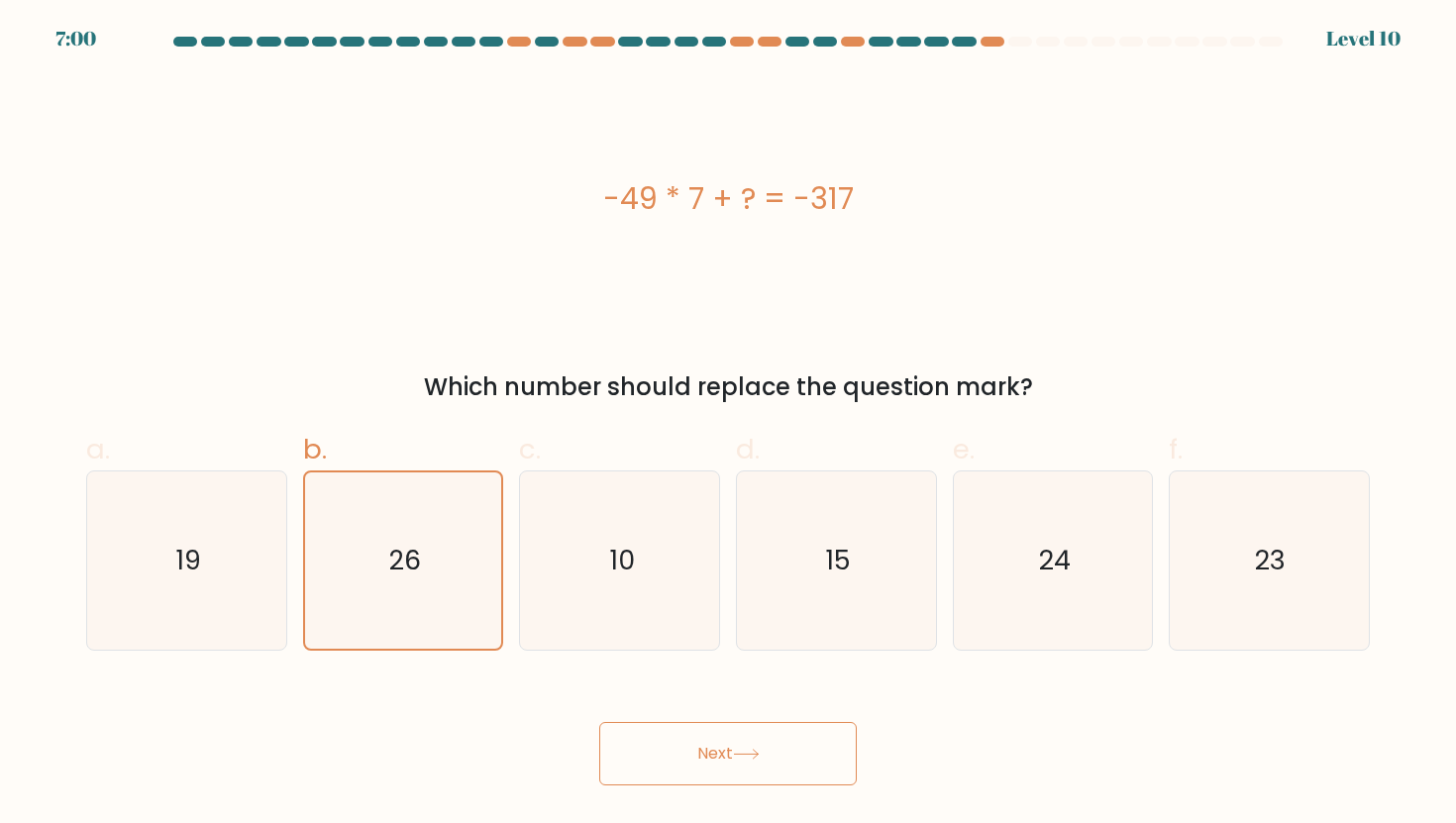 click on "Next" at bounding box center (728, 754) 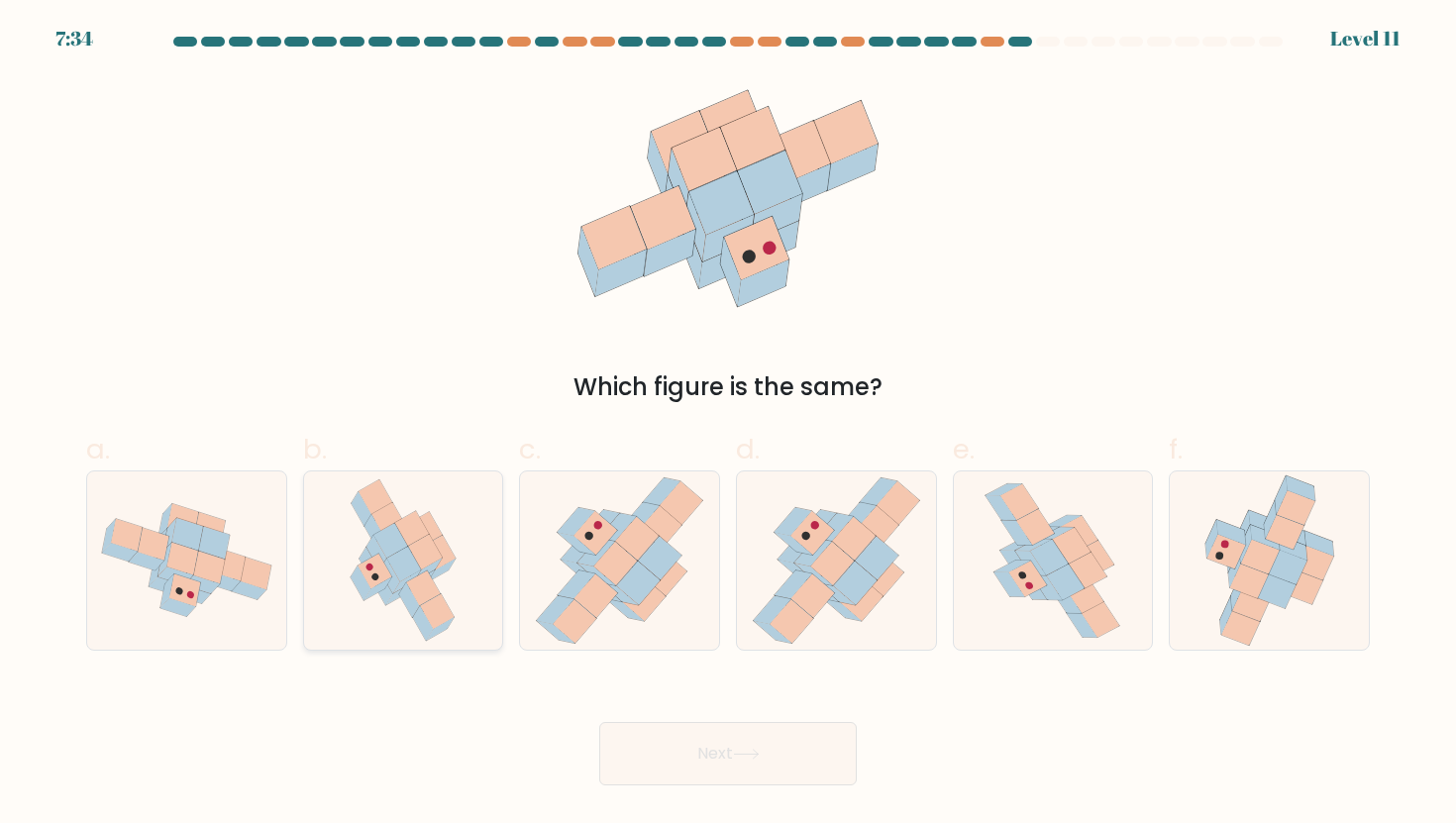 click 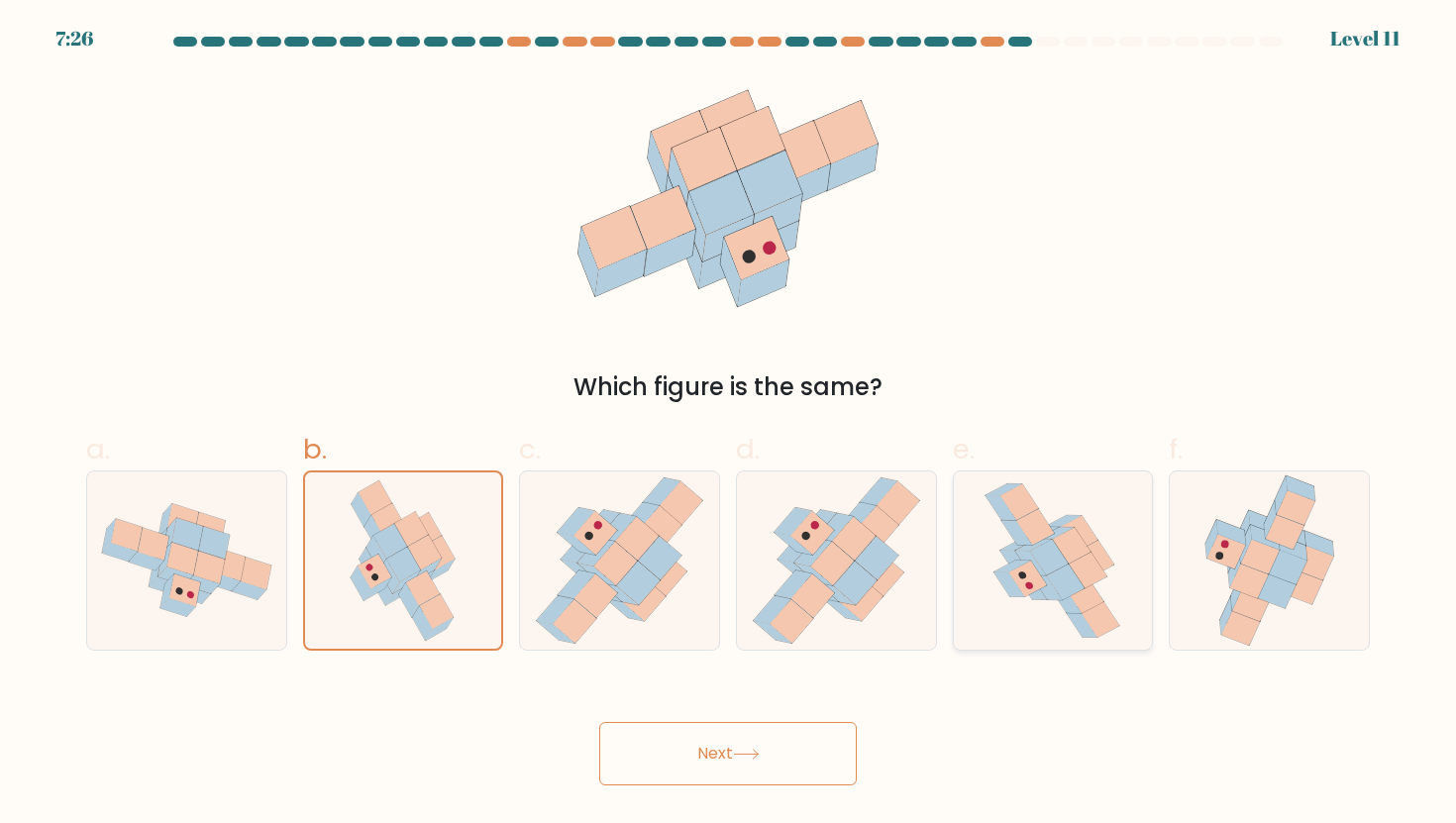 click 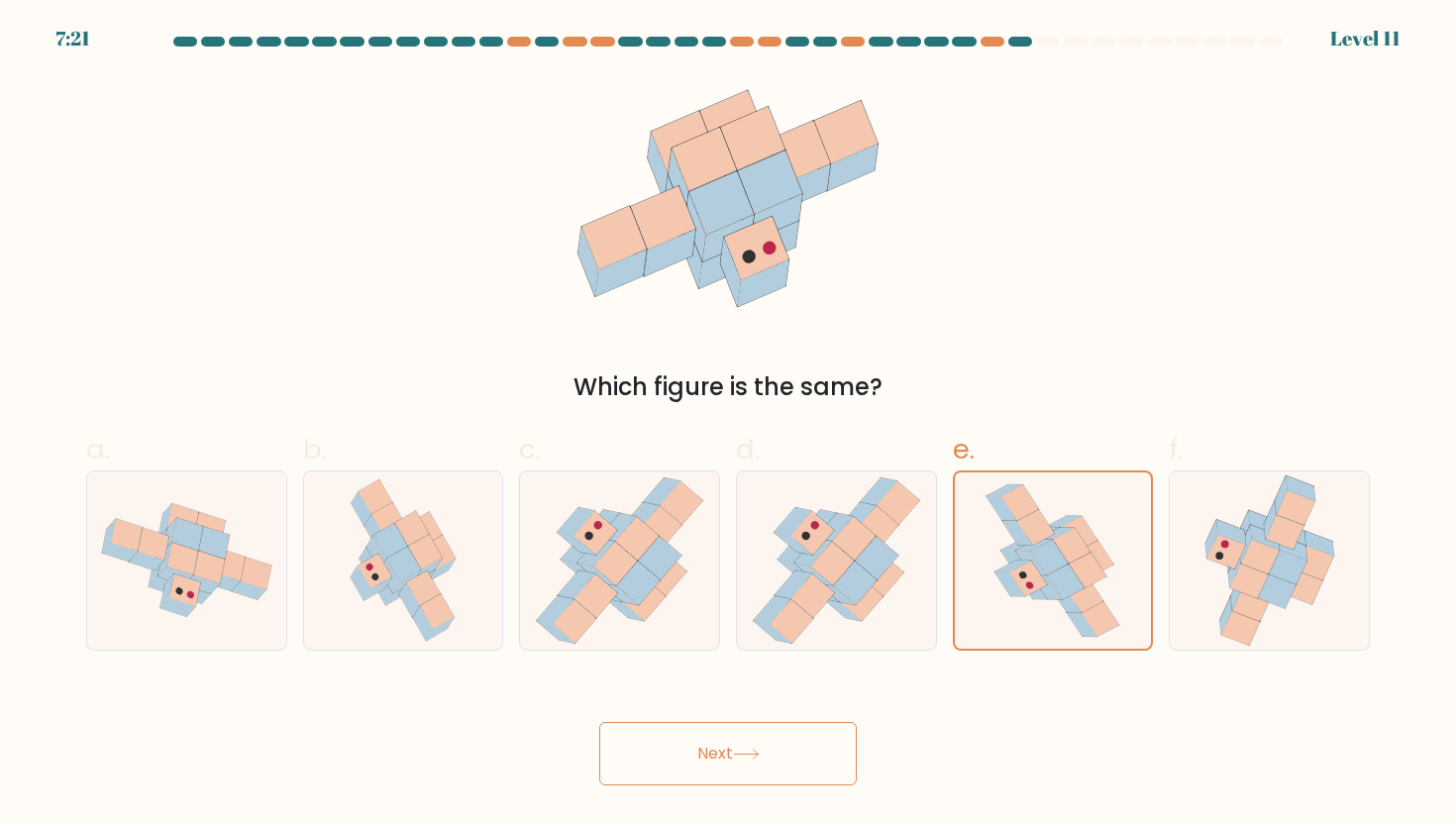 click on "Next" at bounding box center [728, 754] 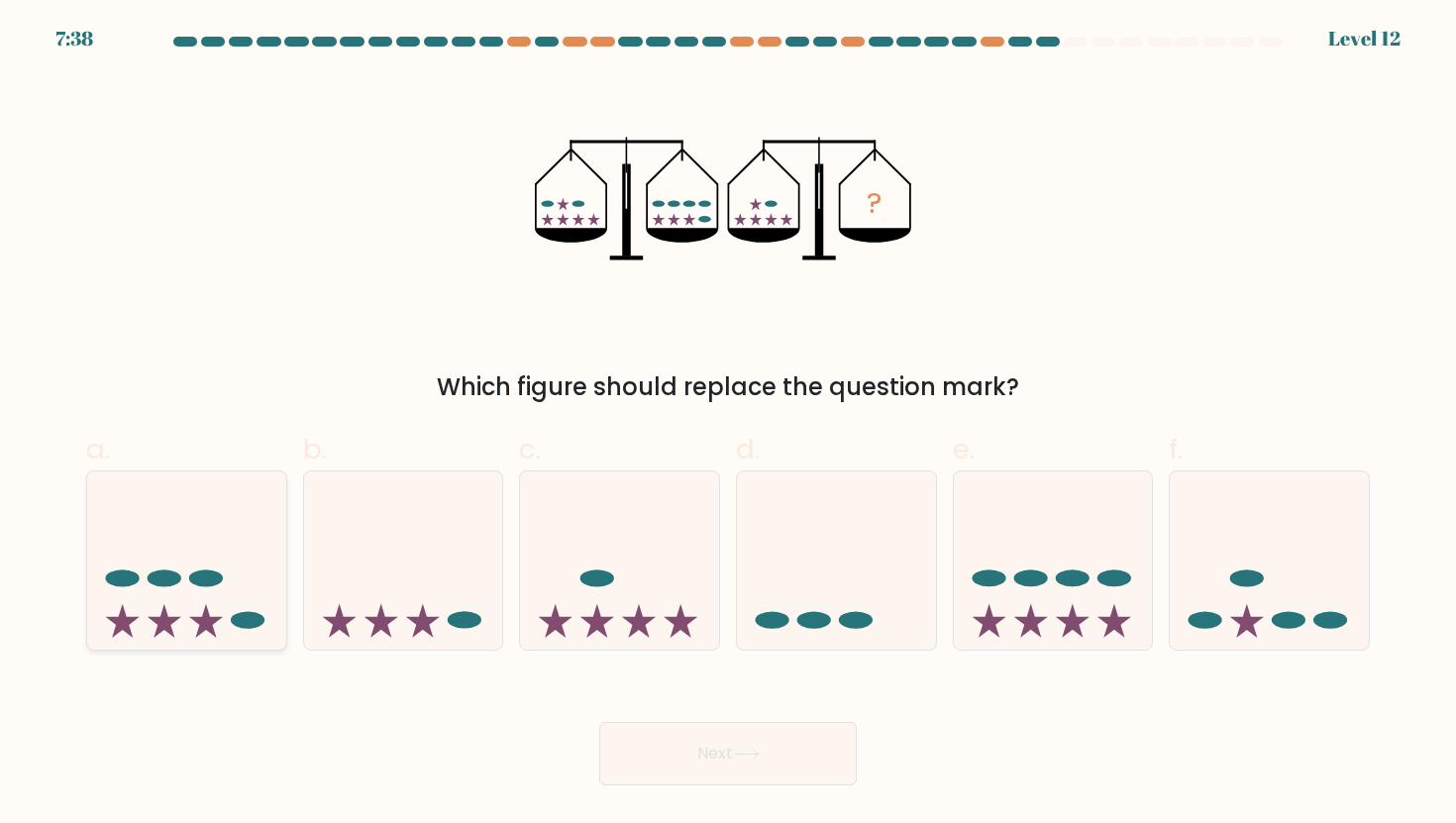 click 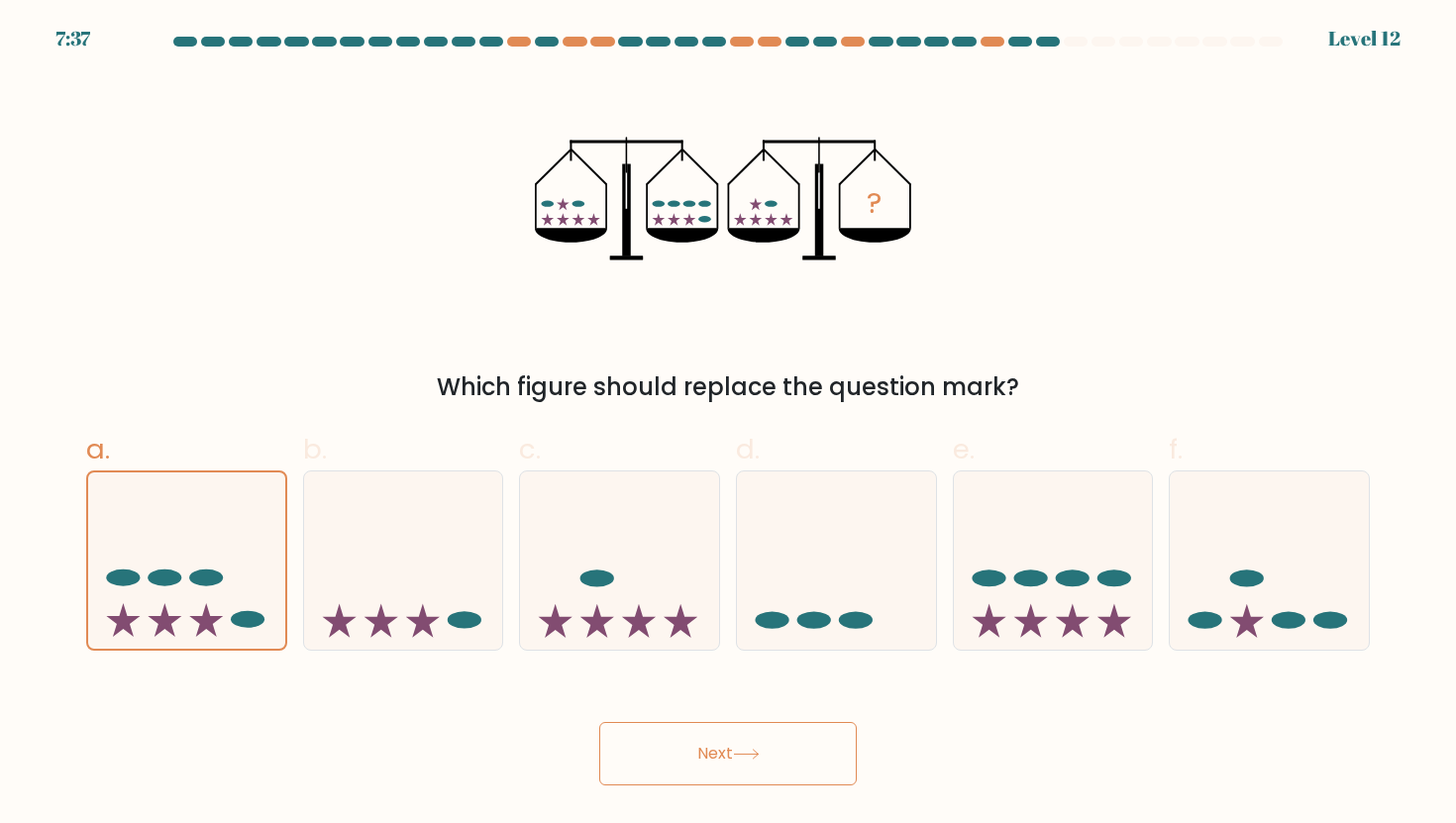 click on "Next" at bounding box center (728, 754) 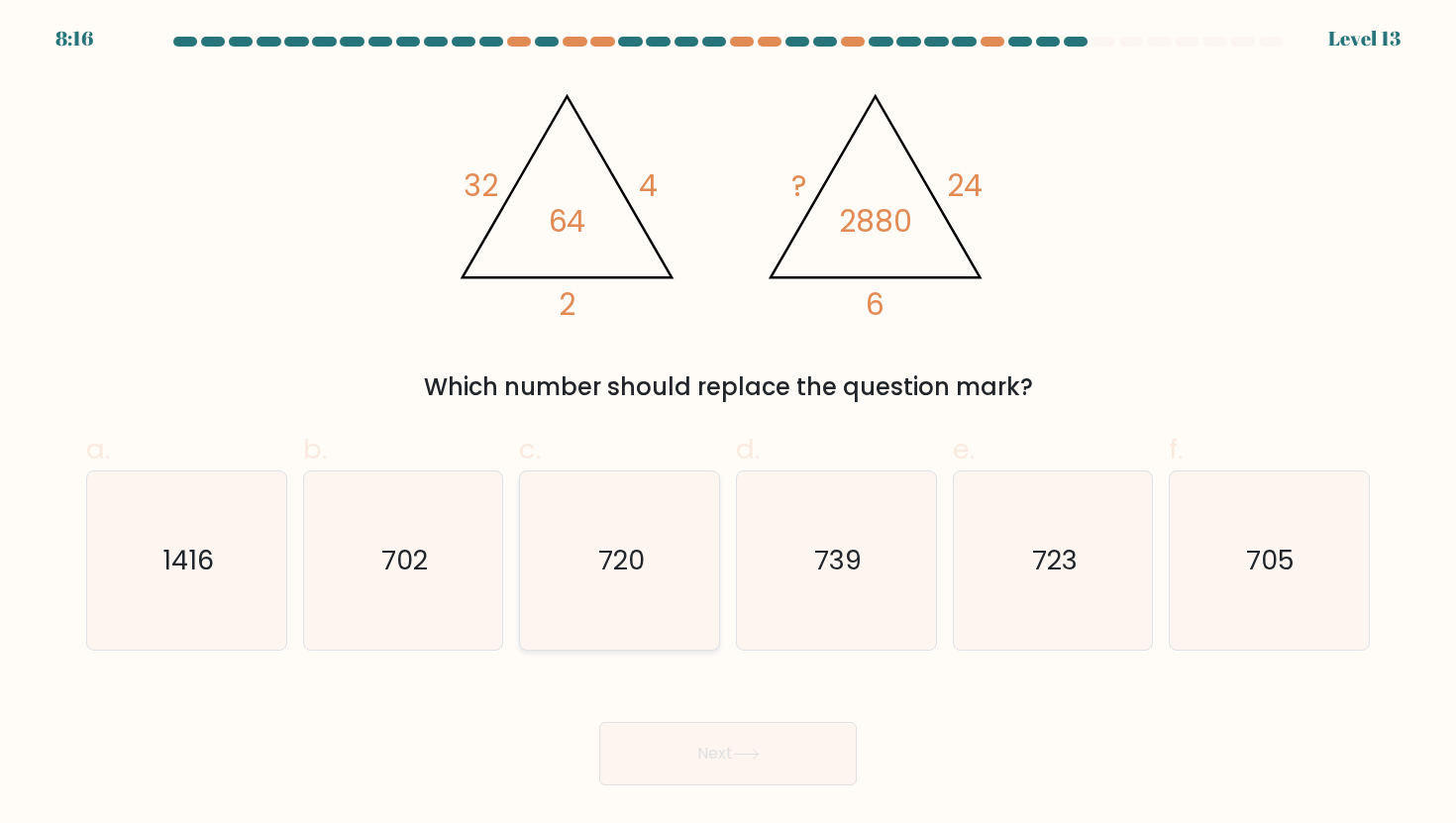 click on "720" 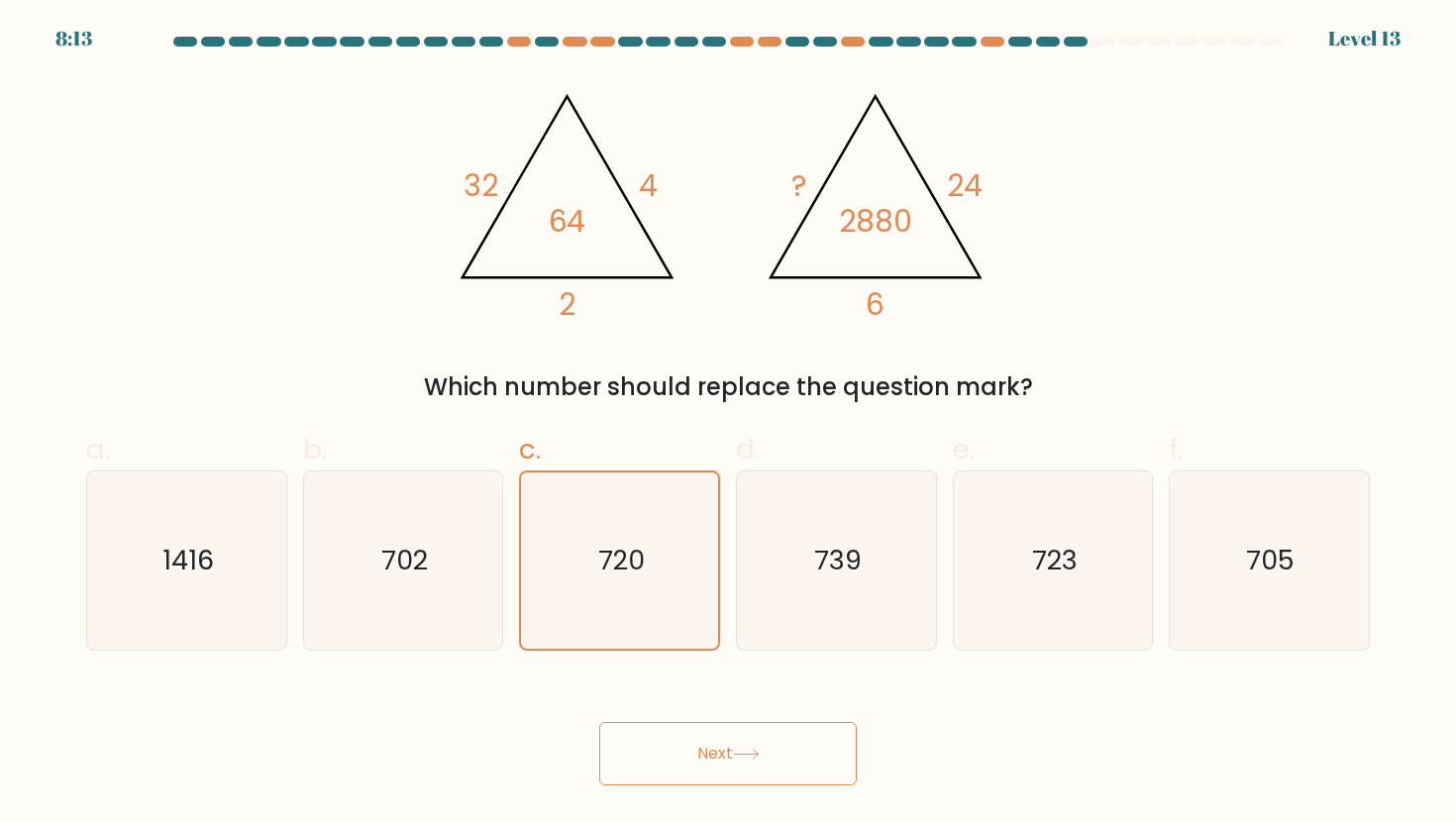 click on "Next" at bounding box center (728, 754) 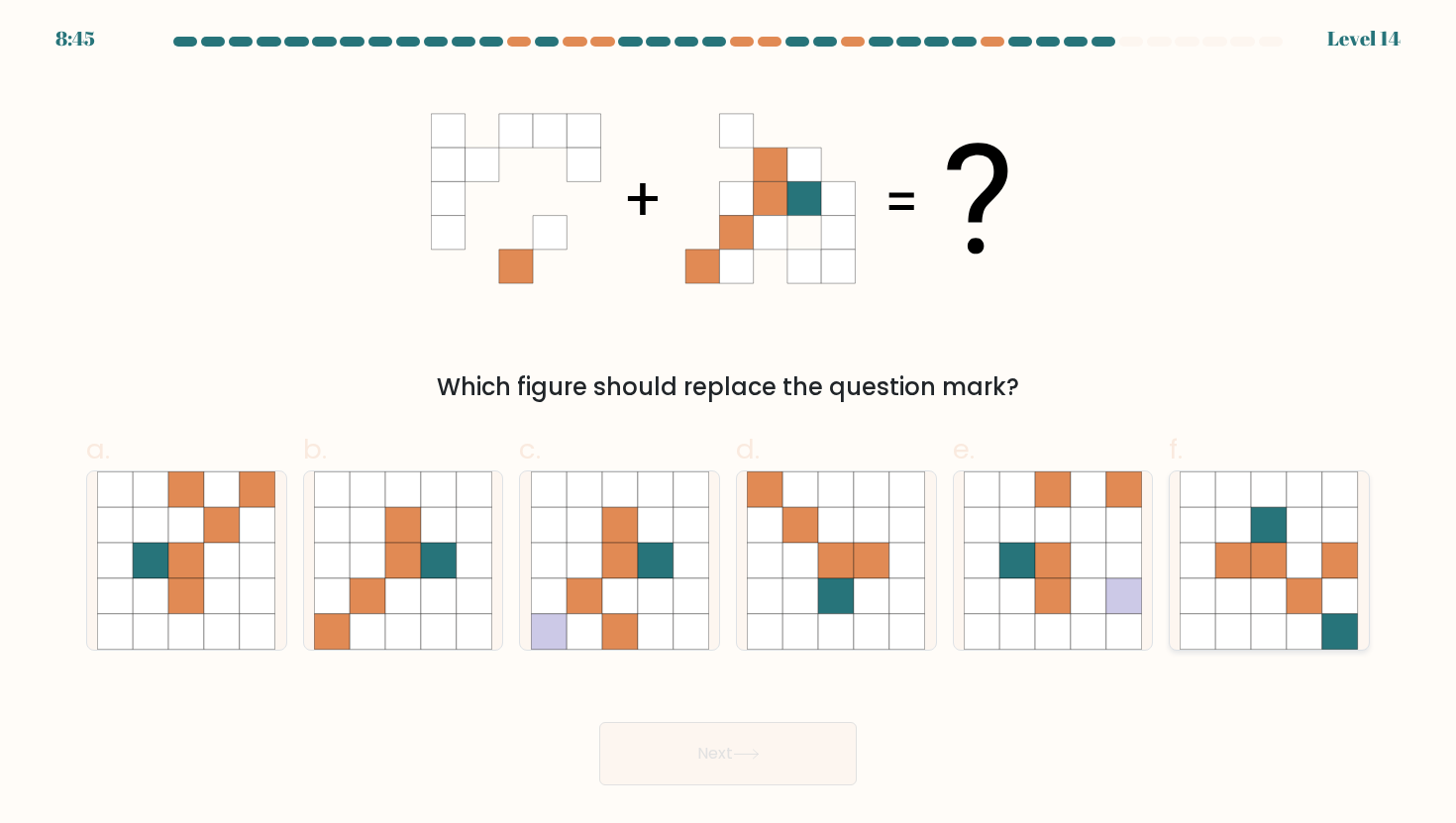 click 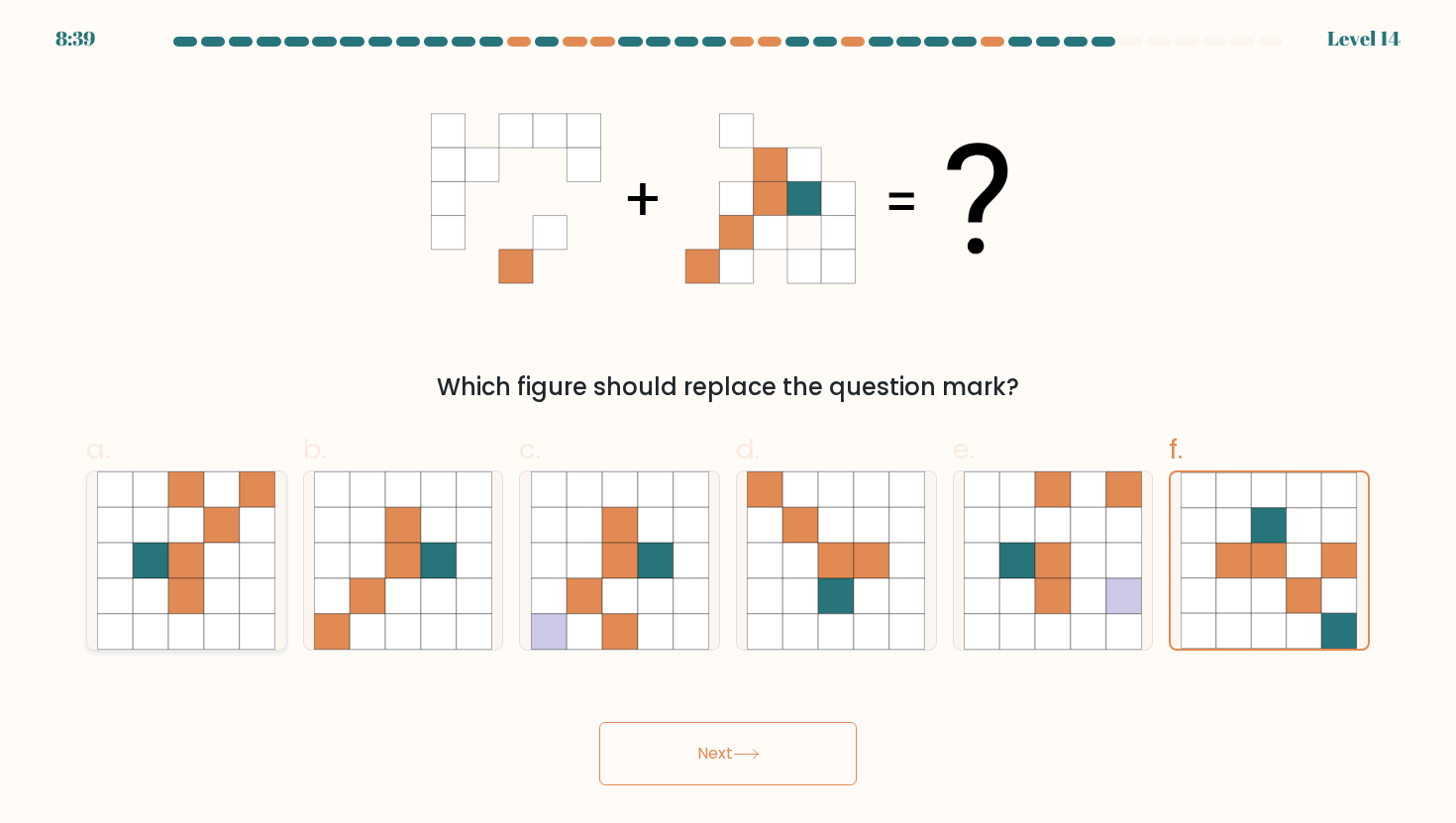 click 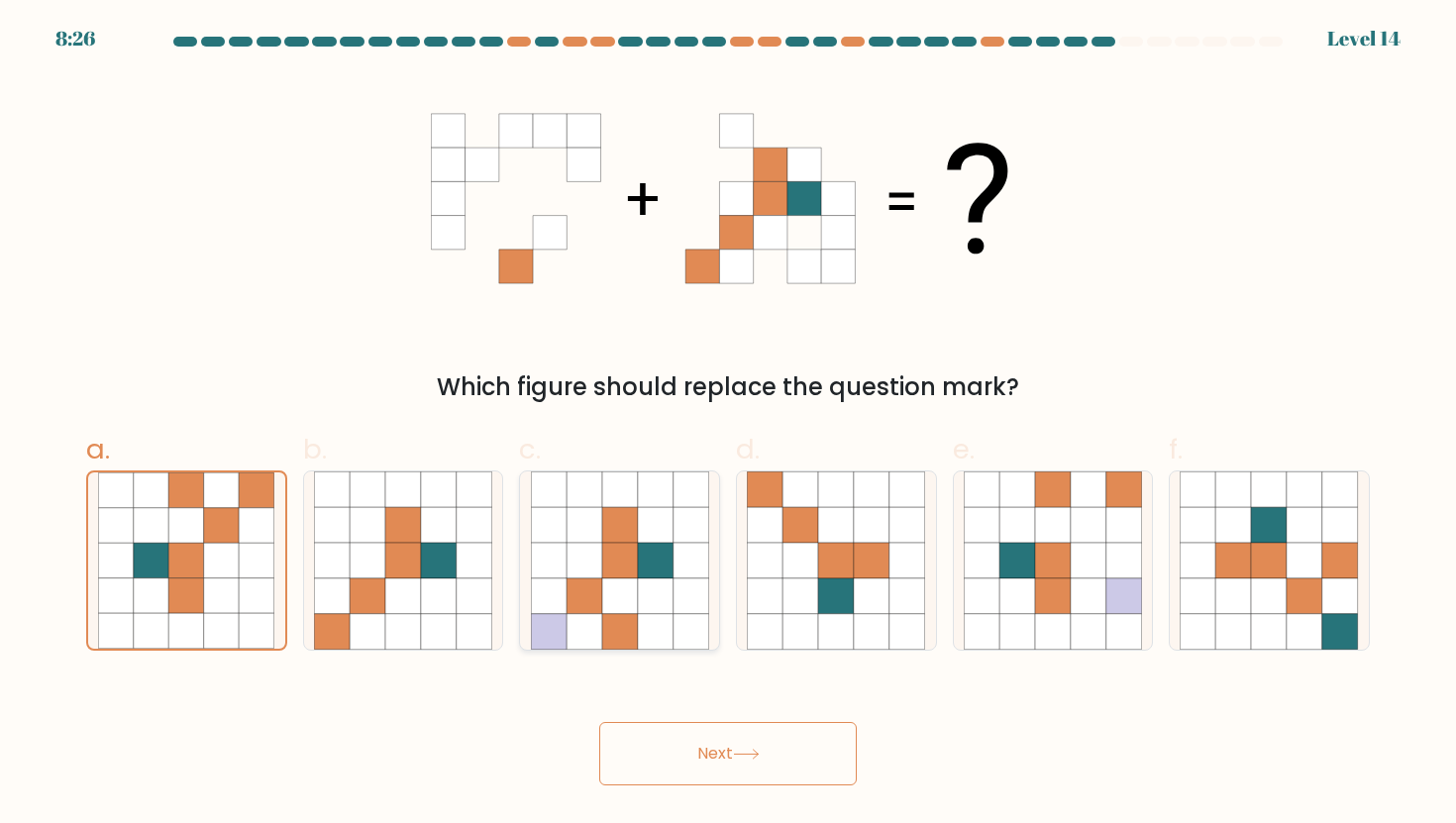 click 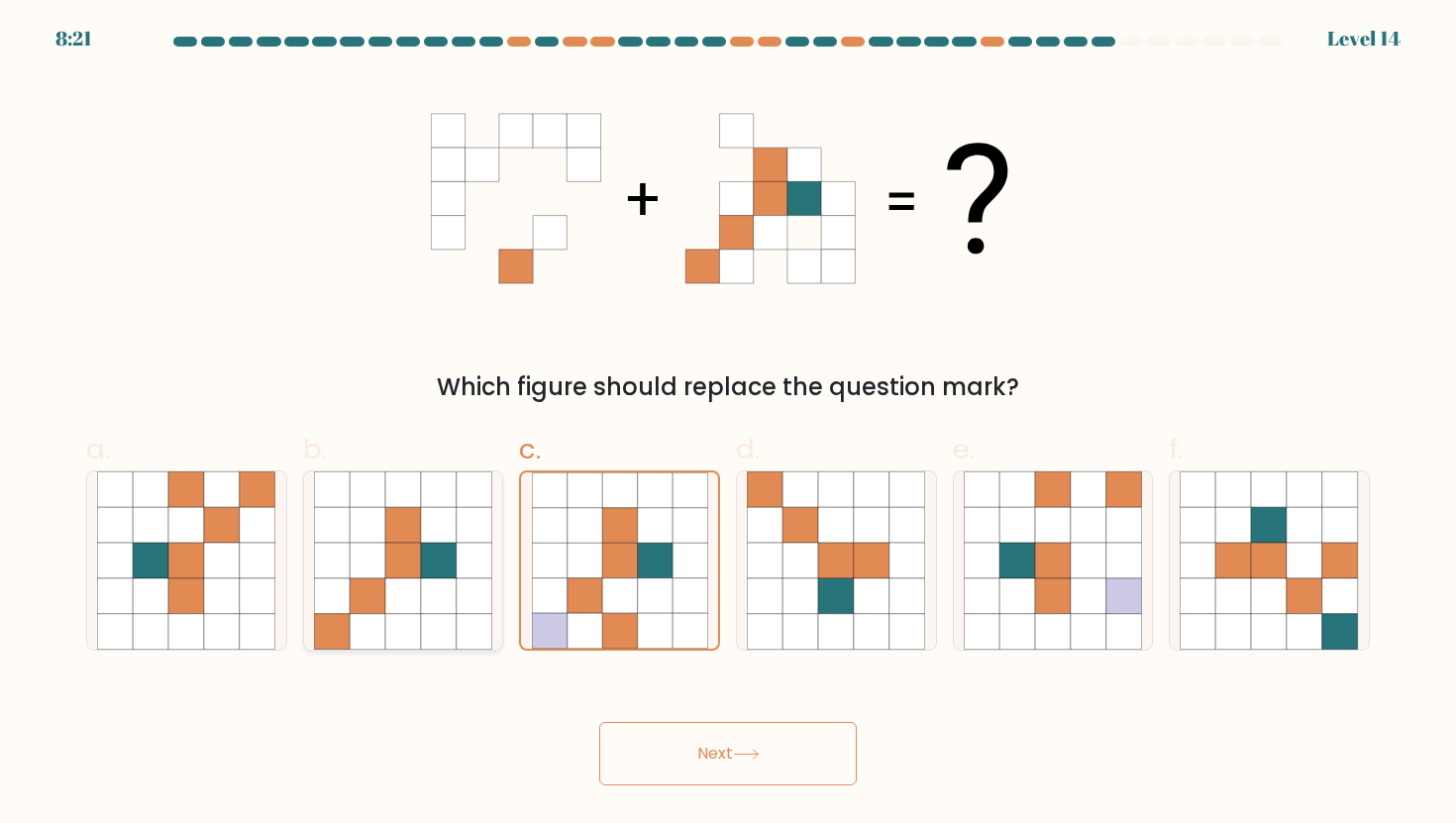 click 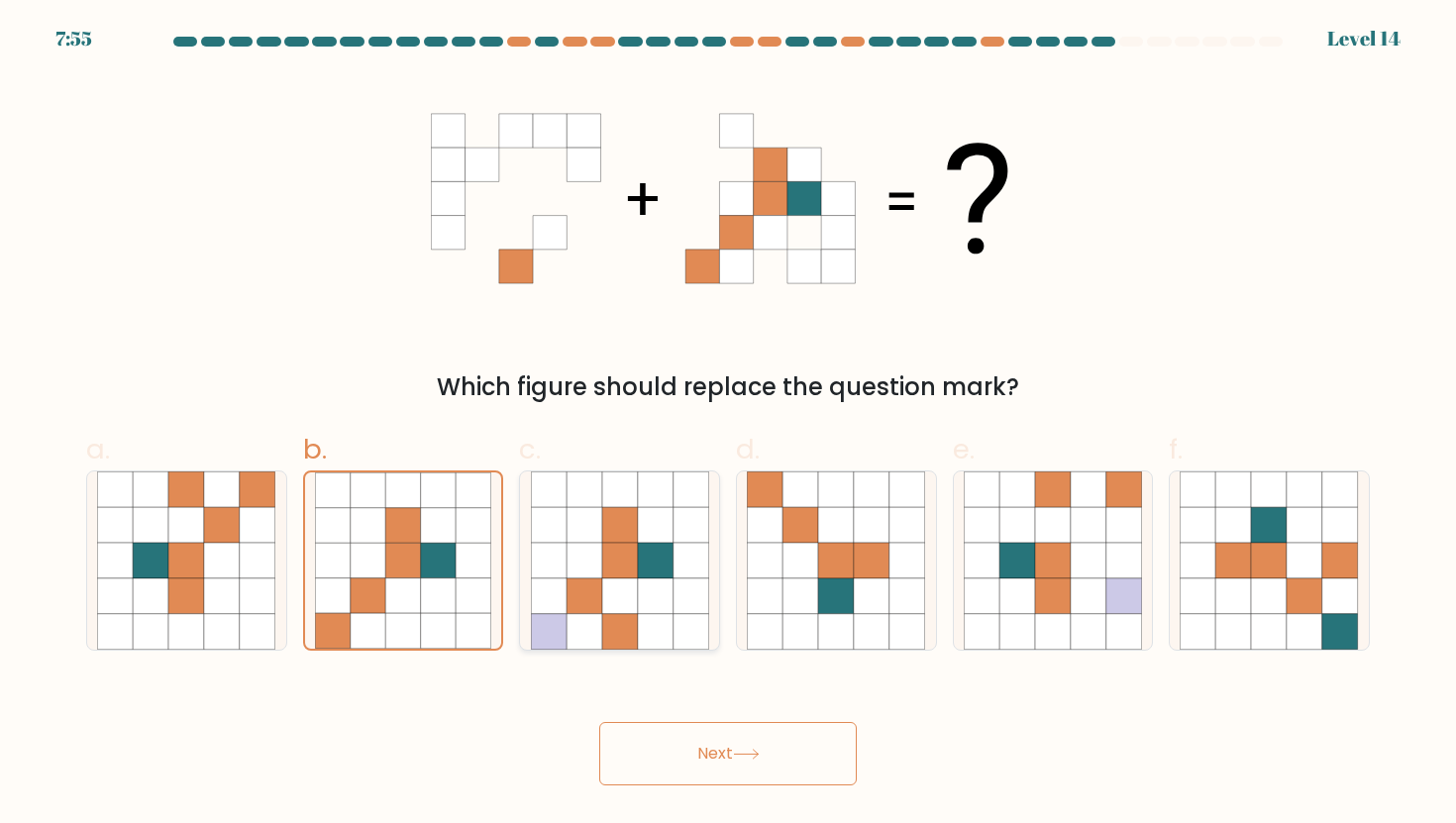 click 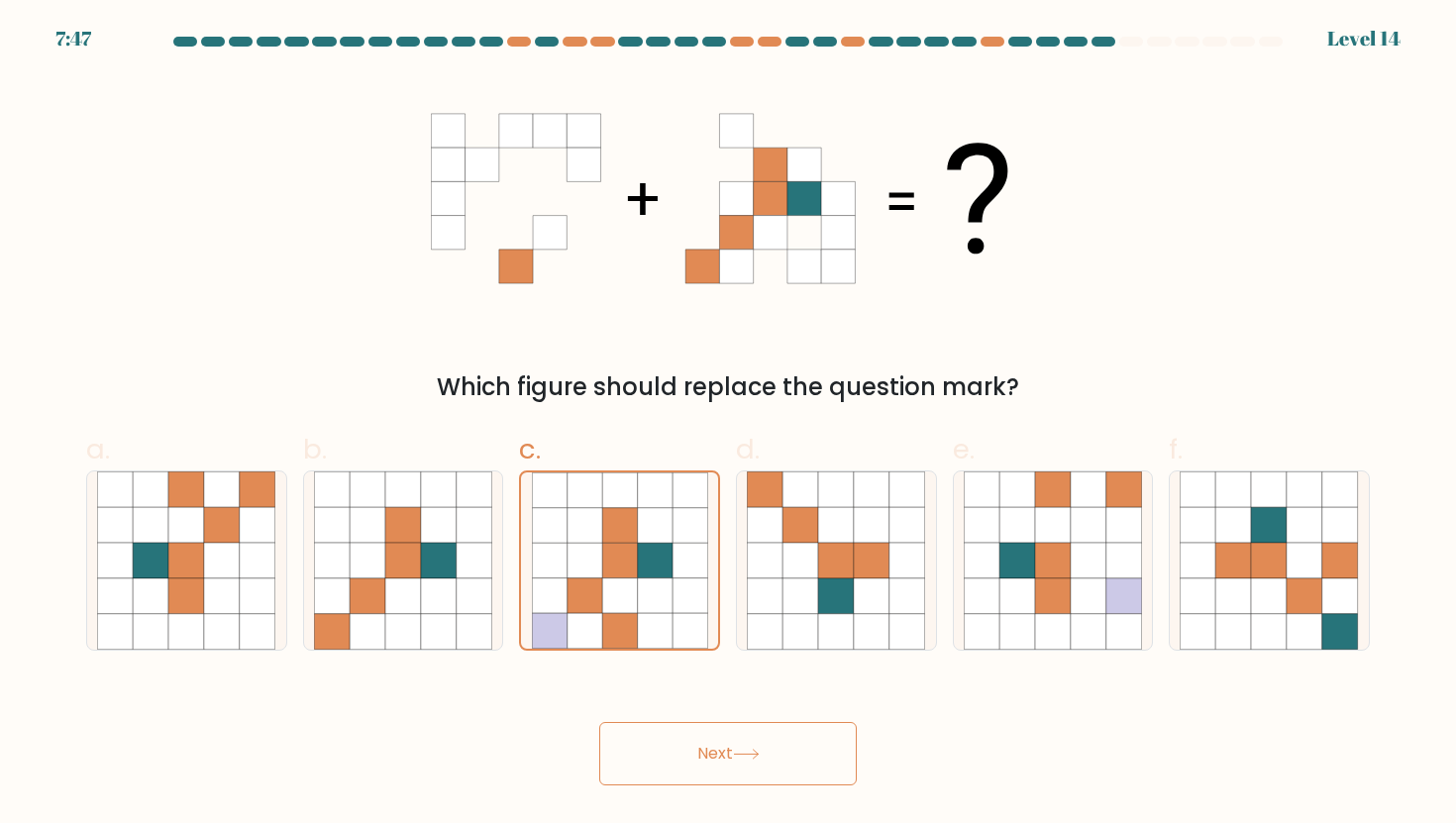 click on "Next" at bounding box center (728, 754) 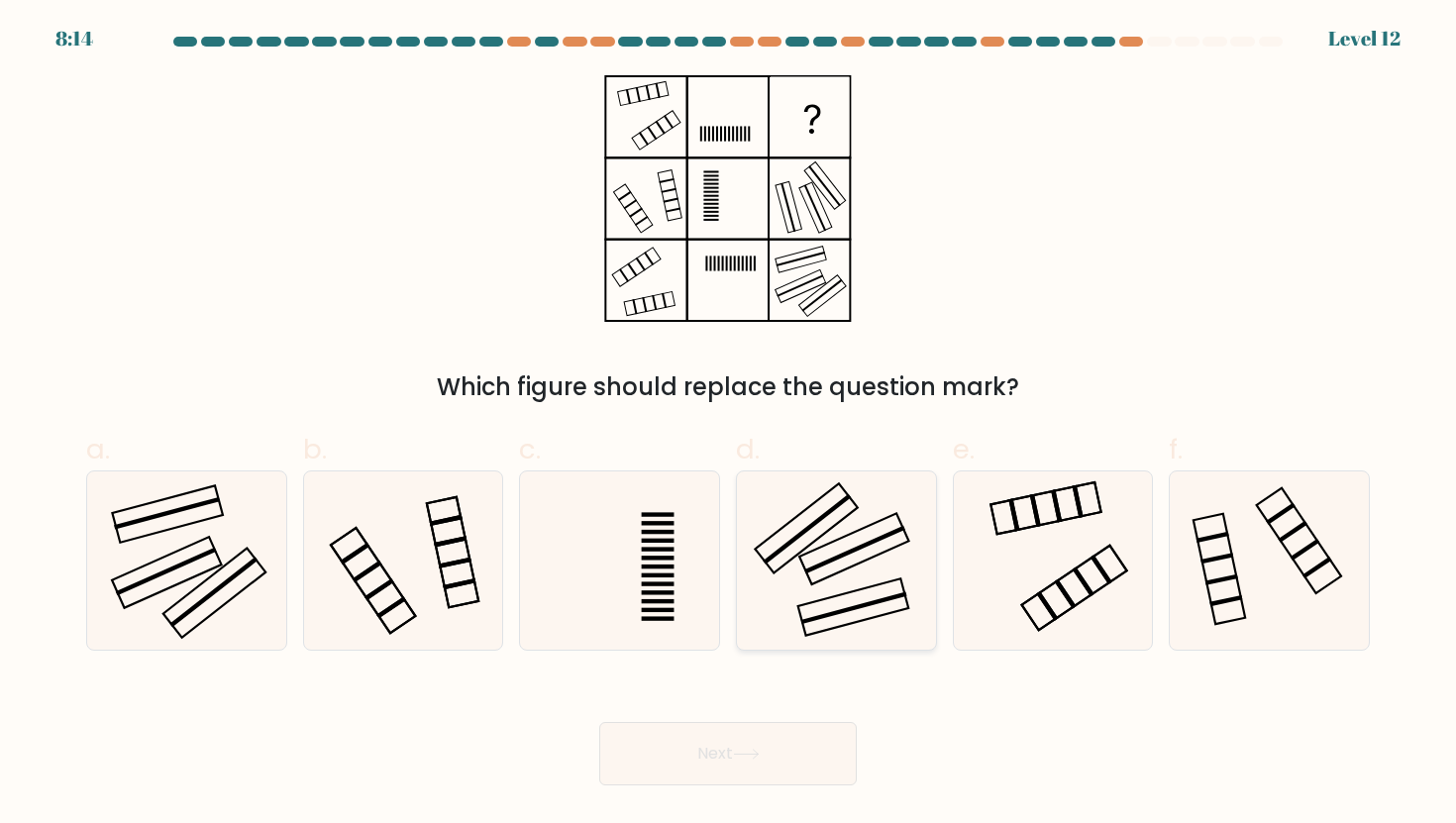 click 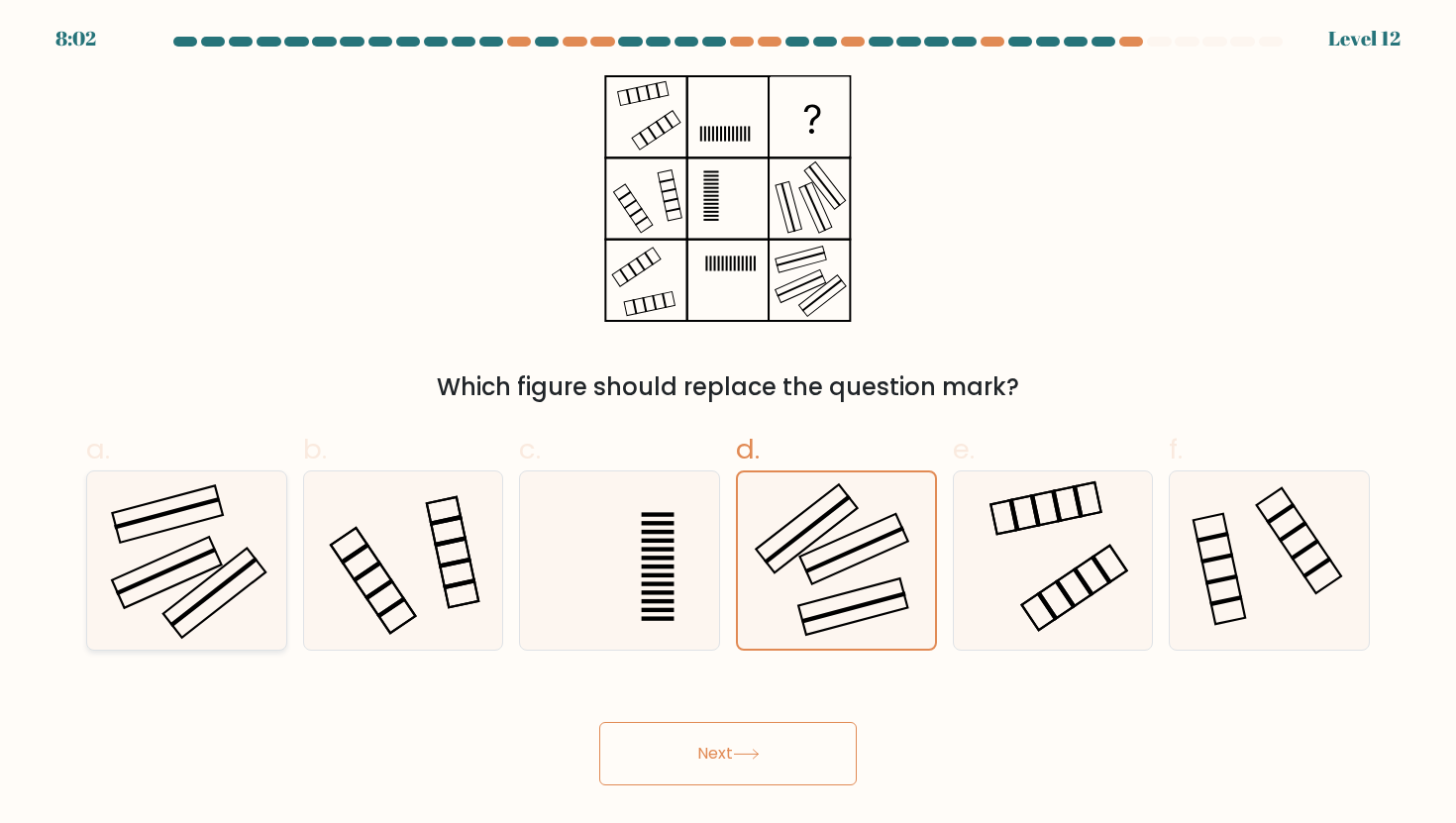 click 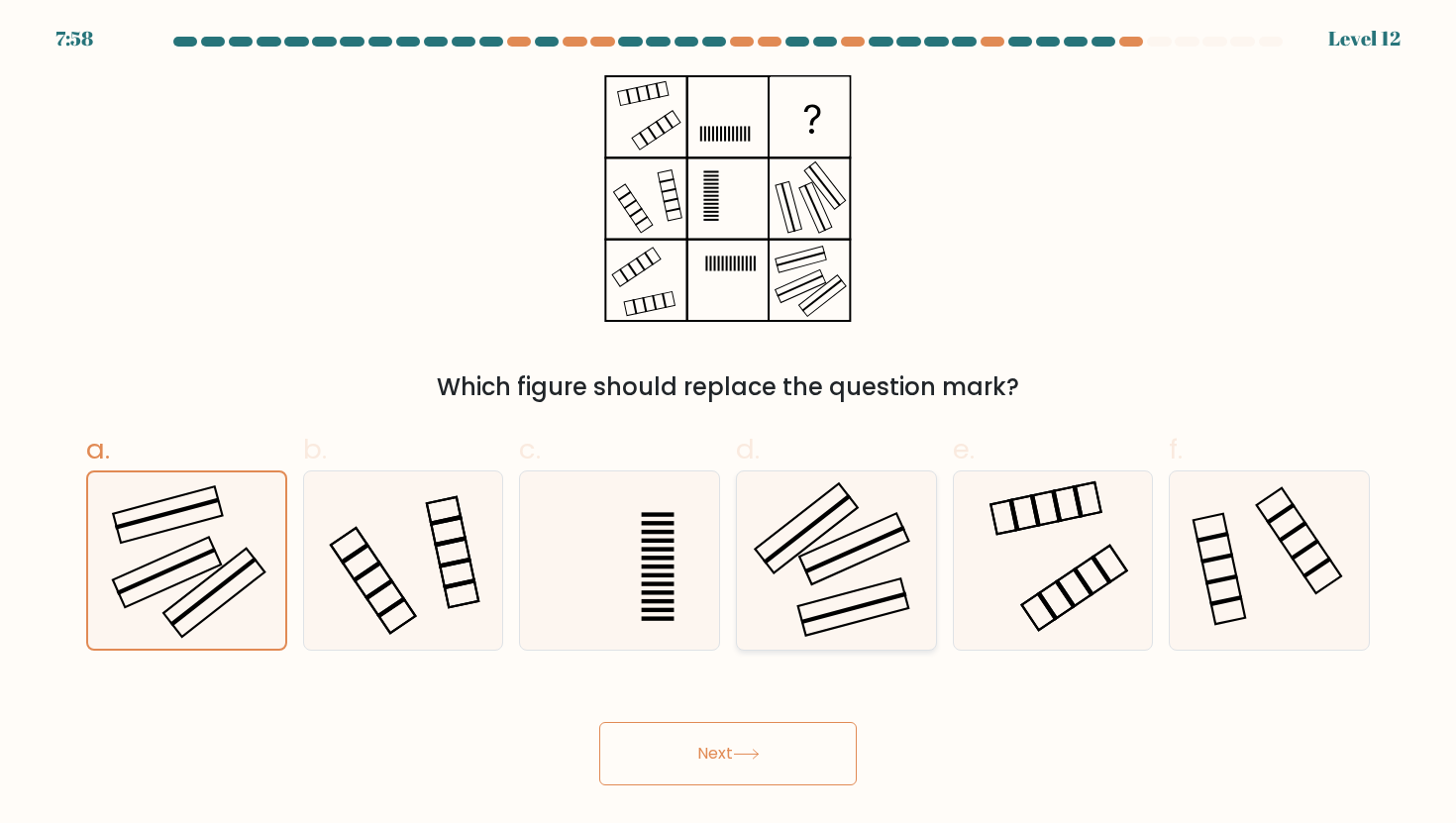 click 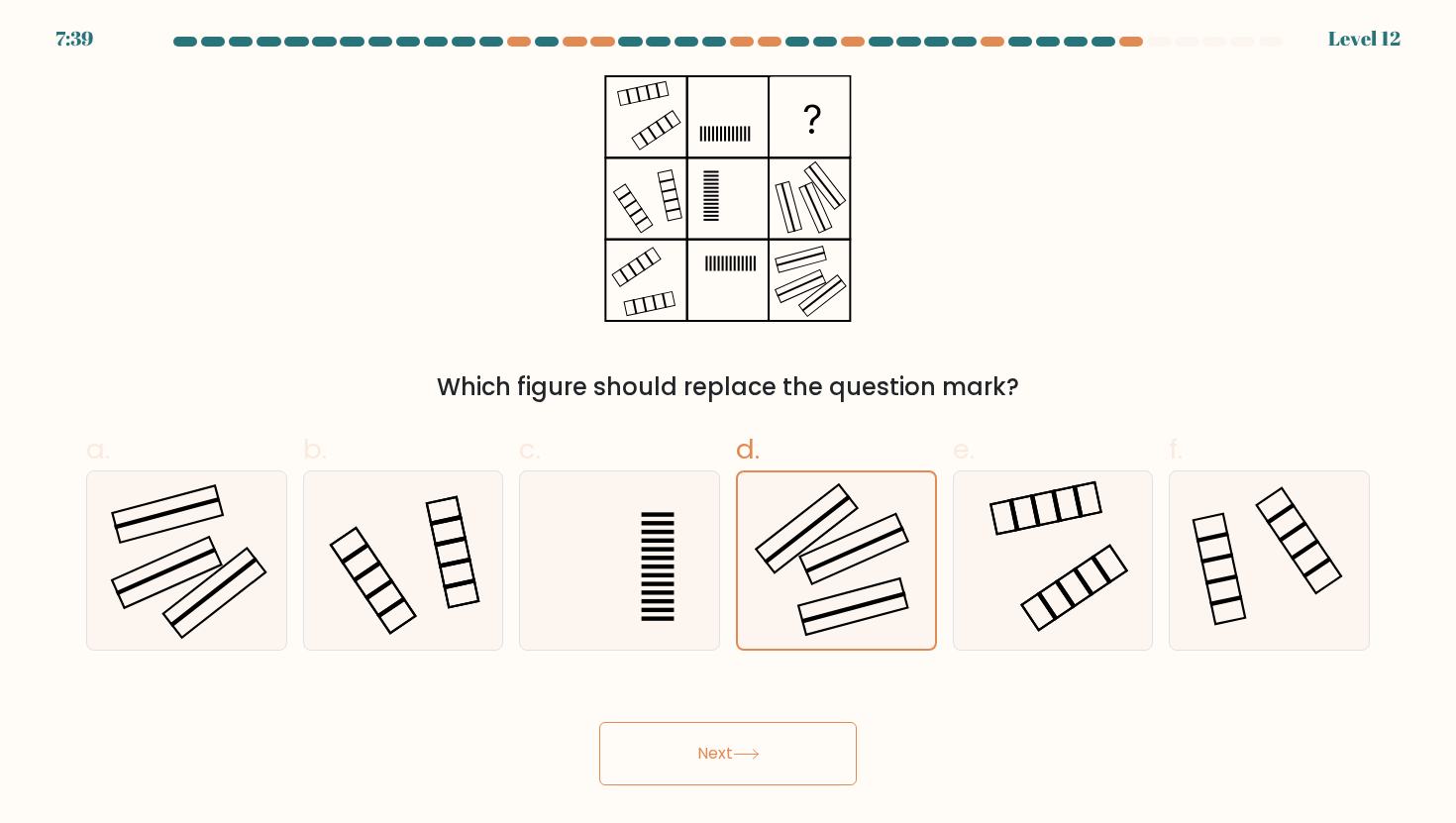 click on "Next" at bounding box center [728, 754] 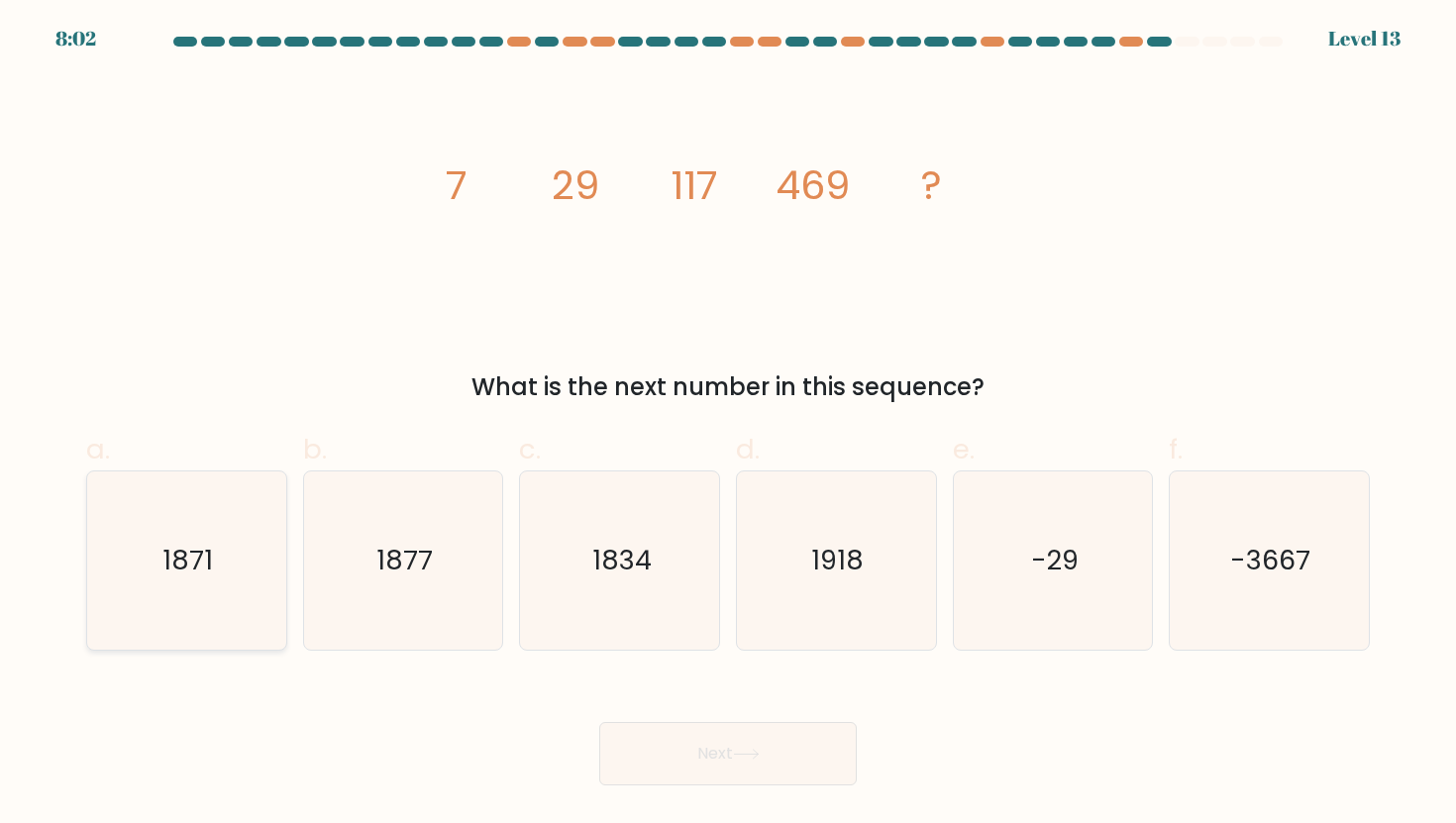 click on "1871" 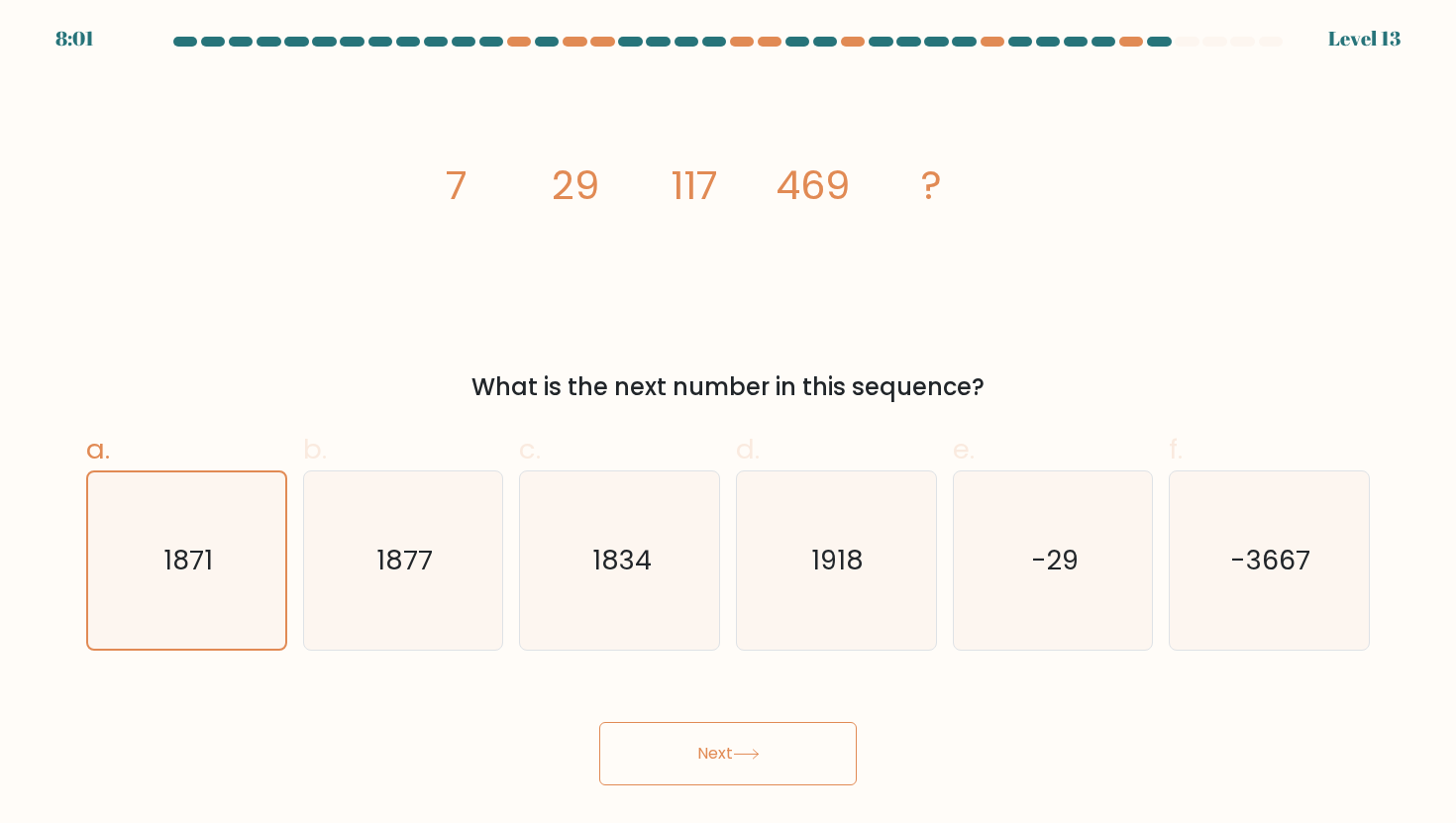 click on "Next" at bounding box center [728, 754] 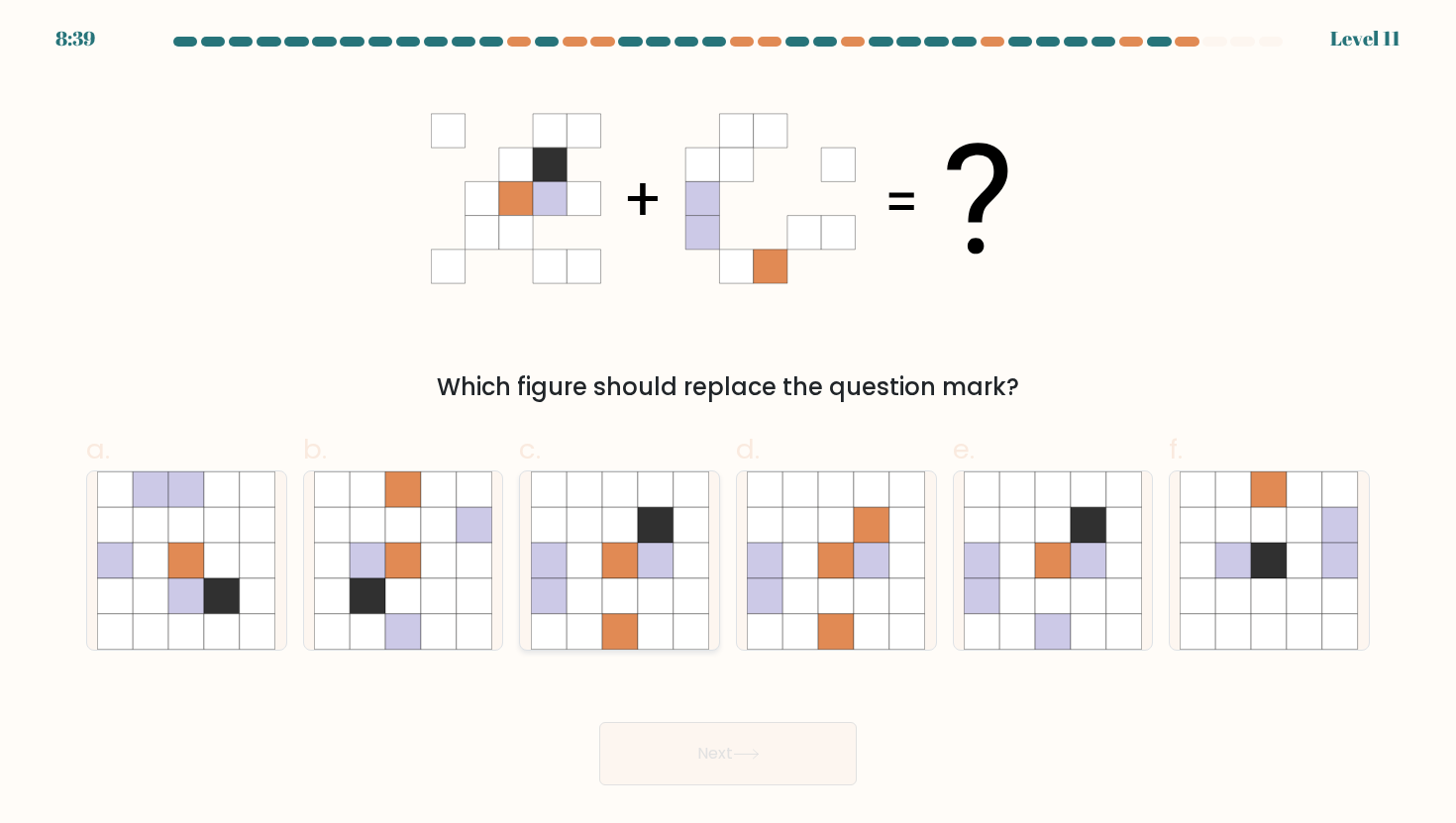 click 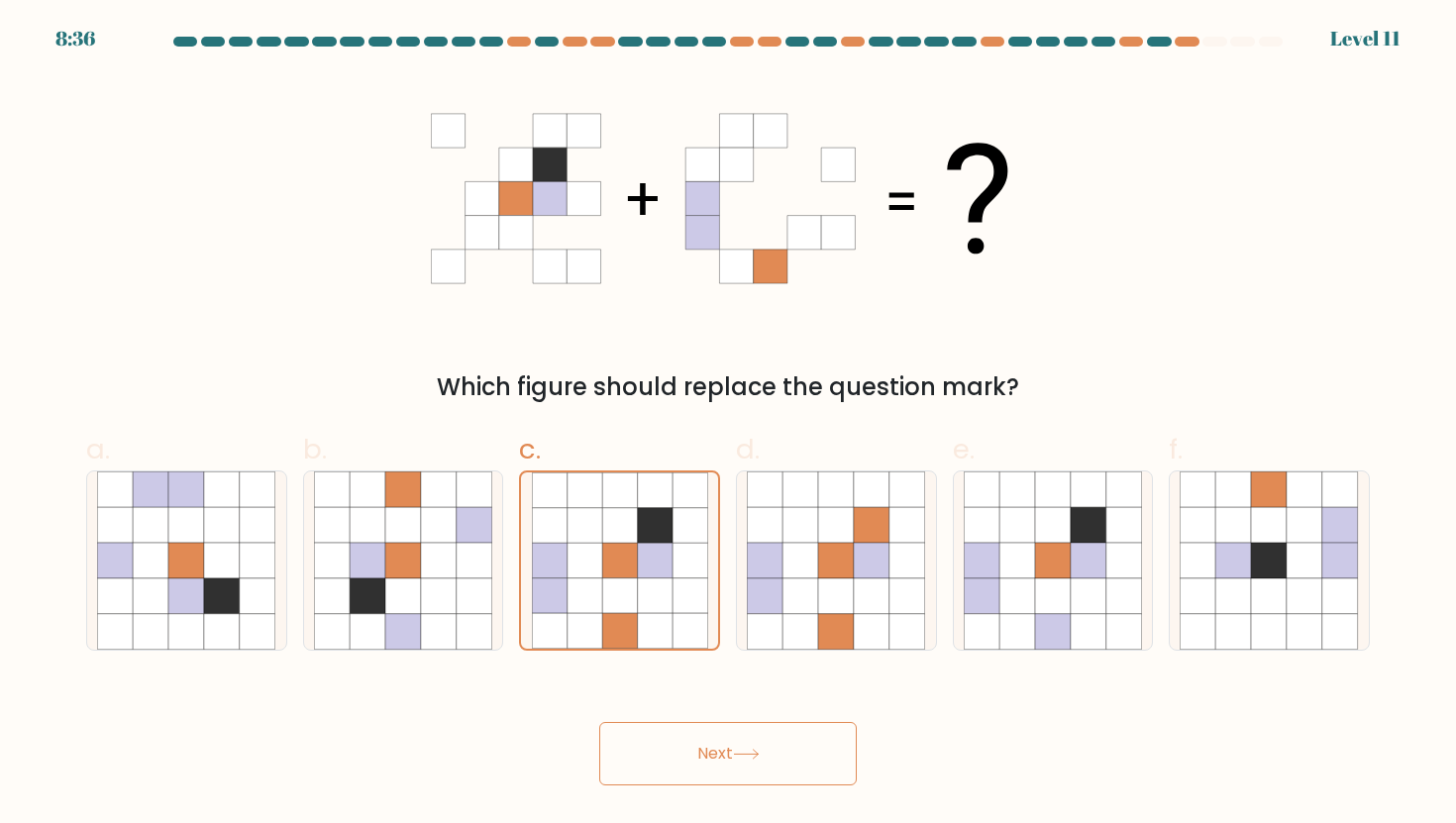 click on "Next" at bounding box center [728, 754] 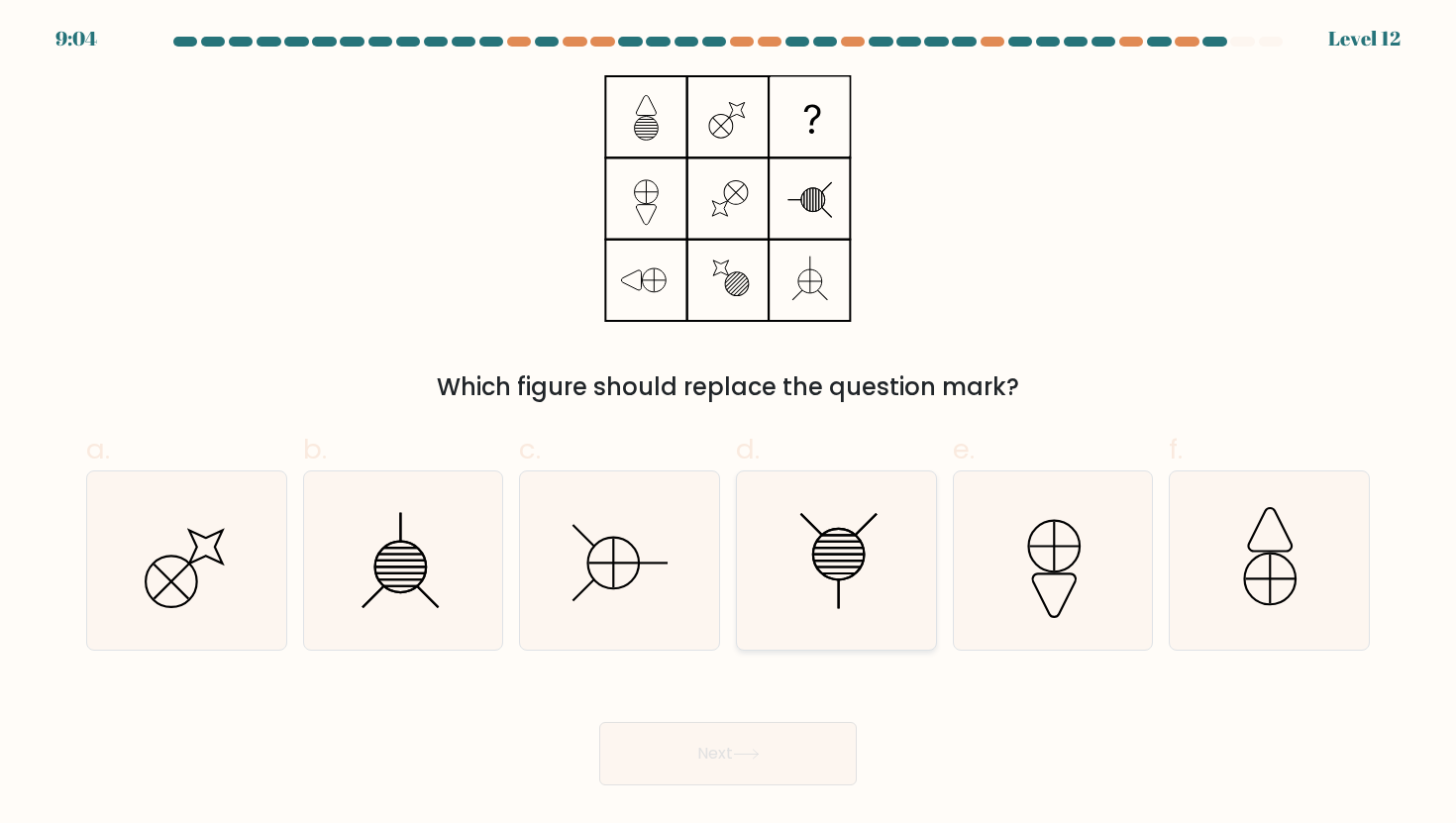 click 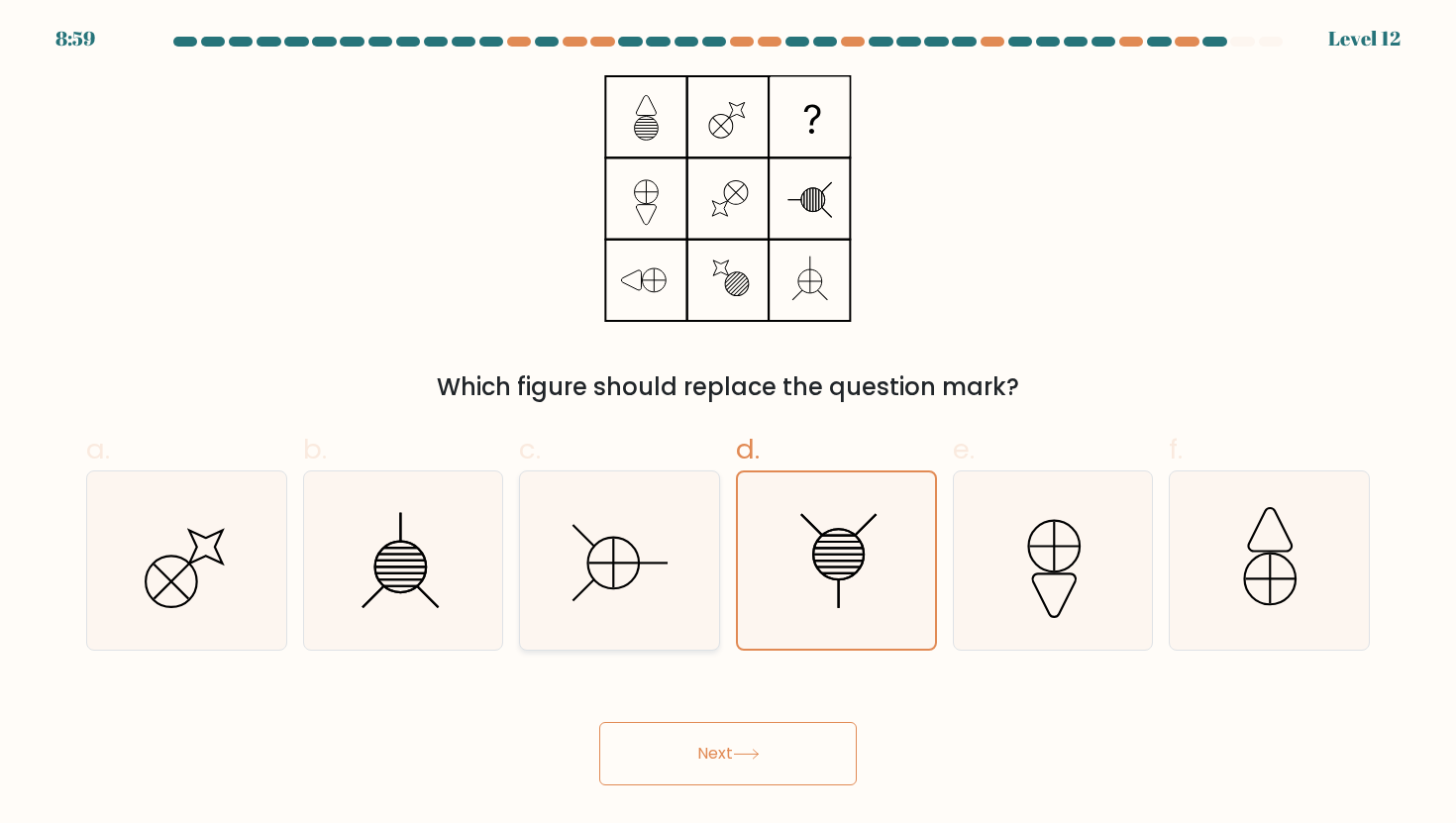 click 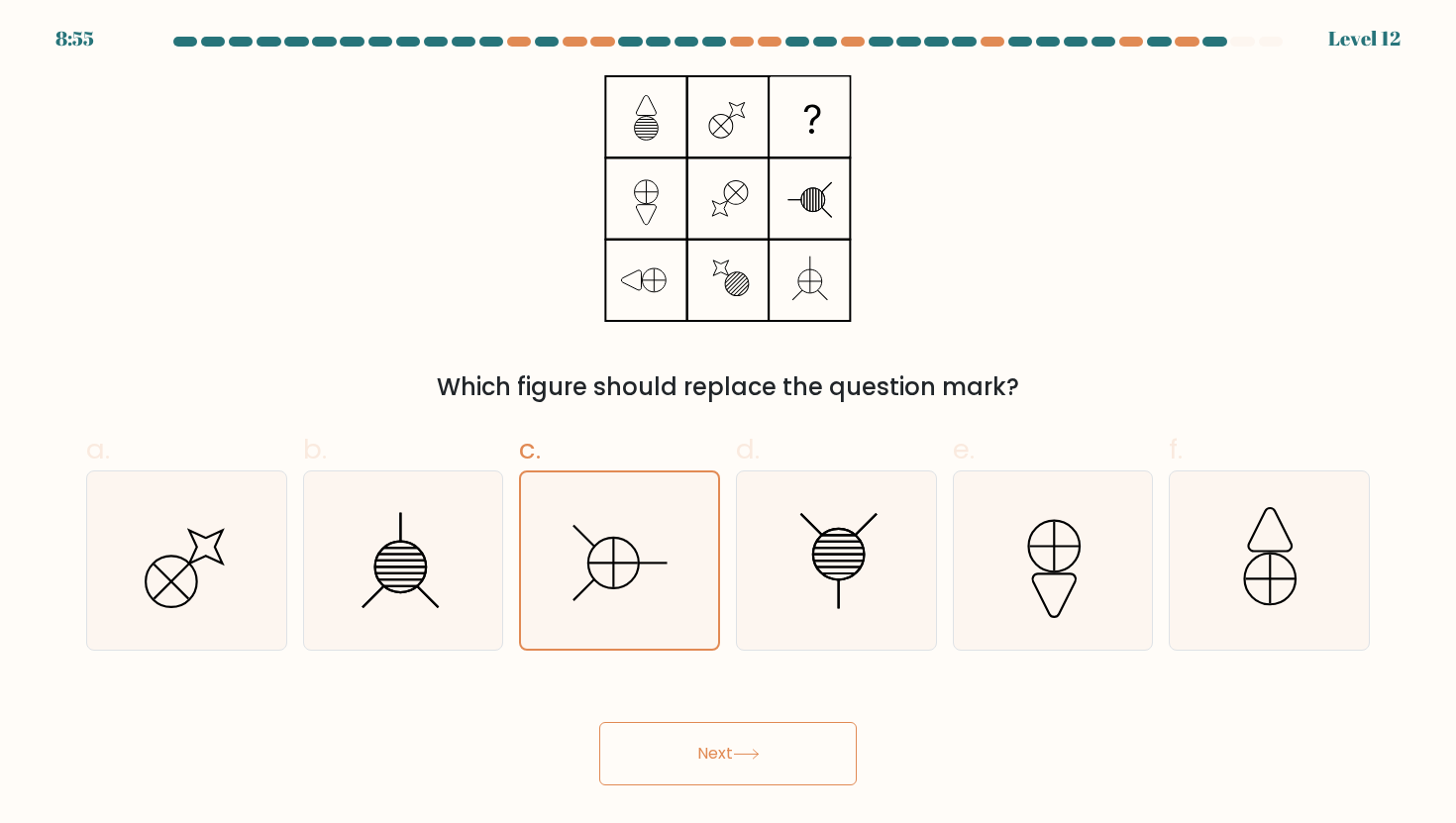 click on "Next" at bounding box center [728, 754] 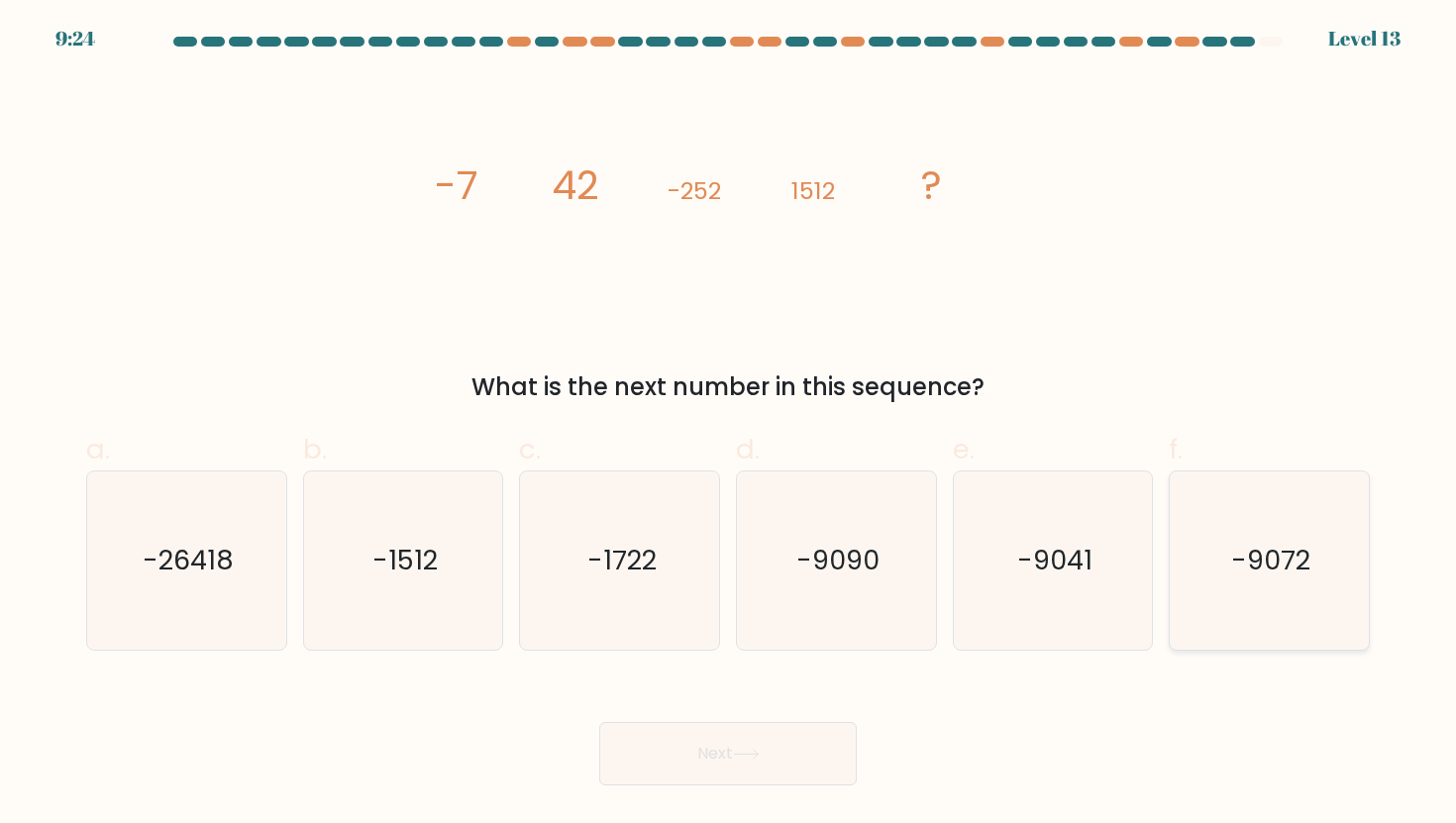 click on "-9072" 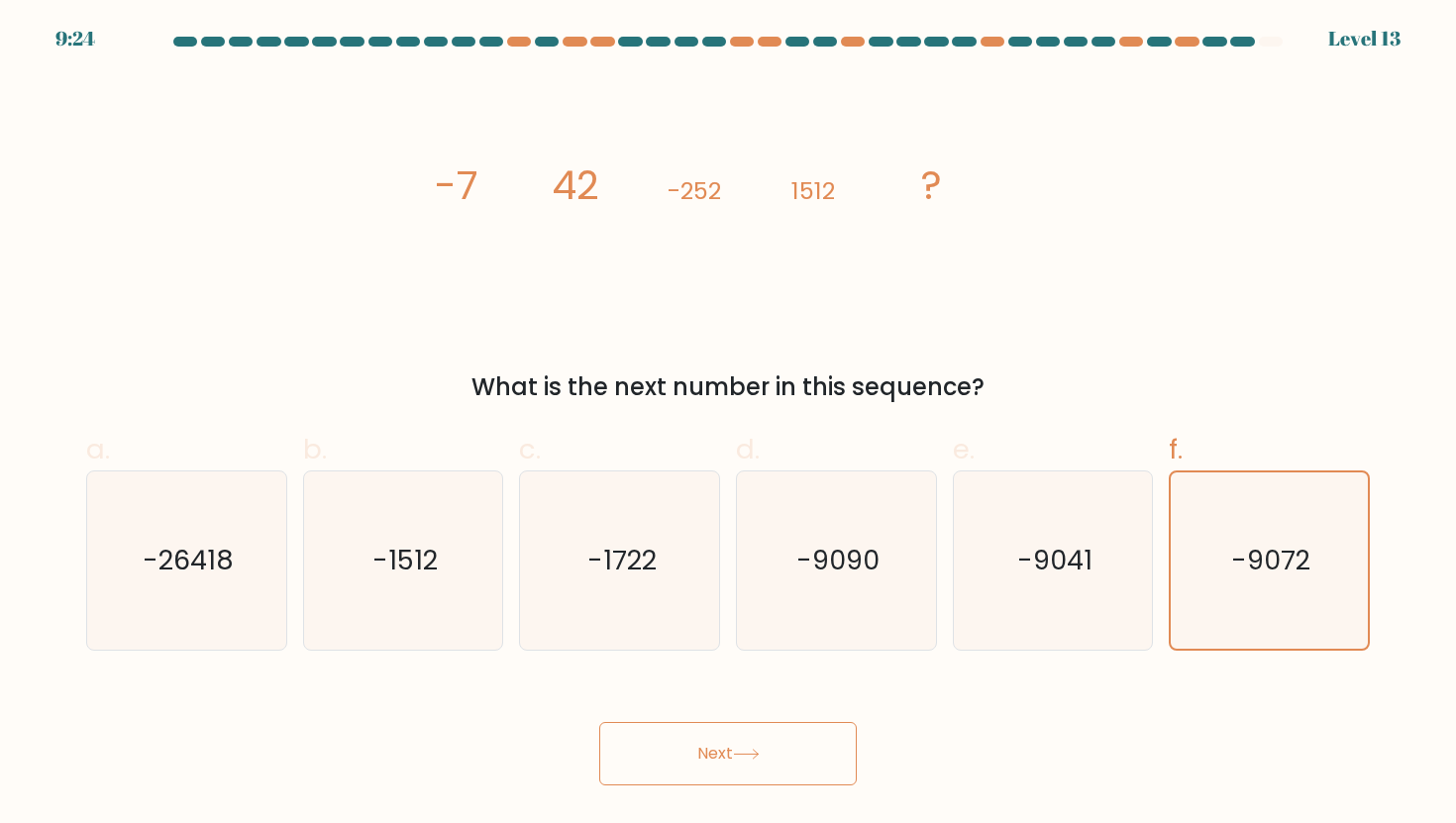click on "Next" at bounding box center (728, 754) 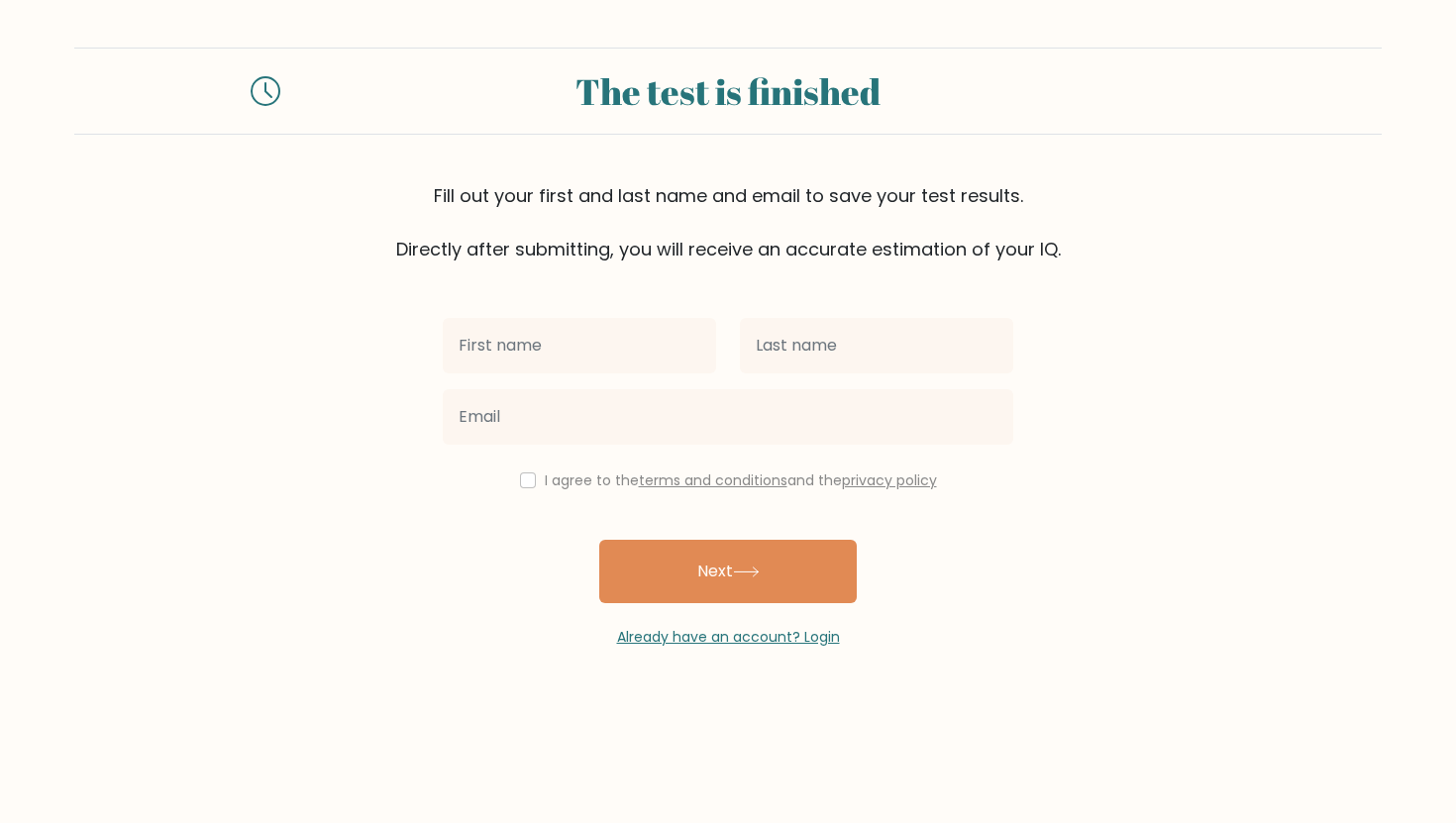 scroll, scrollTop: 0, scrollLeft: 0, axis: both 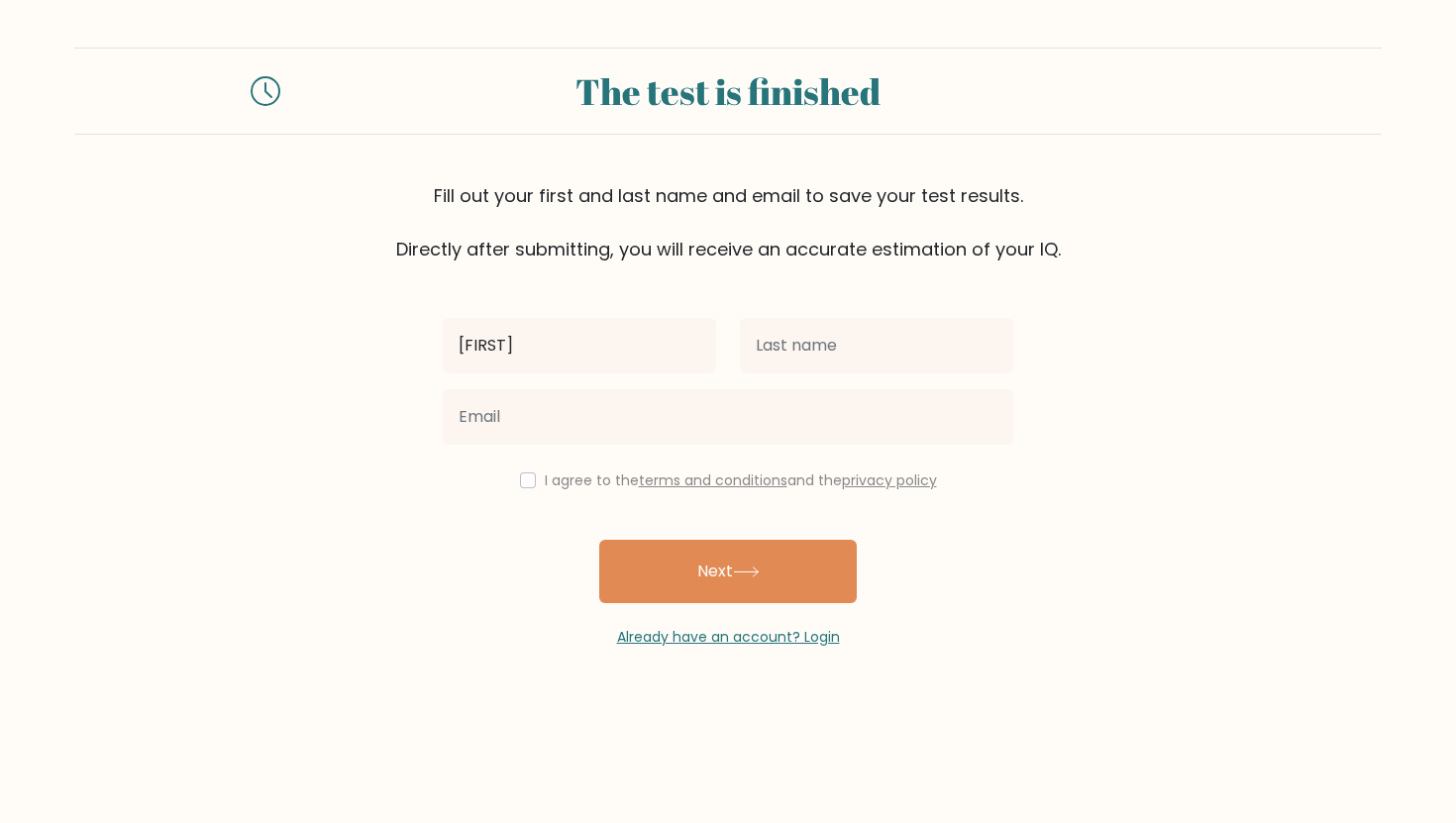 type on "[FIRST]" 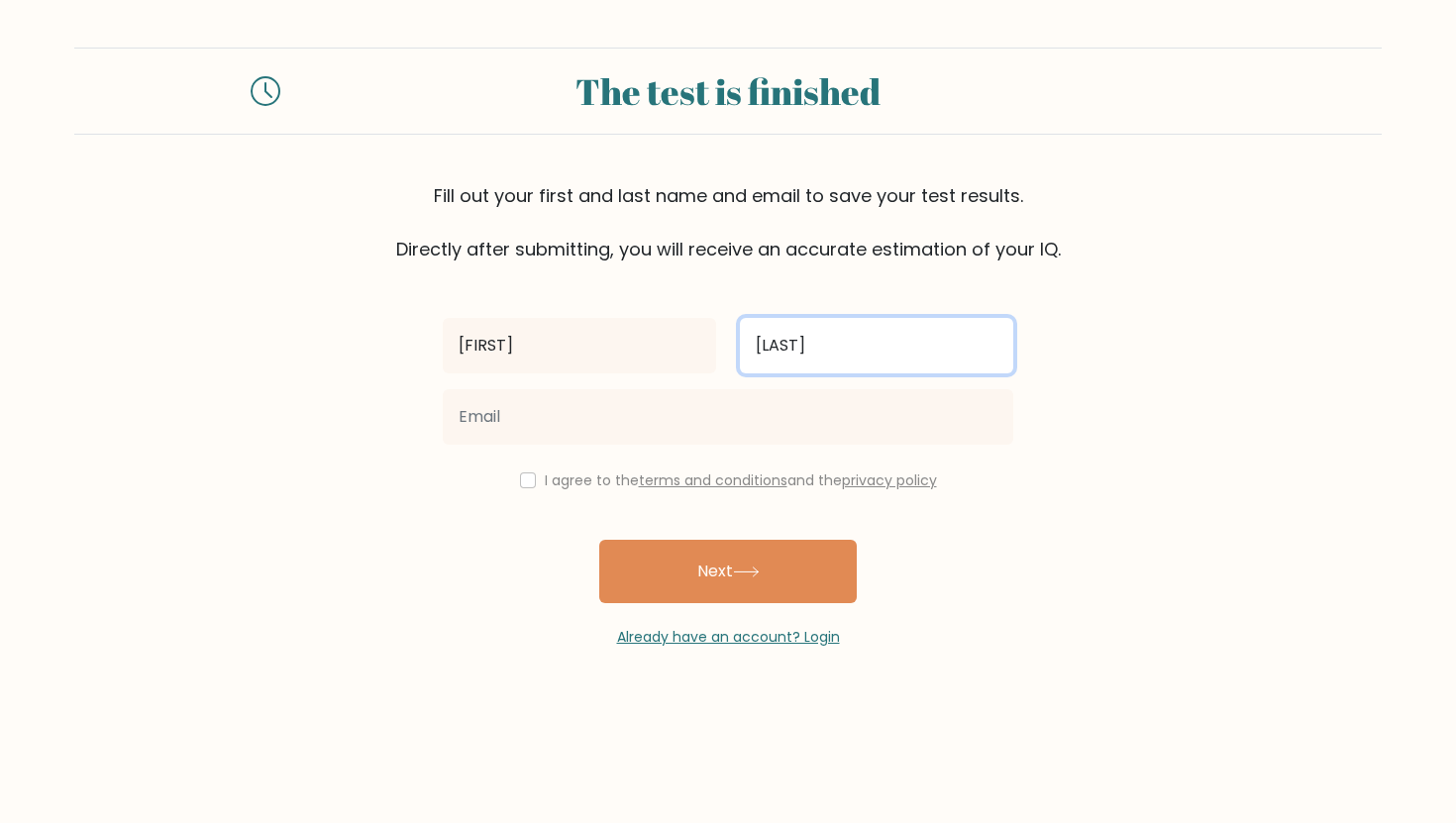 type on "[LAST]" 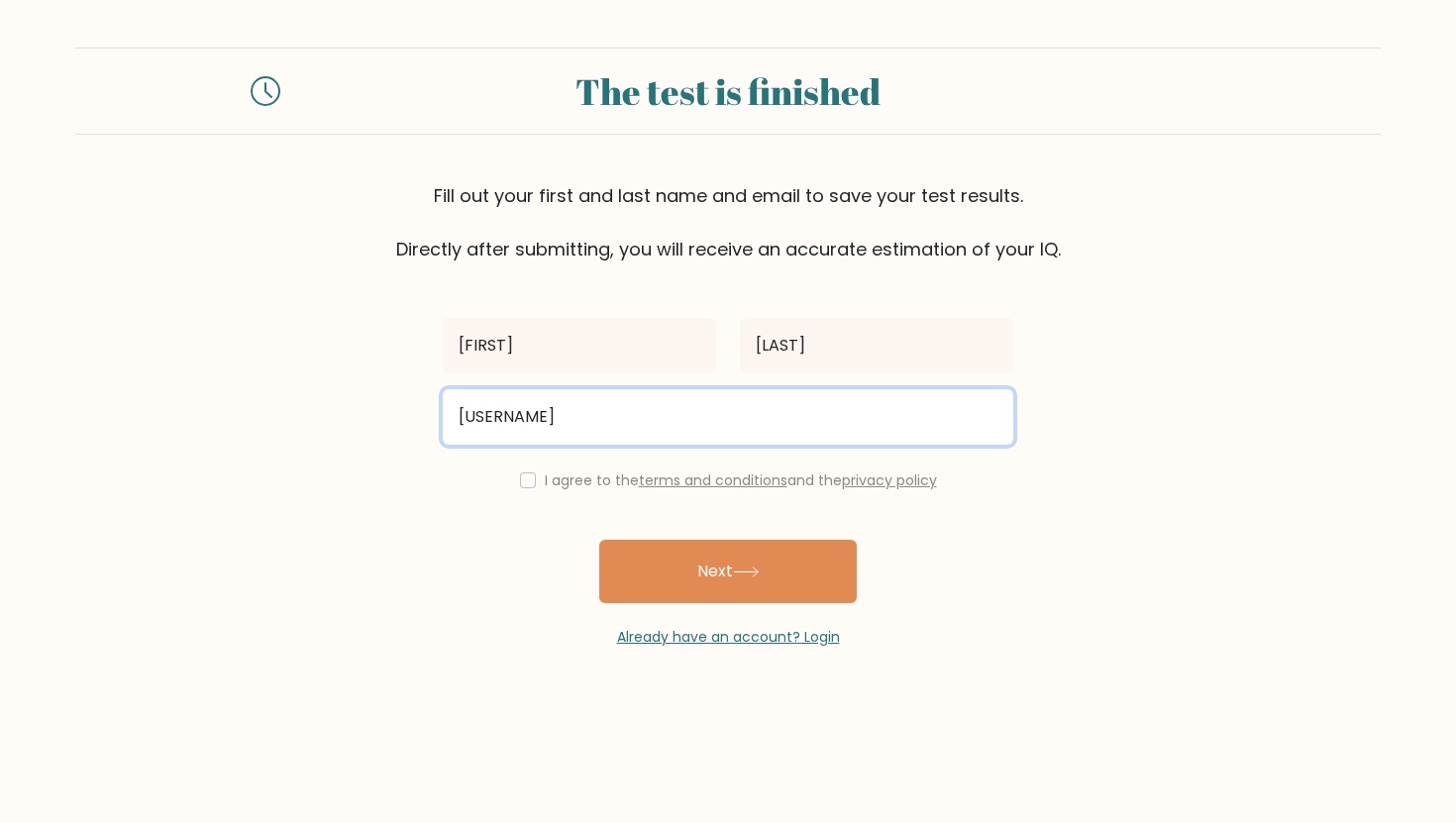 type on "[USERNAME]@[DOMAIN]" 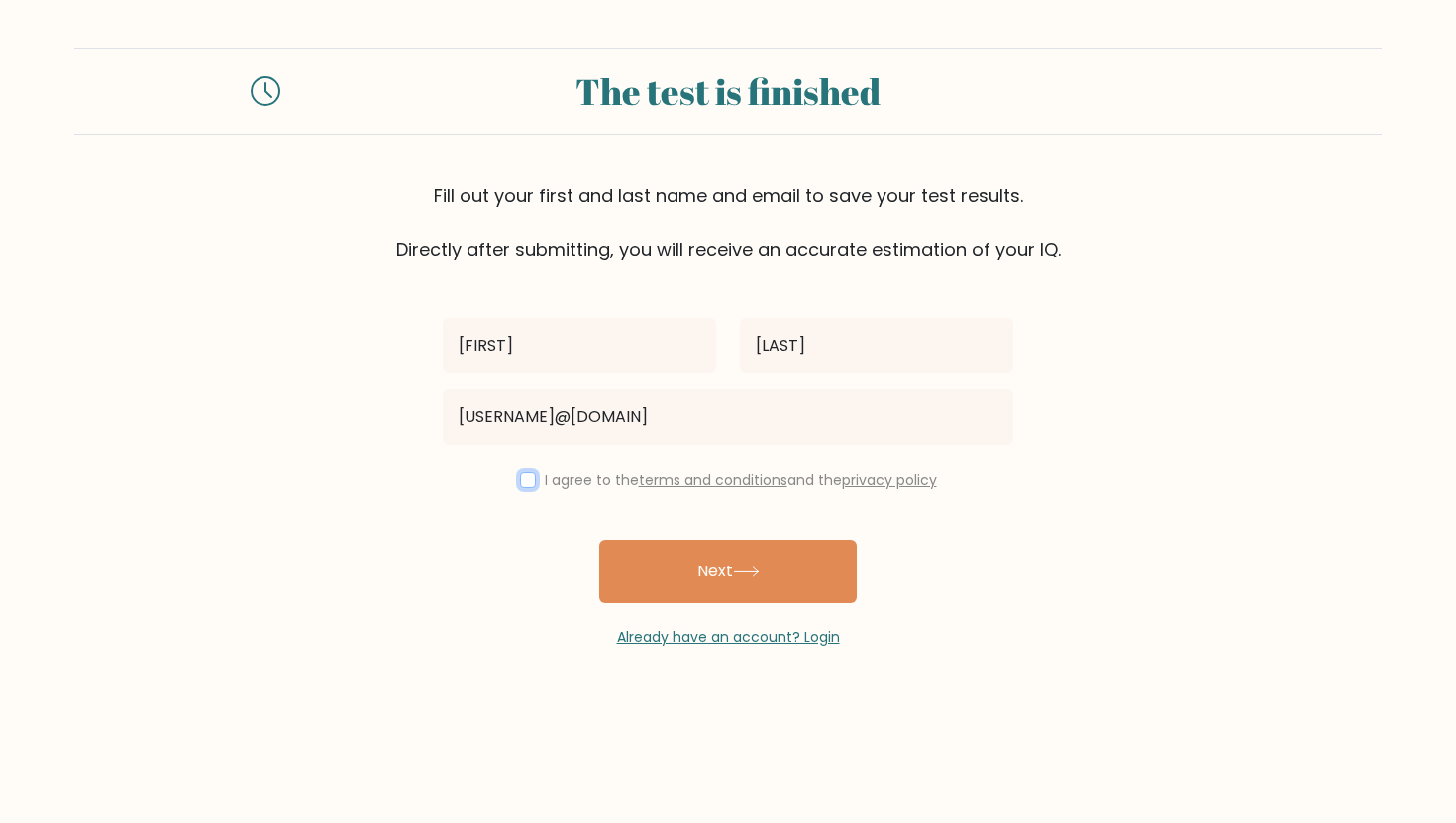 click at bounding box center [528, 480] 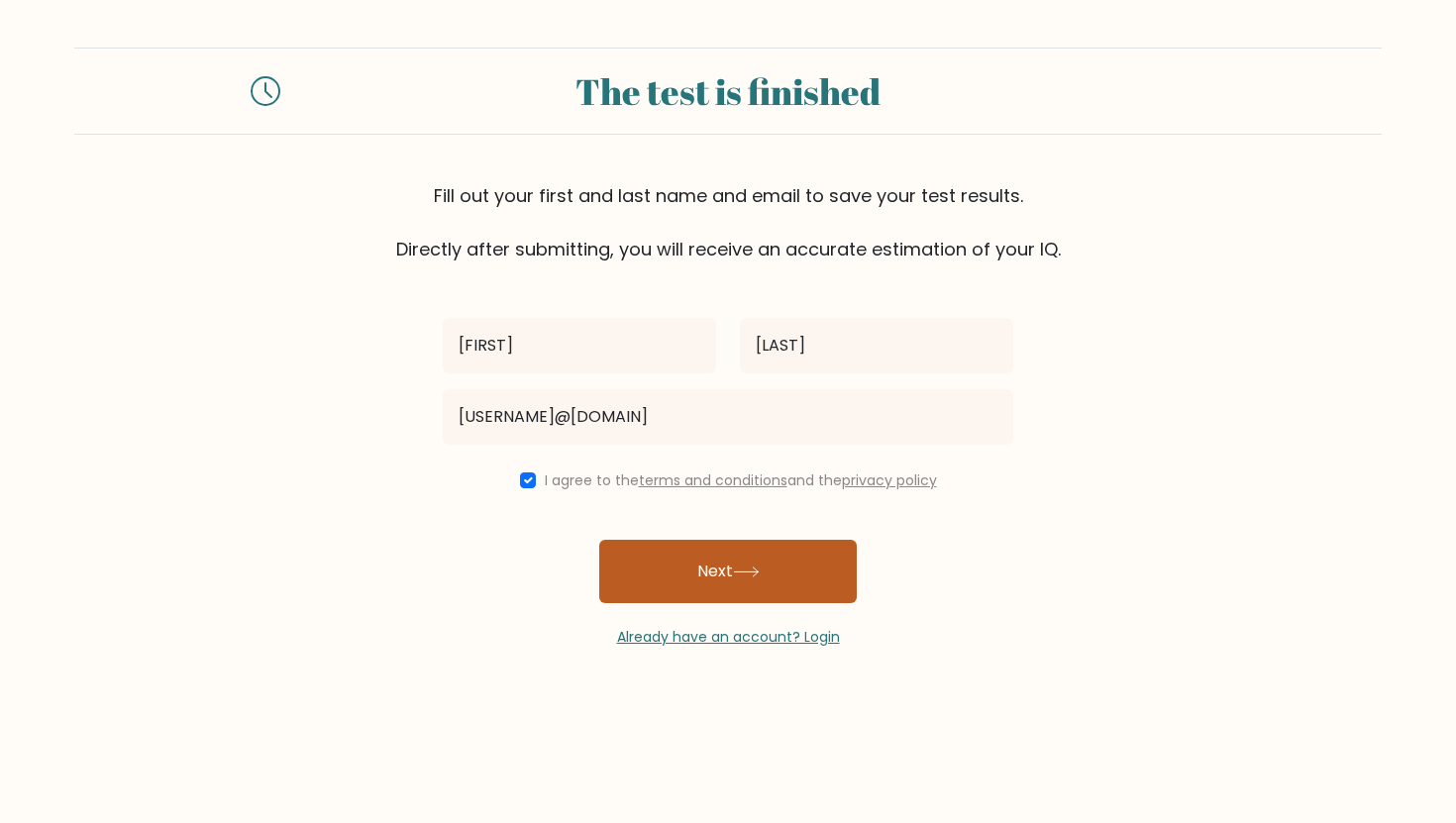 click on "Next" at bounding box center (728, 571) 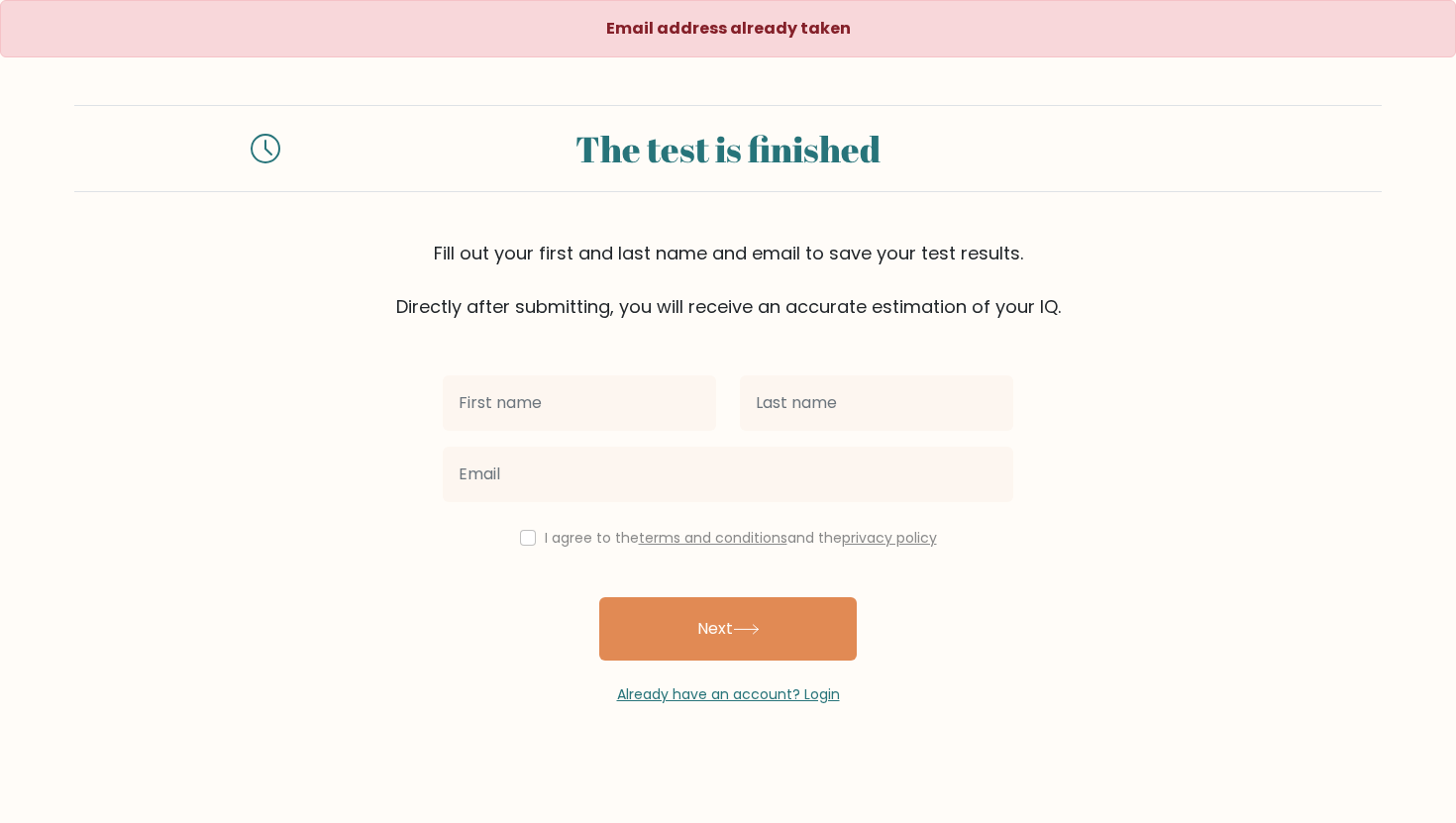 scroll, scrollTop: 0, scrollLeft: 0, axis: both 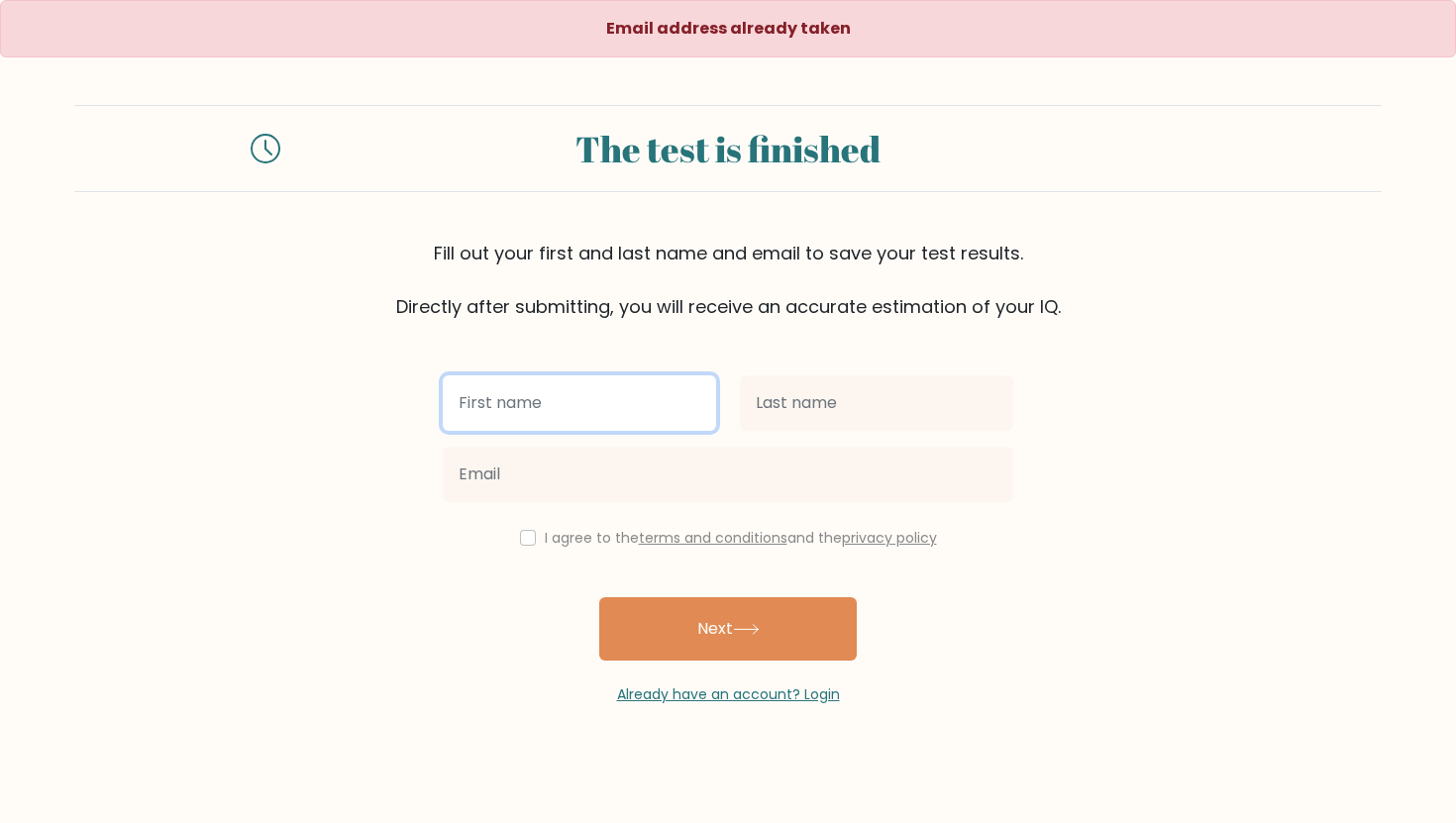 type on "i" 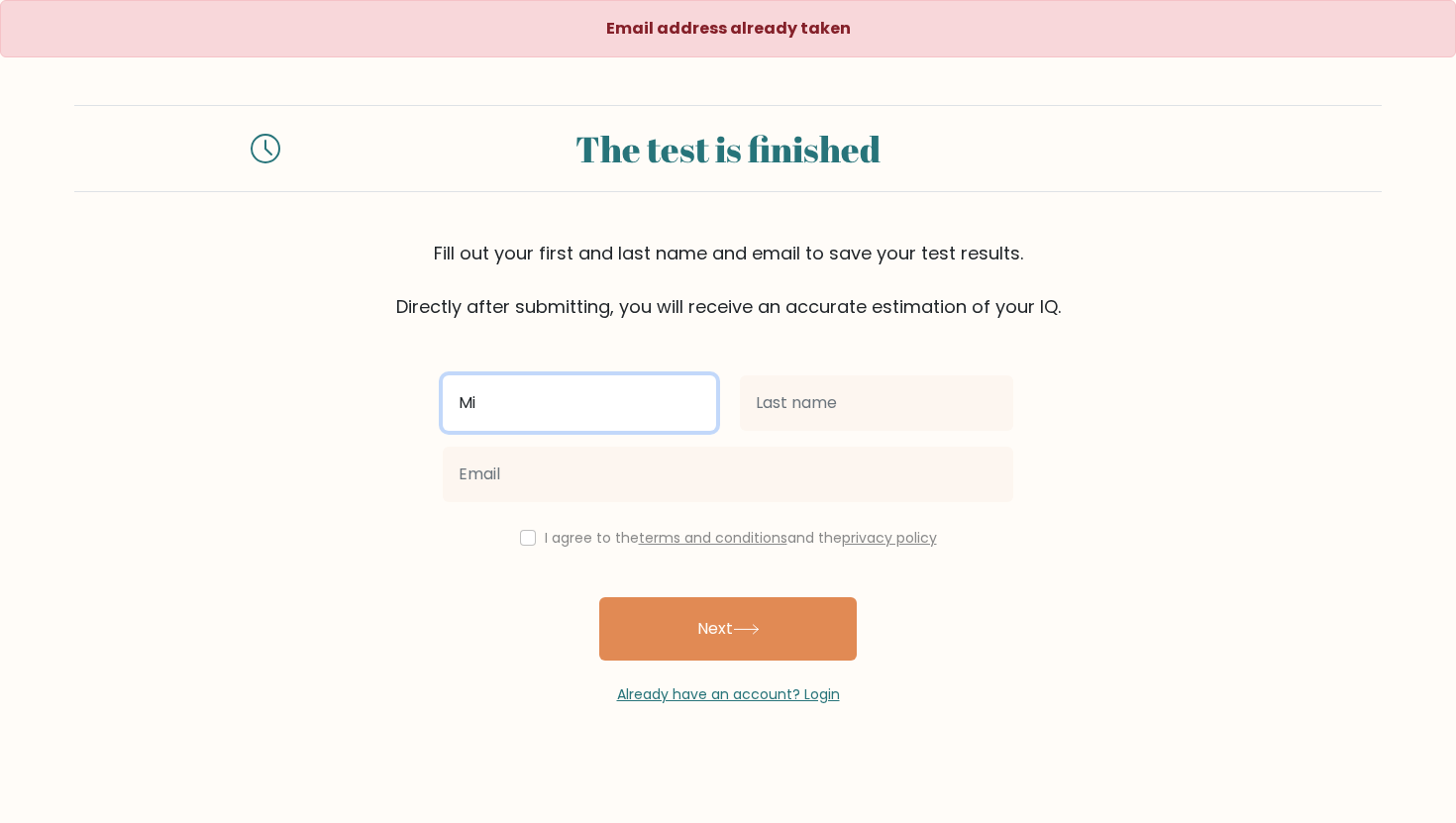 type on "M" 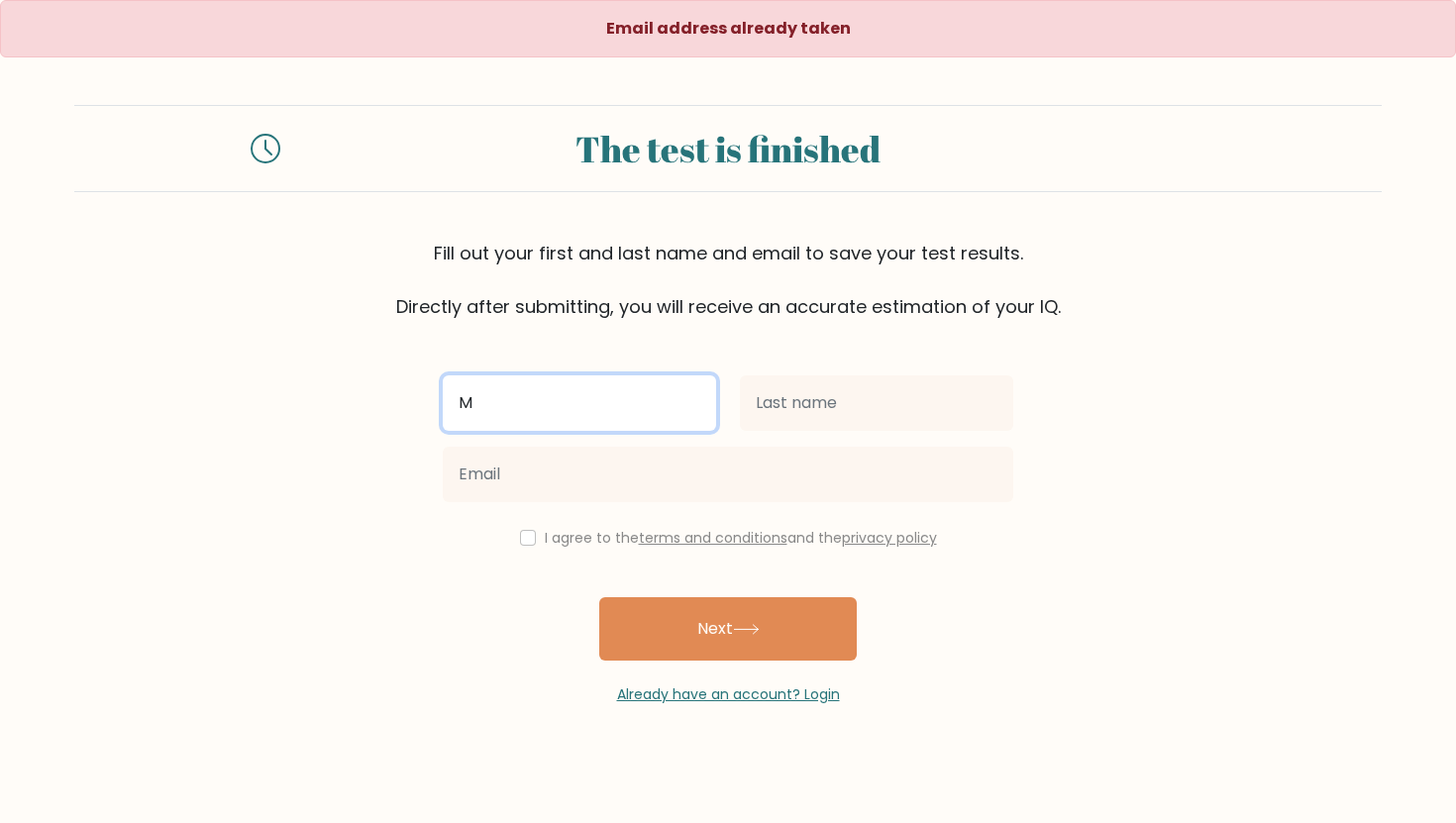 type 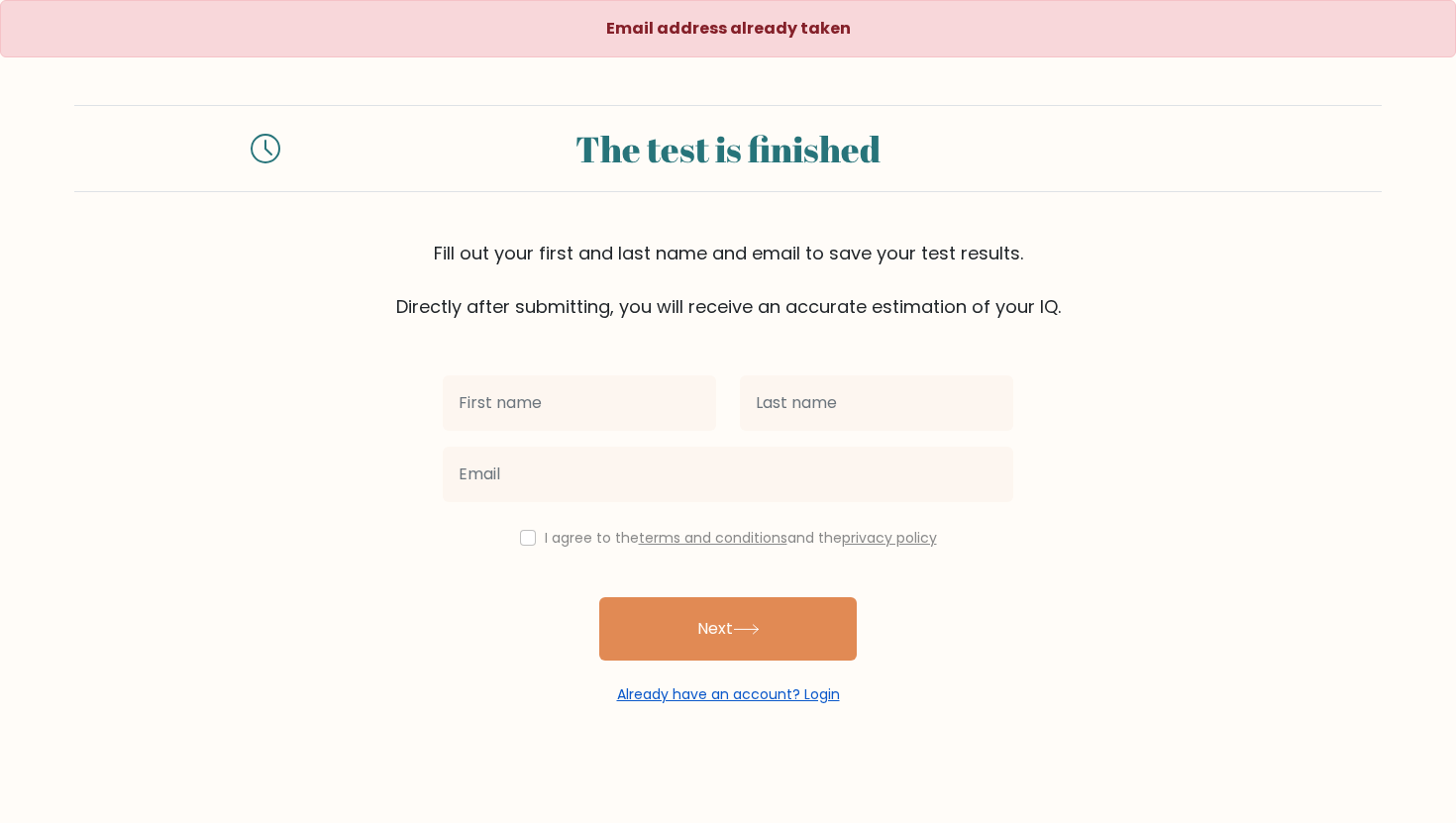 click on "Already have an account? Login" at bounding box center (728, 694) 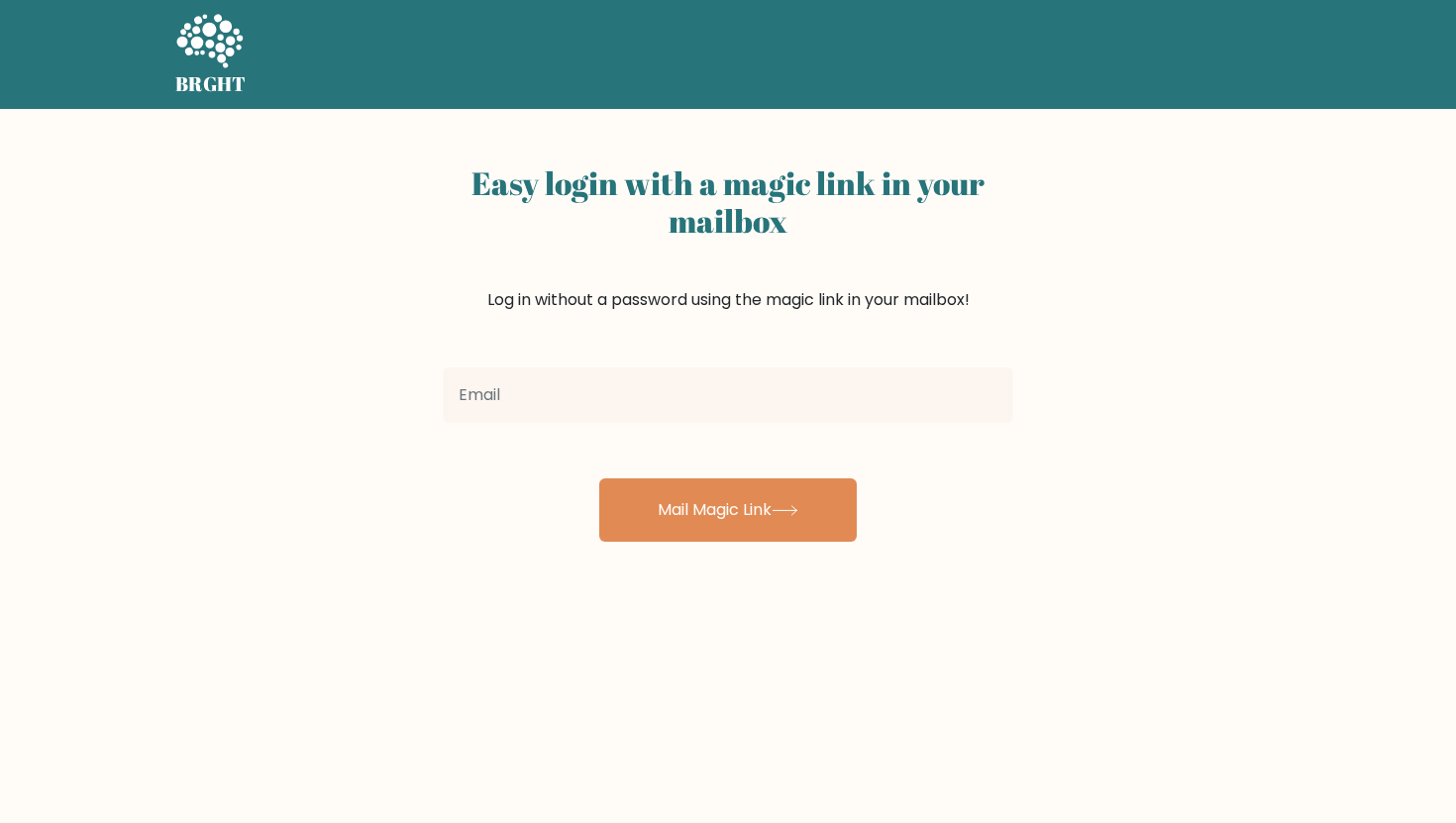 scroll, scrollTop: 0, scrollLeft: 0, axis: both 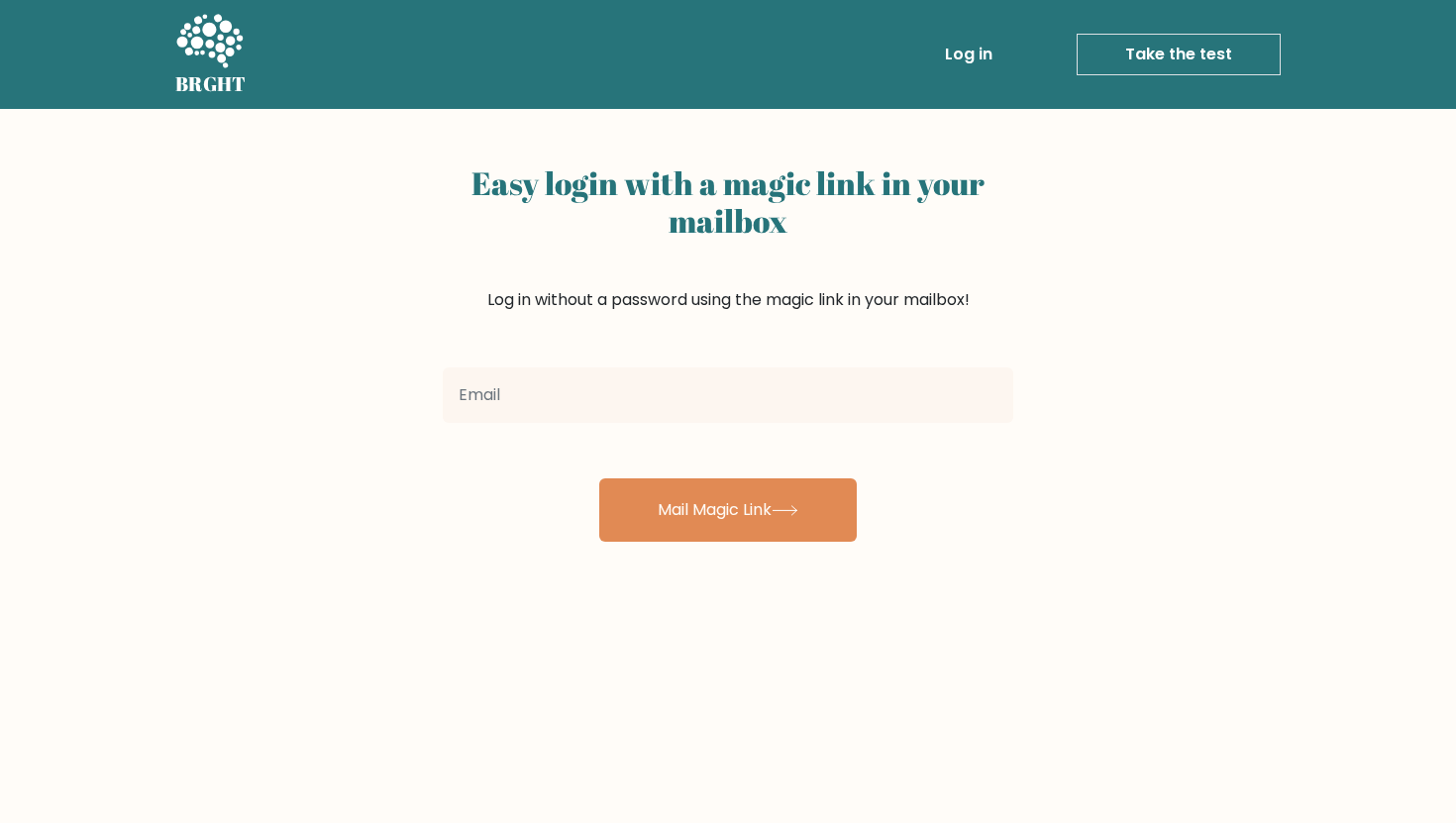 click at bounding box center [728, 395] 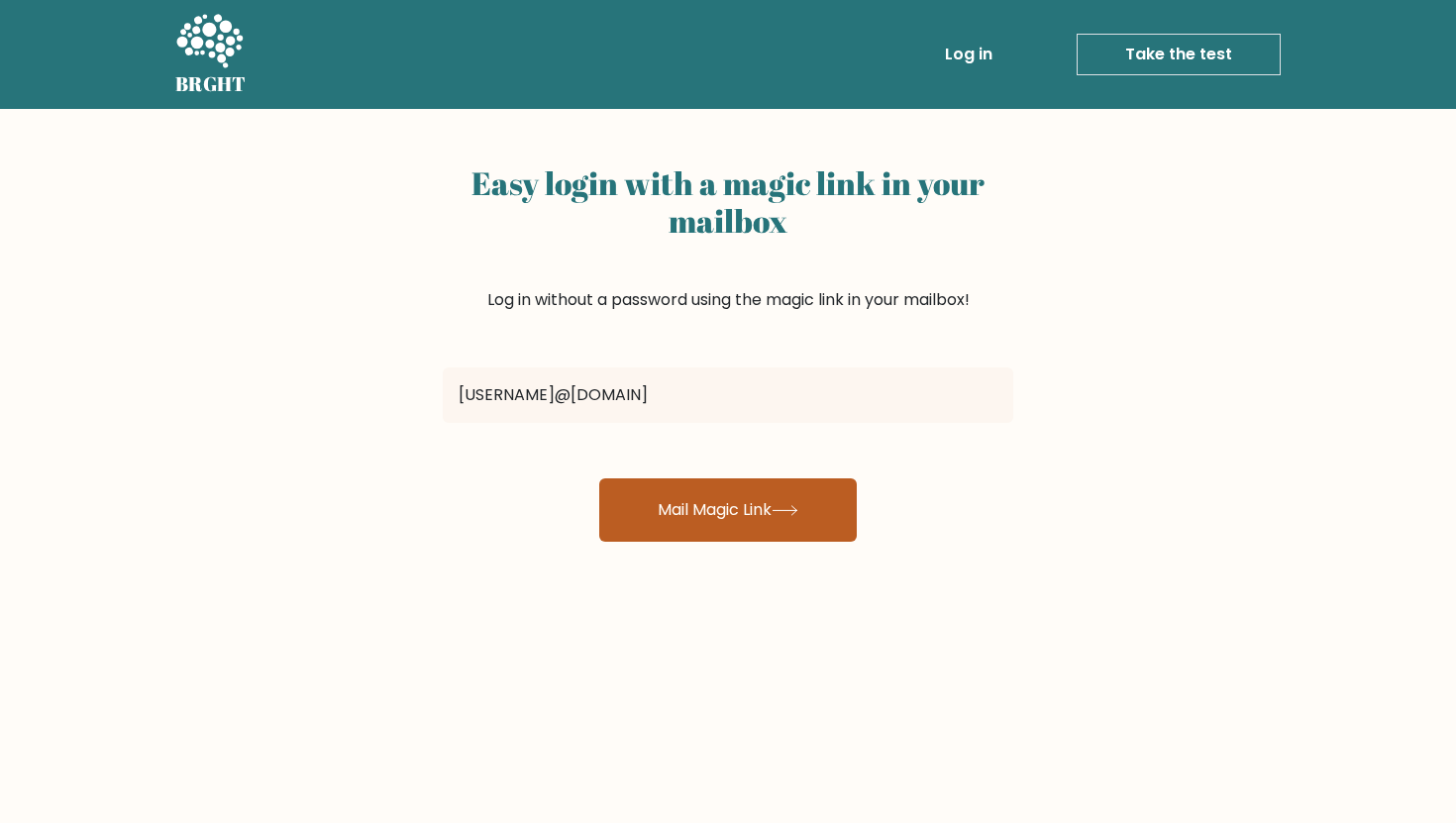 click on "Mail Magic Link" at bounding box center [728, 510] 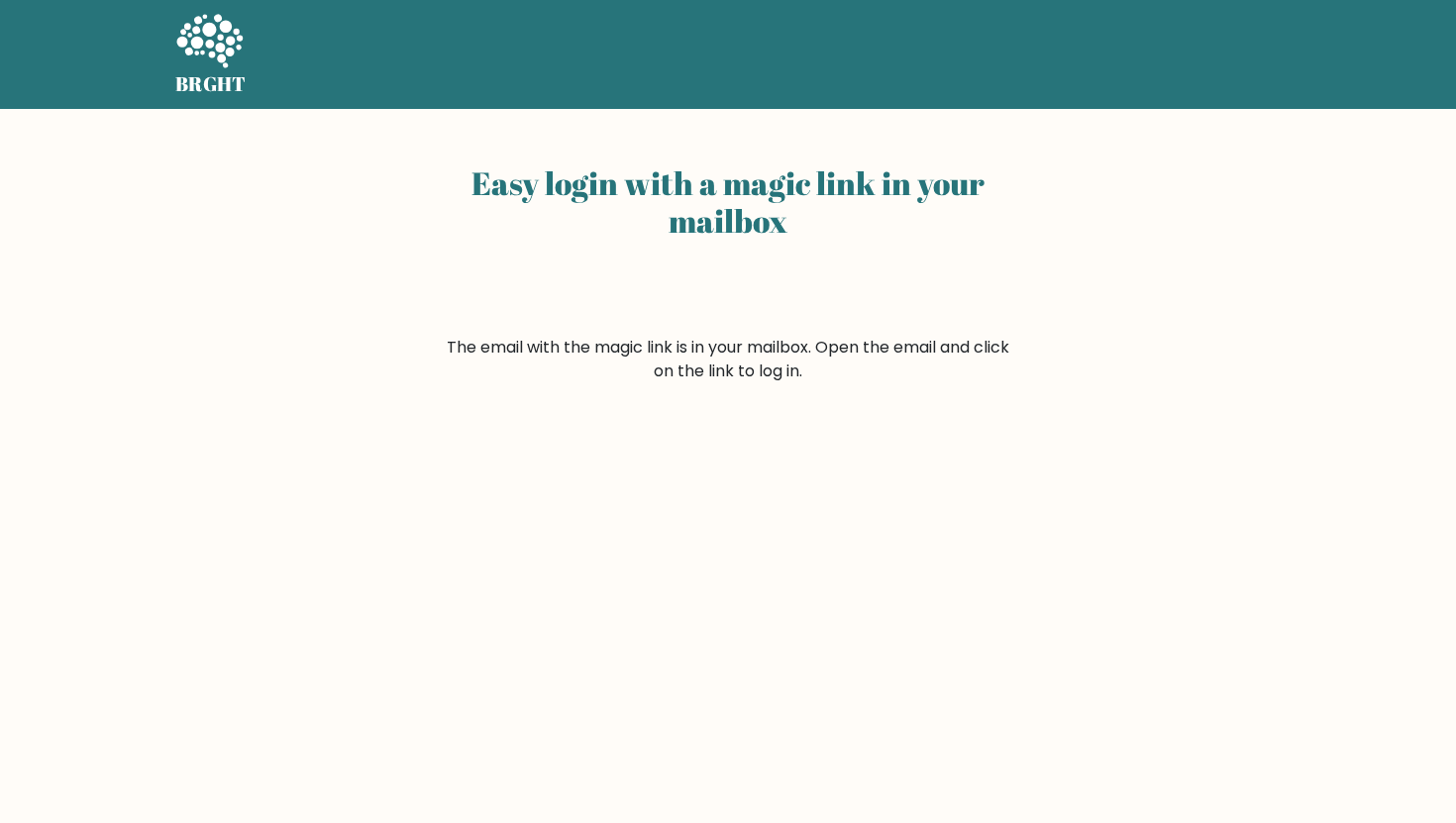 scroll, scrollTop: 0, scrollLeft: 0, axis: both 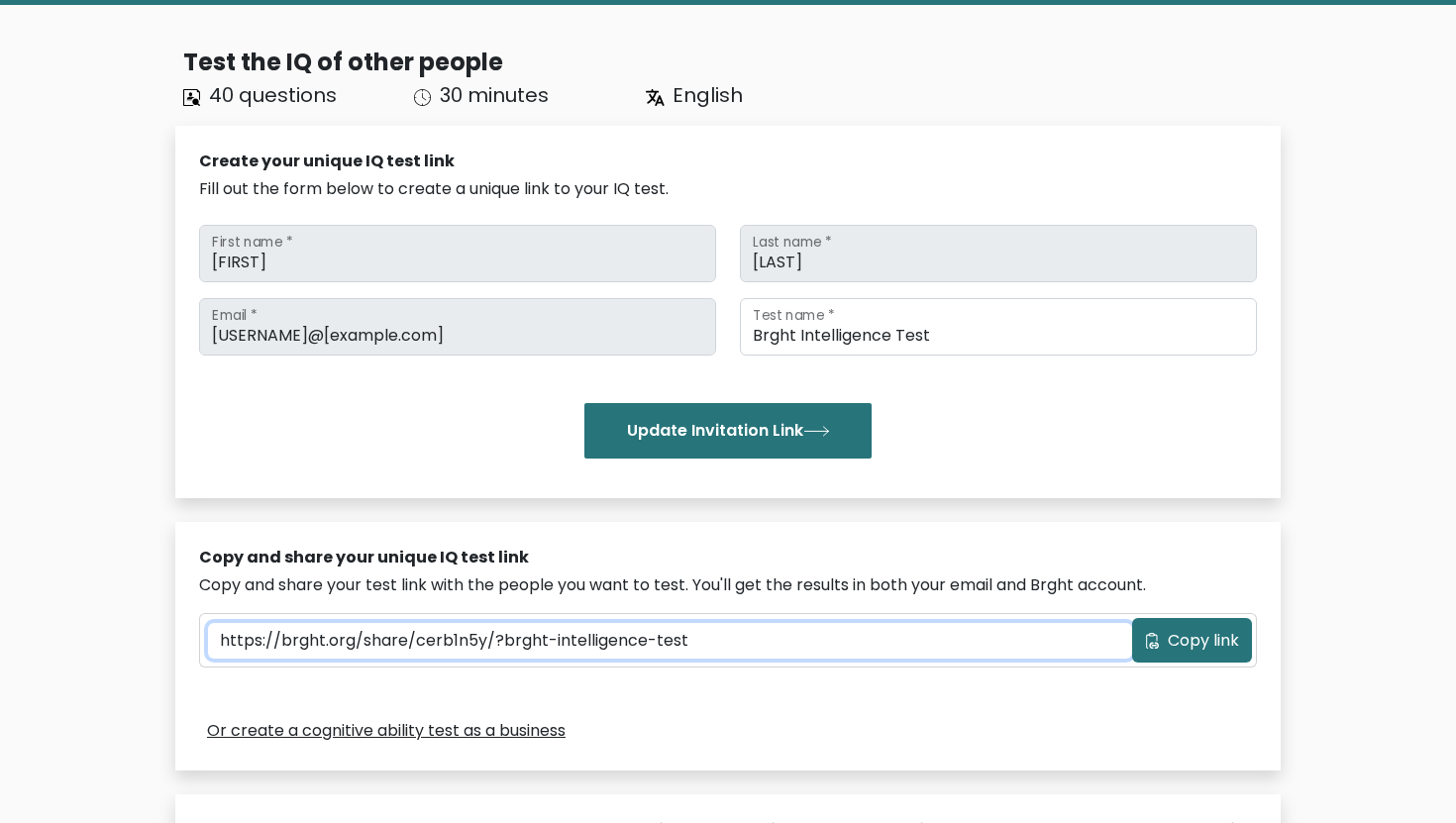 click on "https://brght.org/share/cerb1n5y/?brght-intelligence-test" at bounding box center [670, 641] 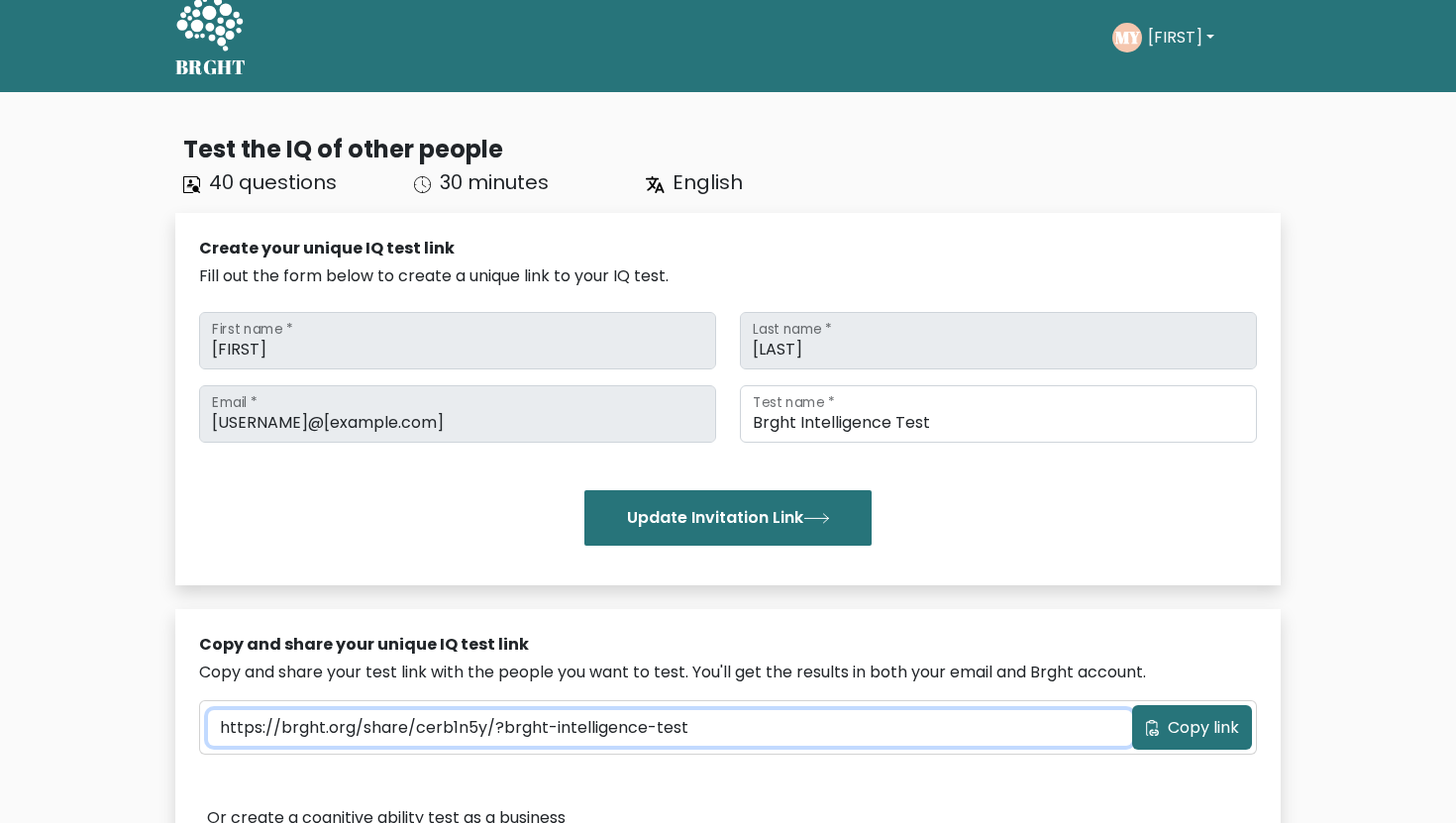 scroll, scrollTop: 0, scrollLeft: 0, axis: both 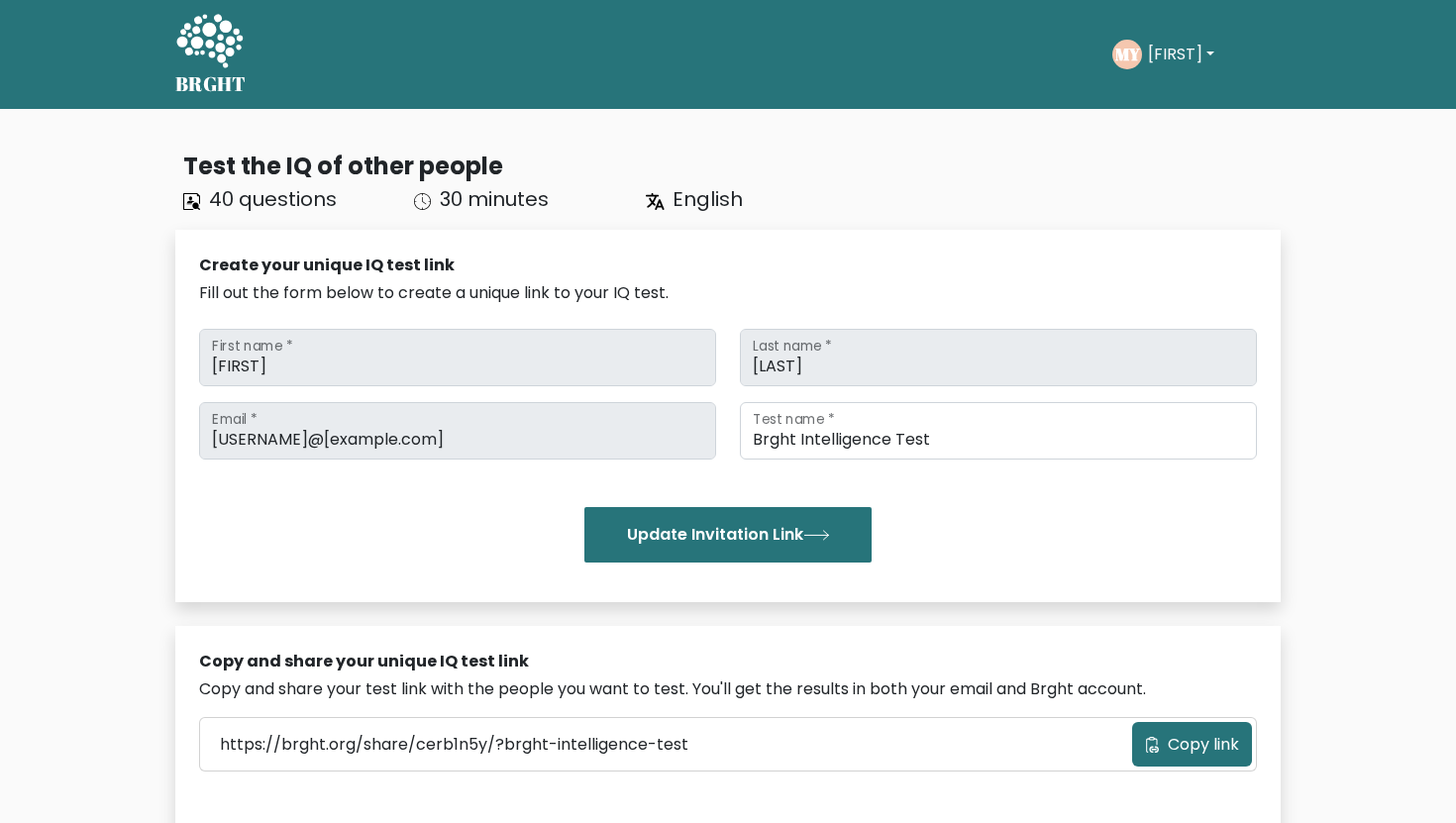 click on "[FIRST]" at bounding box center (1181, 54) 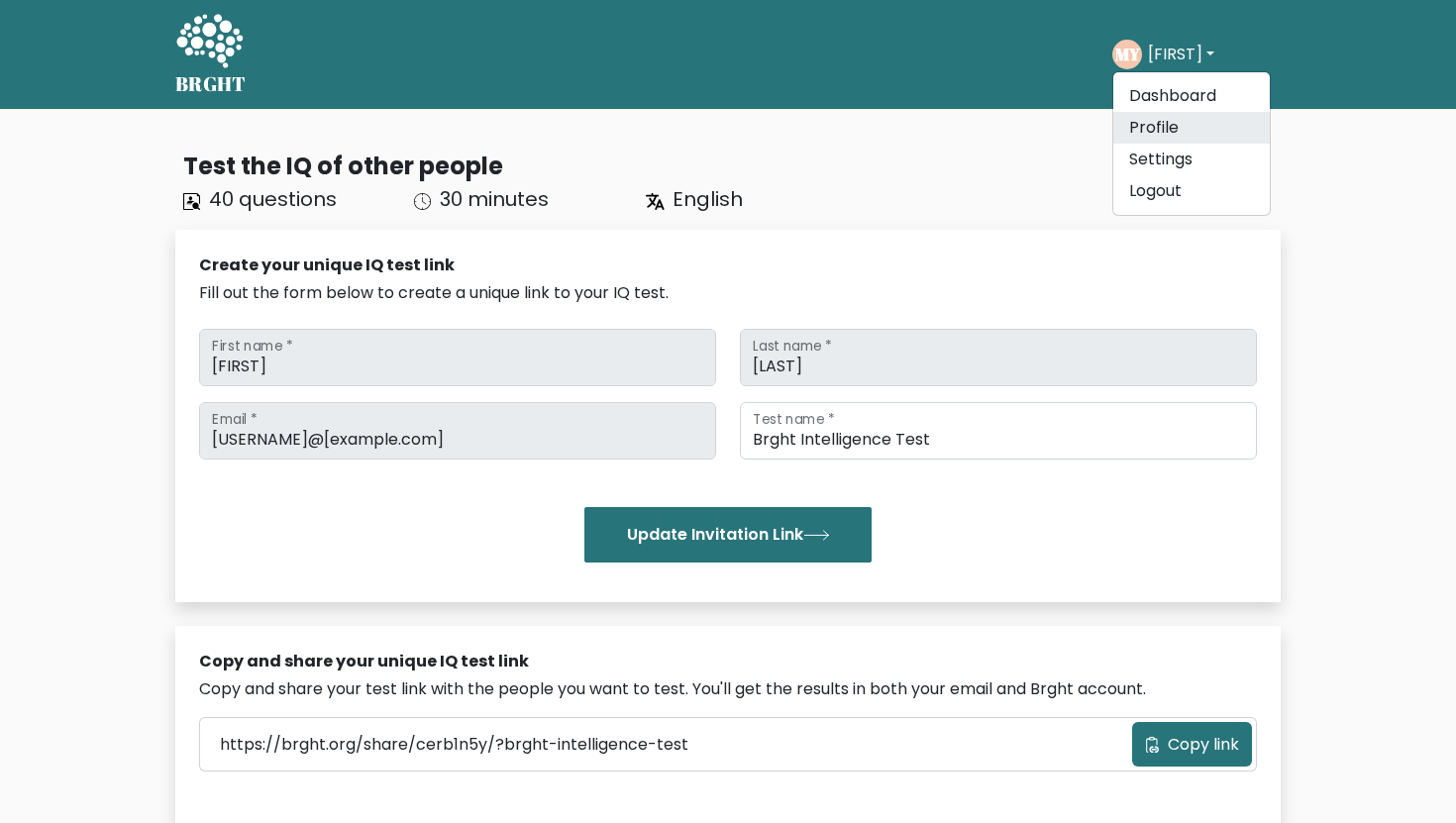 click on "Profile" at bounding box center [1192, 128] 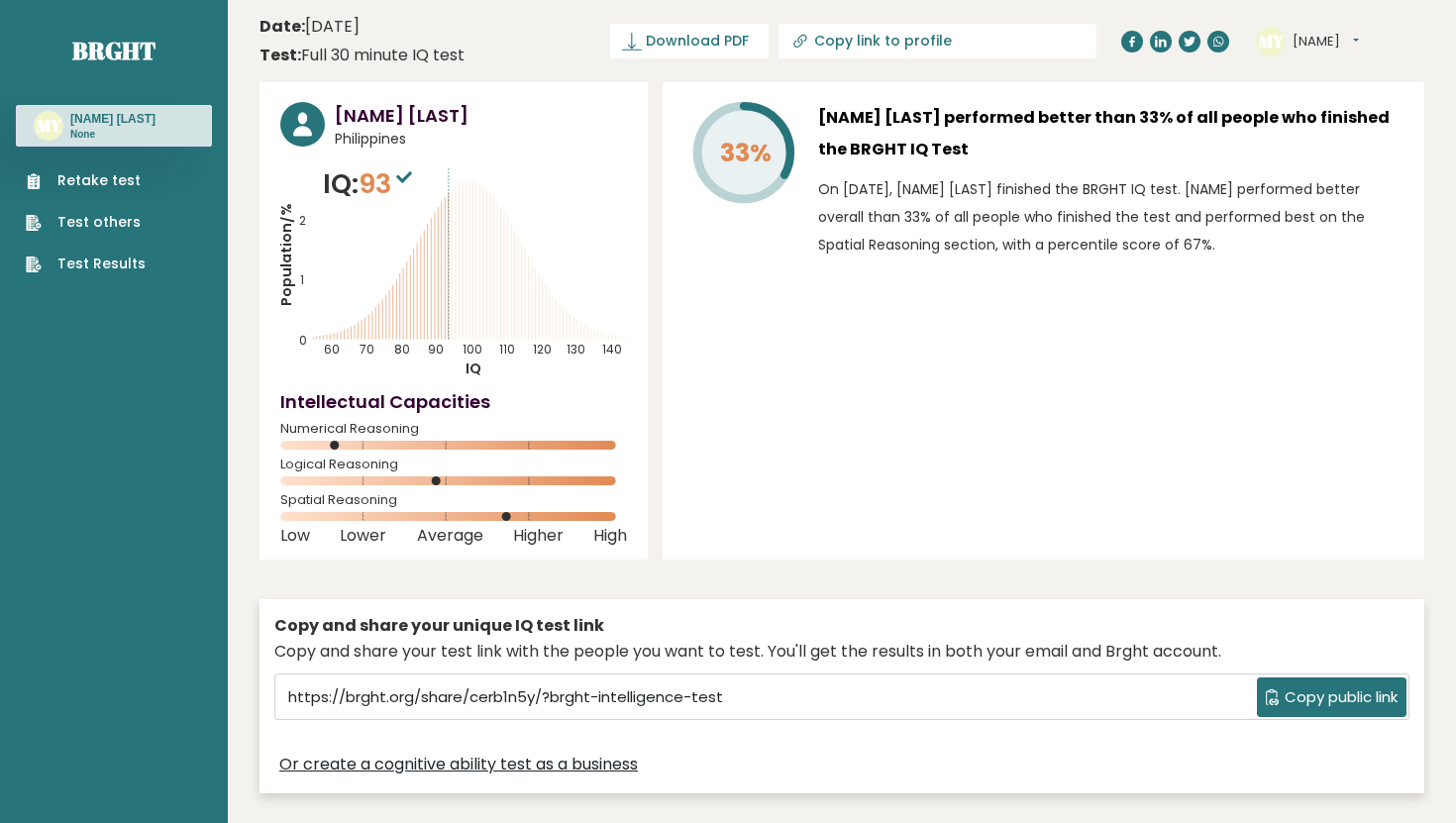 scroll, scrollTop: 0, scrollLeft: 0, axis: both 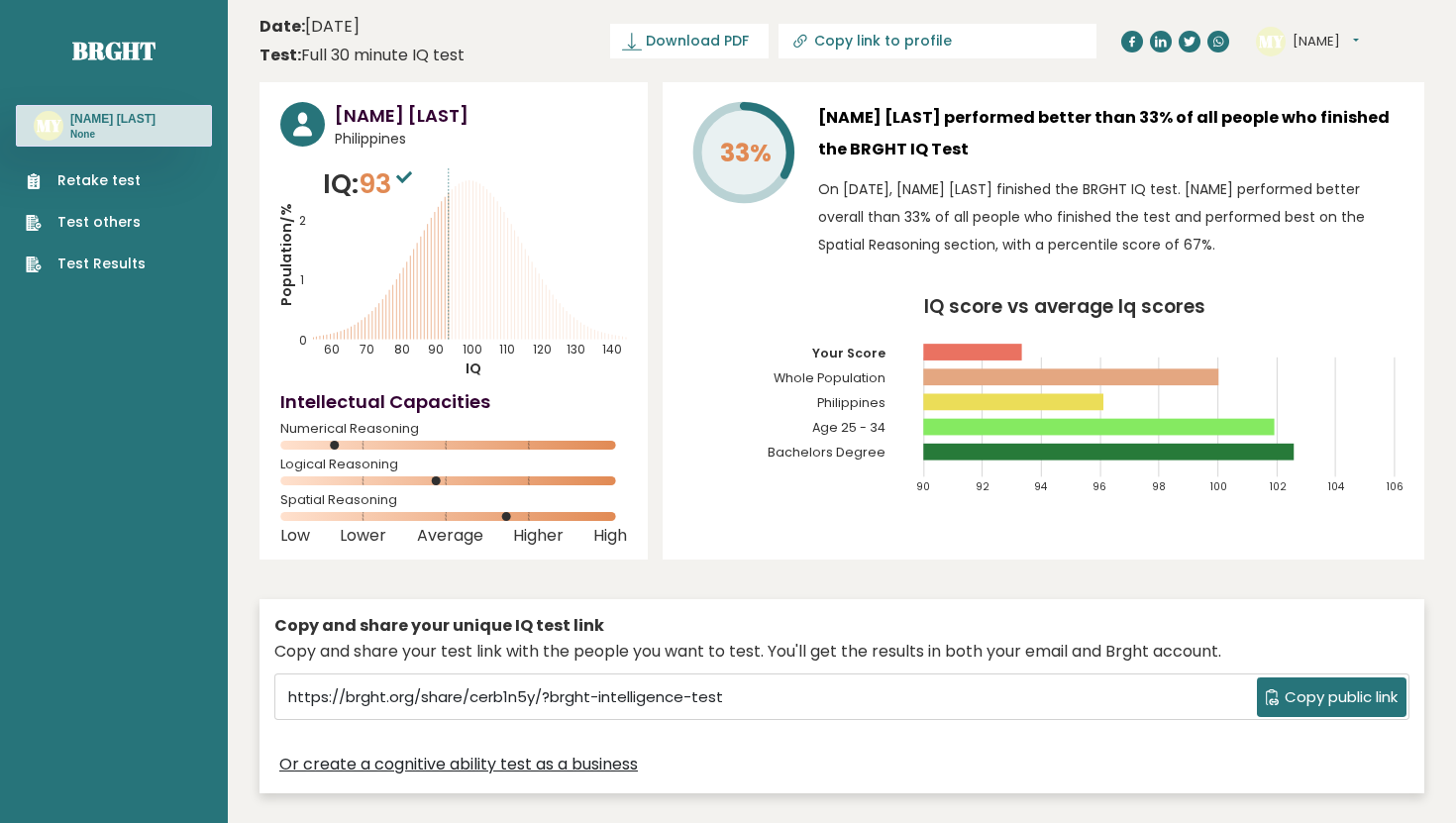 click on "Copy link to profile" at bounding box center (937, 41) 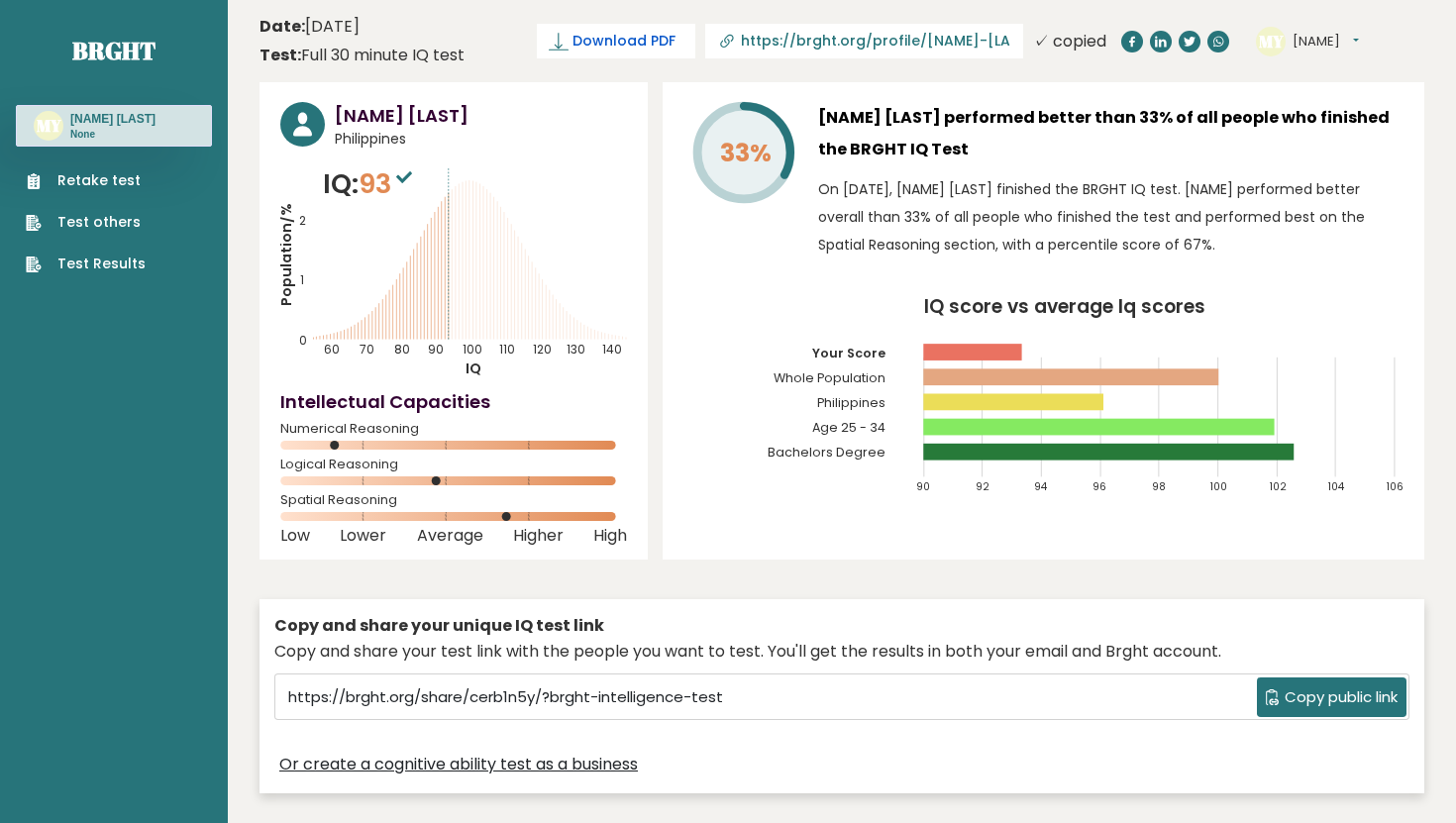 click on "Download PDF" at bounding box center (624, 41) 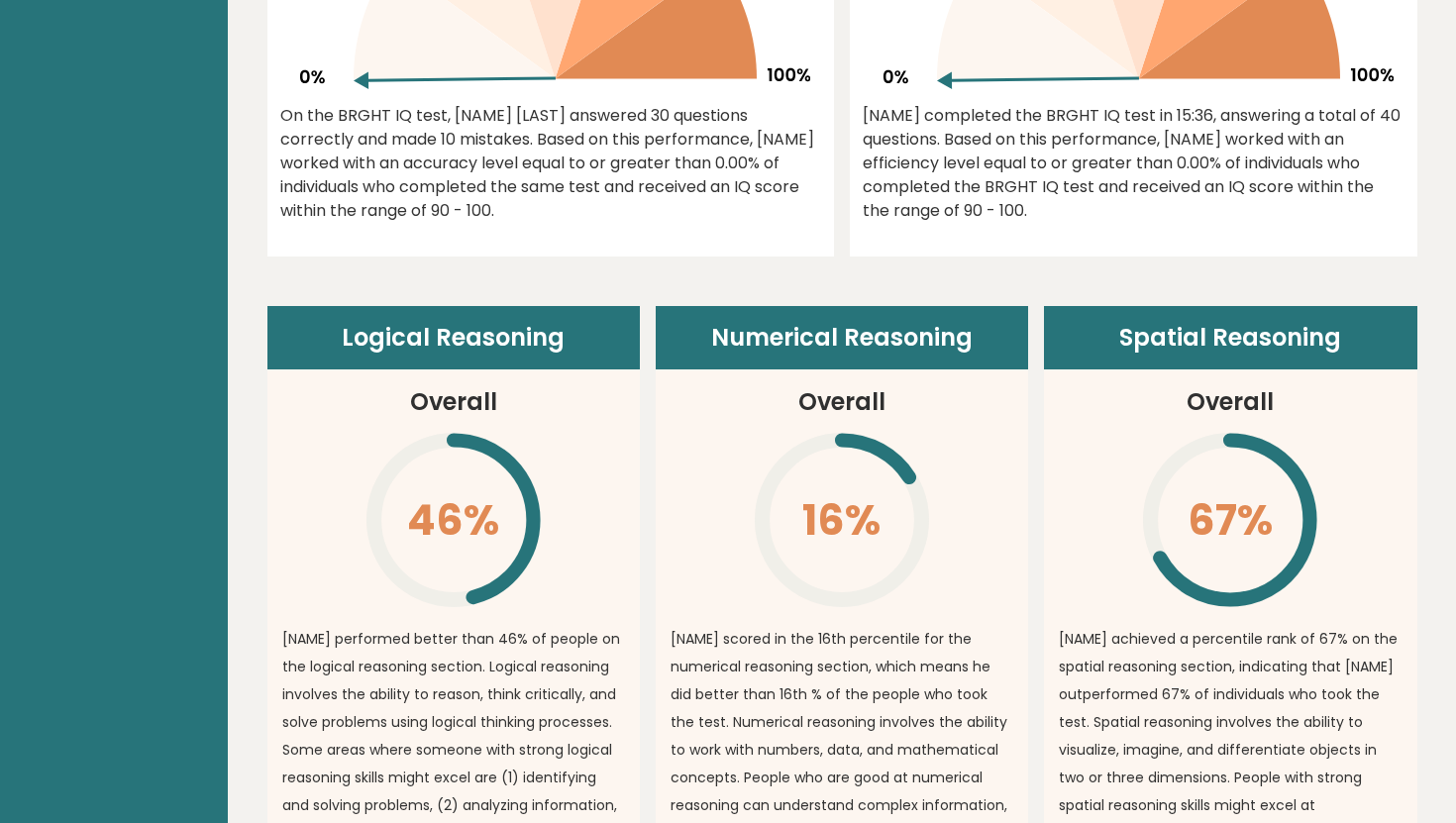 scroll, scrollTop: 1172, scrollLeft: 0, axis: vertical 